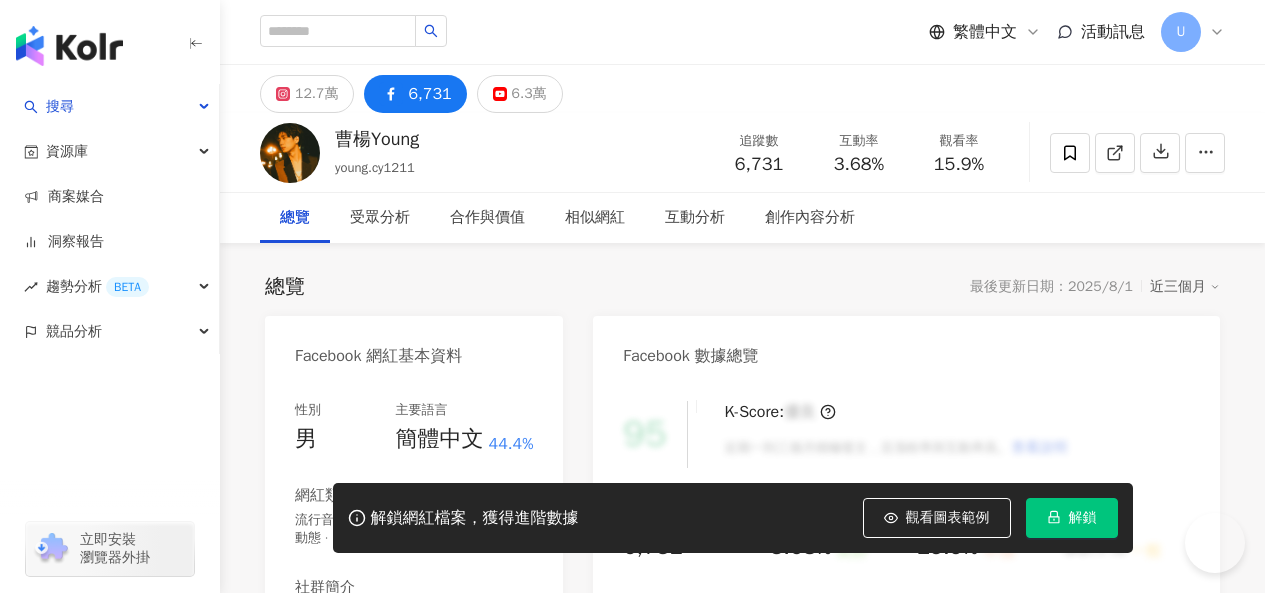 scroll, scrollTop: 0, scrollLeft: 0, axis: both 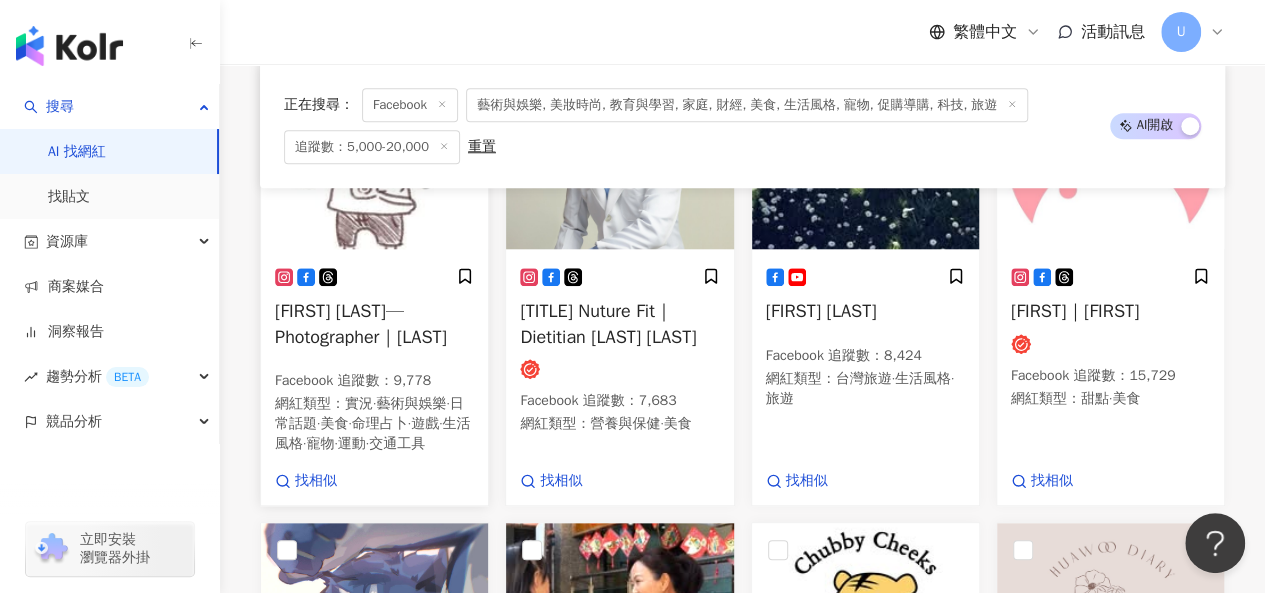 click at bounding box center [374, 149] 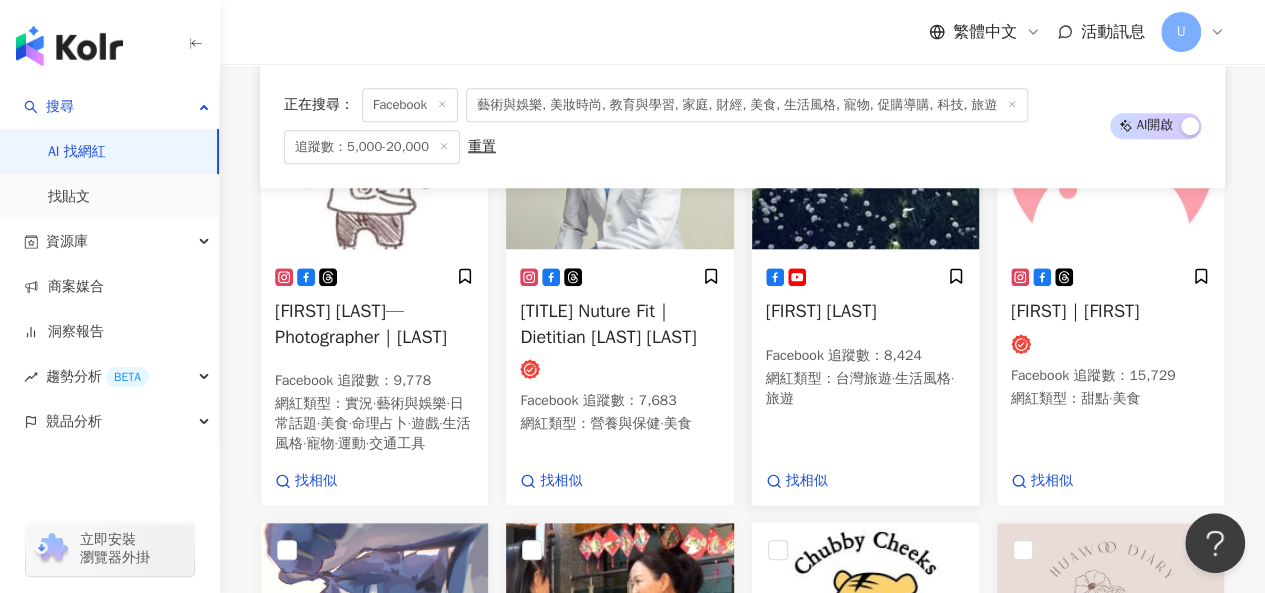 scroll, scrollTop: 731, scrollLeft: 0, axis: vertical 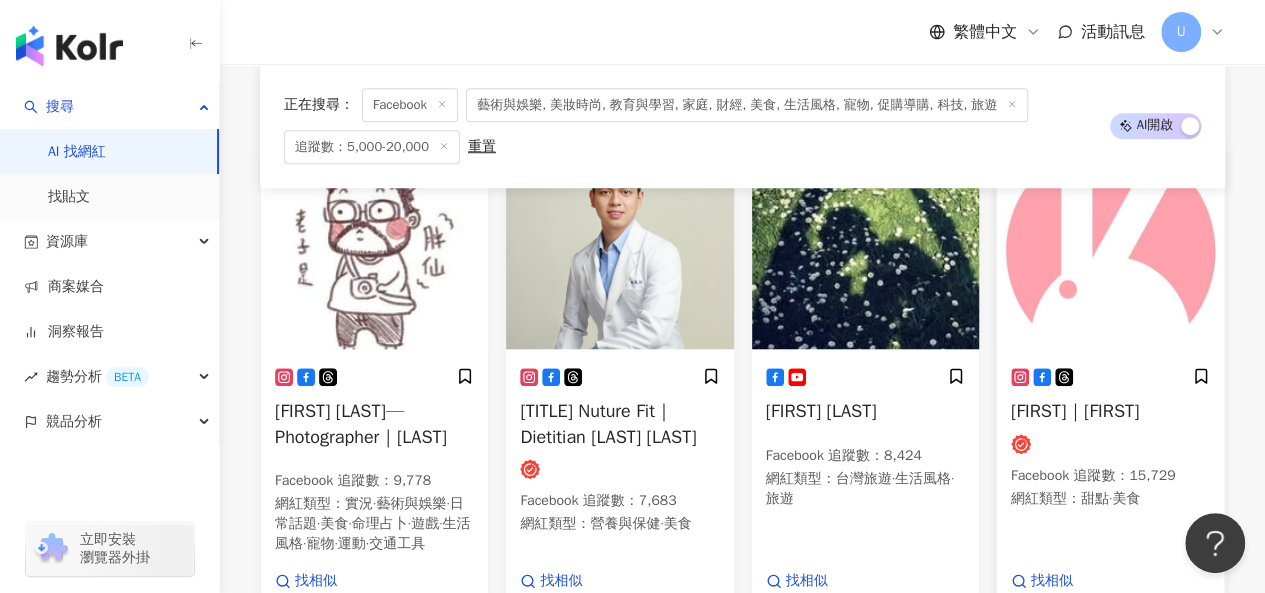 click at bounding box center [1110, 249] 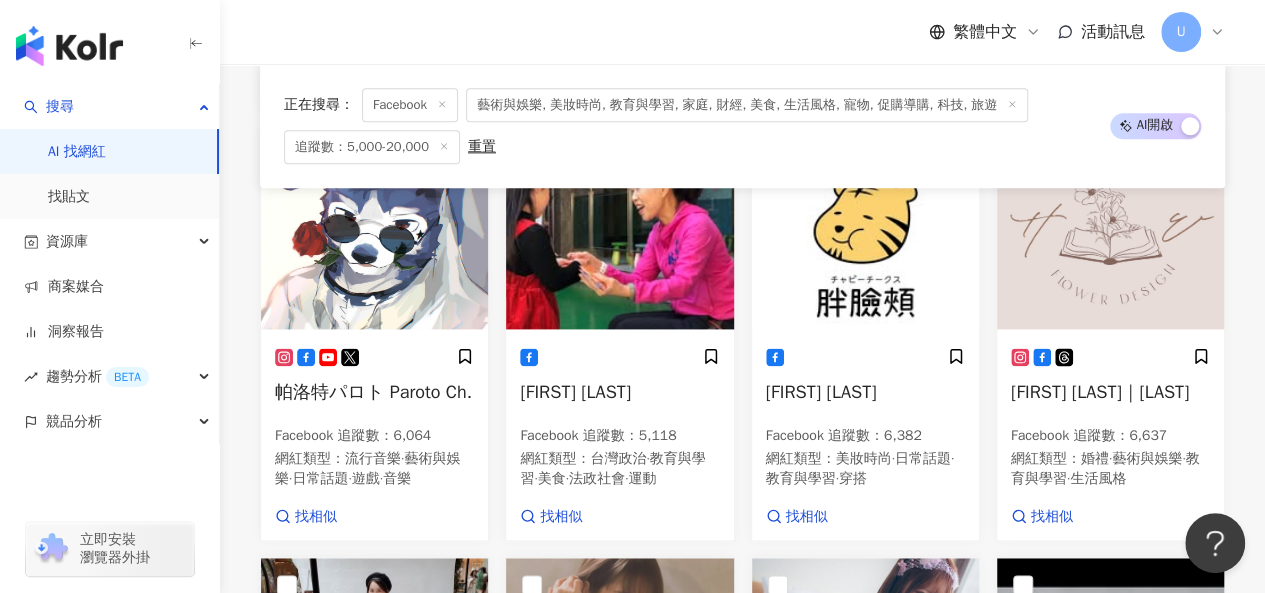 scroll, scrollTop: 1231, scrollLeft: 0, axis: vertical 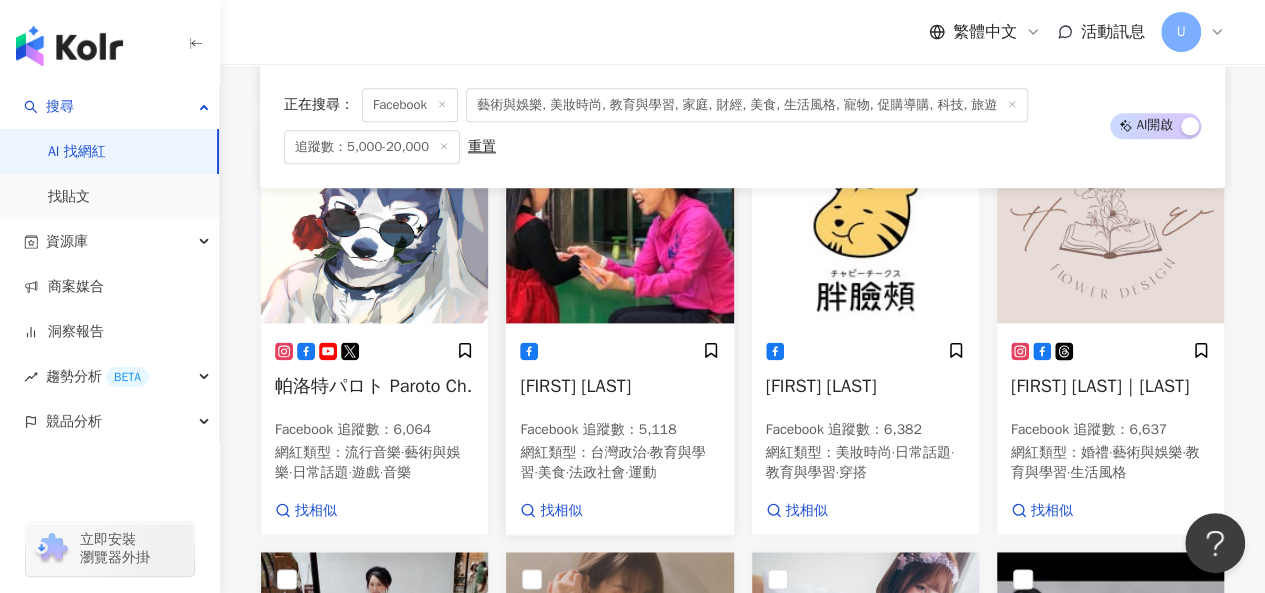click at bounding box center (619, 223) 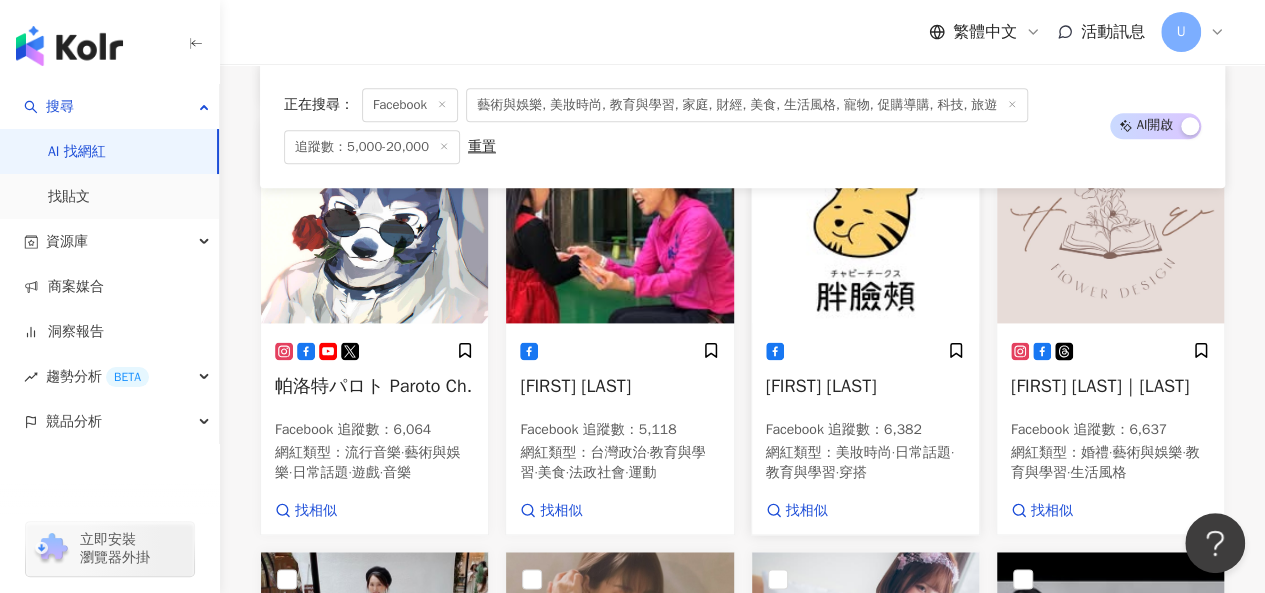 scroll, scrollTop: 1331, scrollLeft: 0, axis: vertical 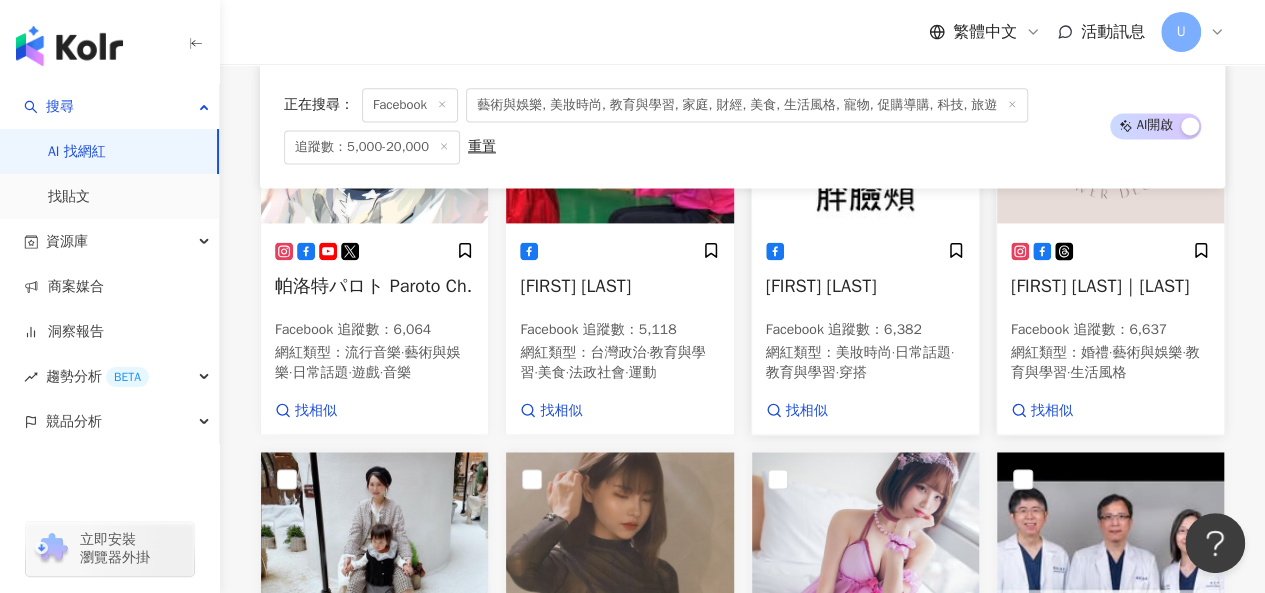 click at bounding box center [1110, 123] 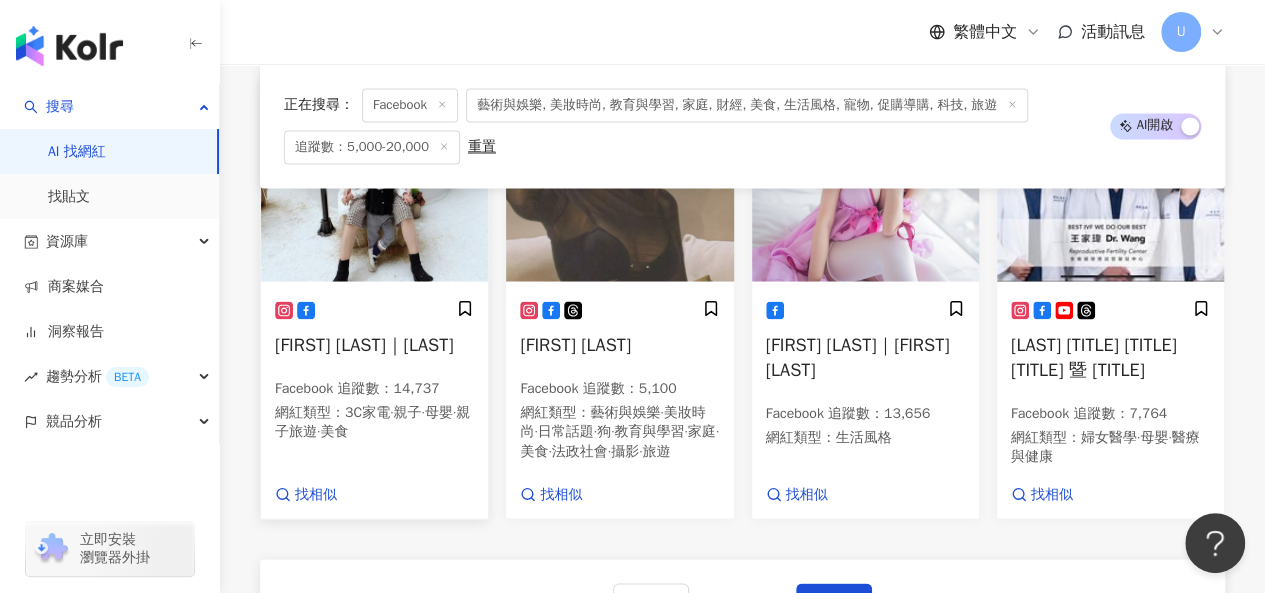 scroll, scrollTop: 1731, scrollLeft: 0, axis: vertical 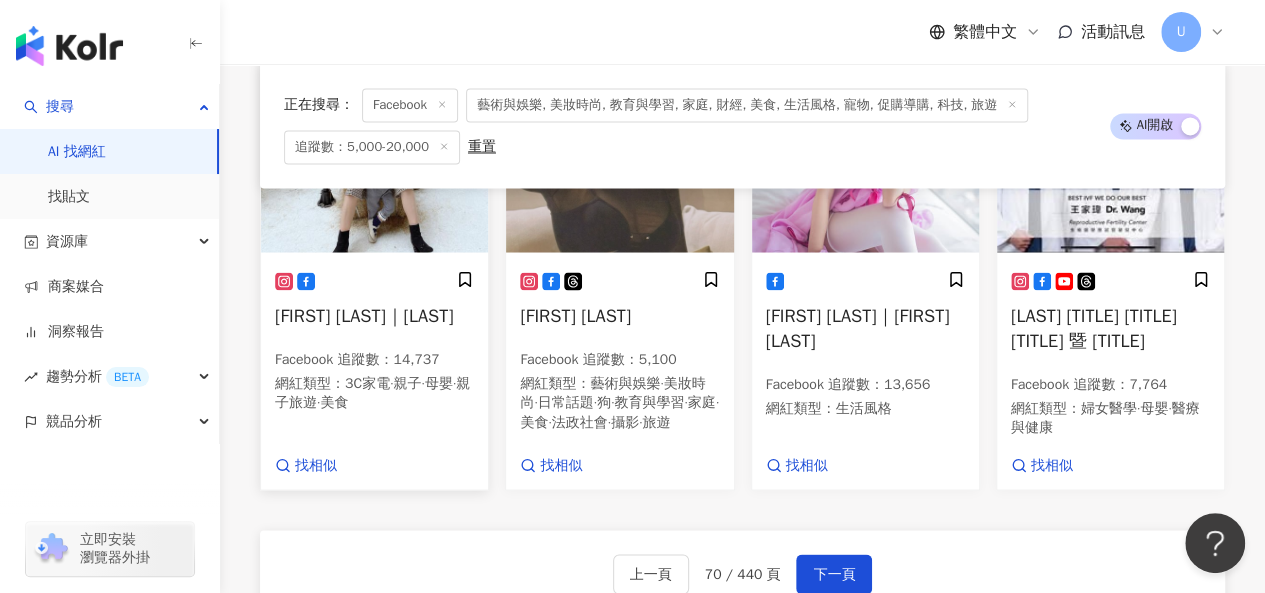 click at bounding box center [374, 152] 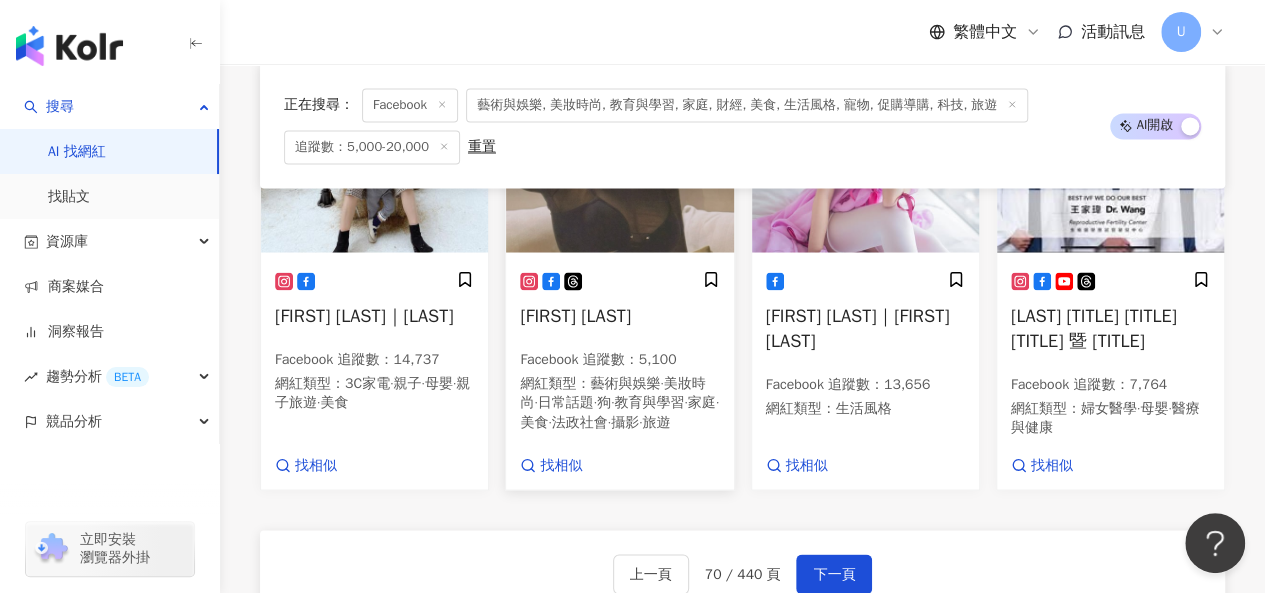 click at bounding box center [619, 152] 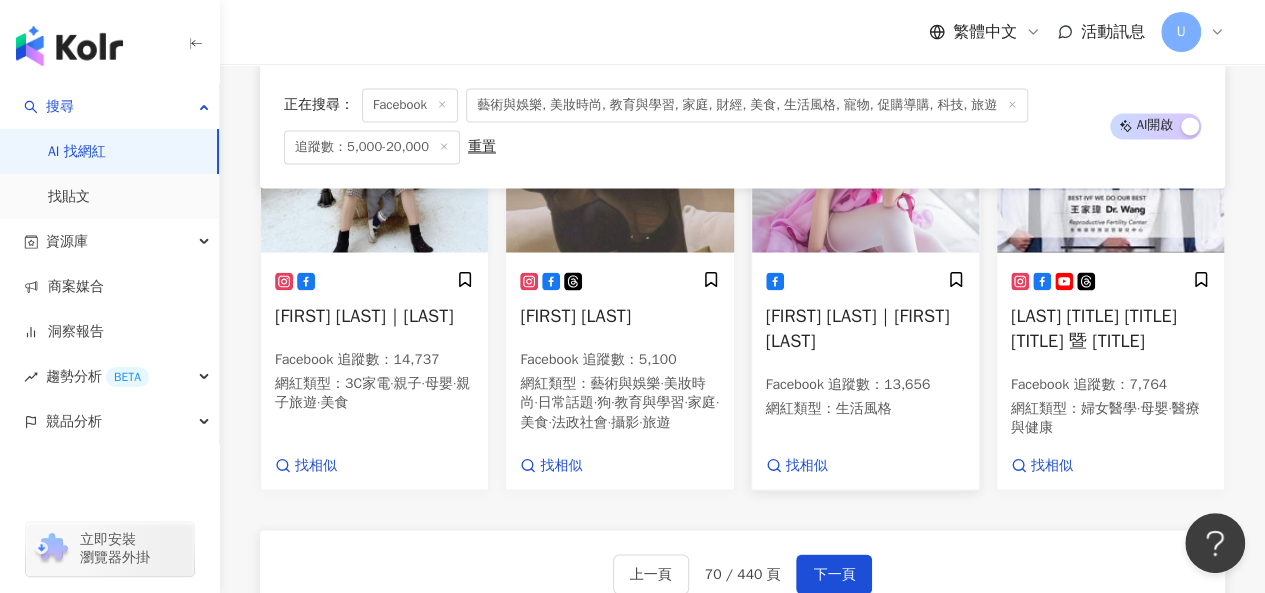 click at bounding box center [865, 152] 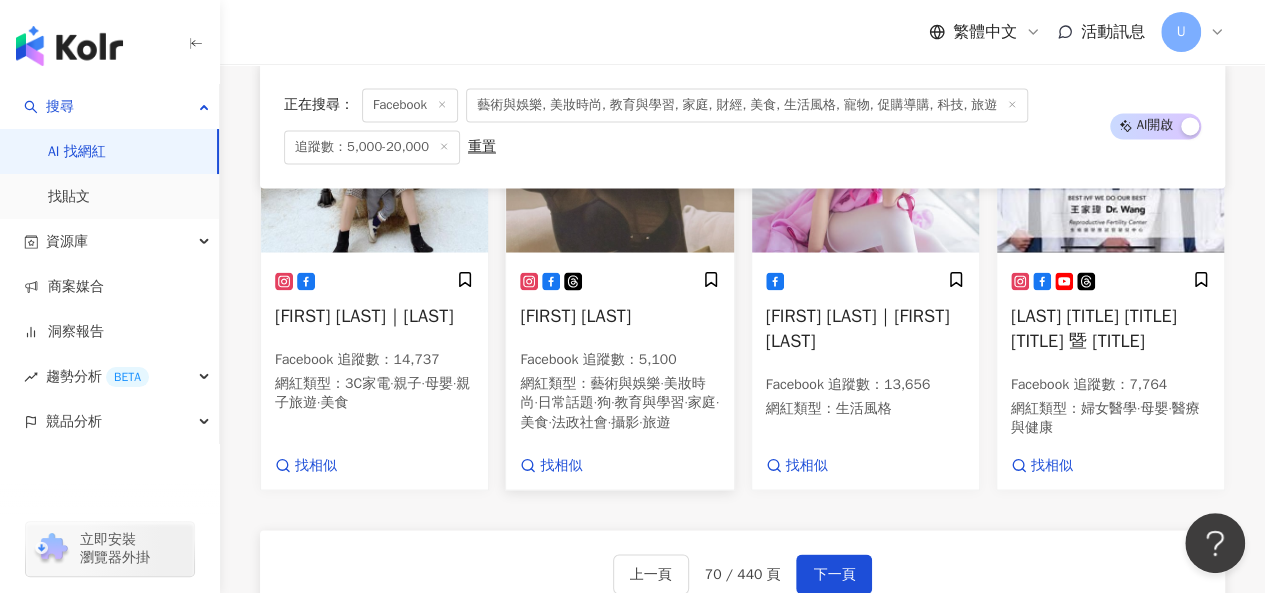 scroll, scrollTop: 2031, scrollLeft: 0, axis: vertical 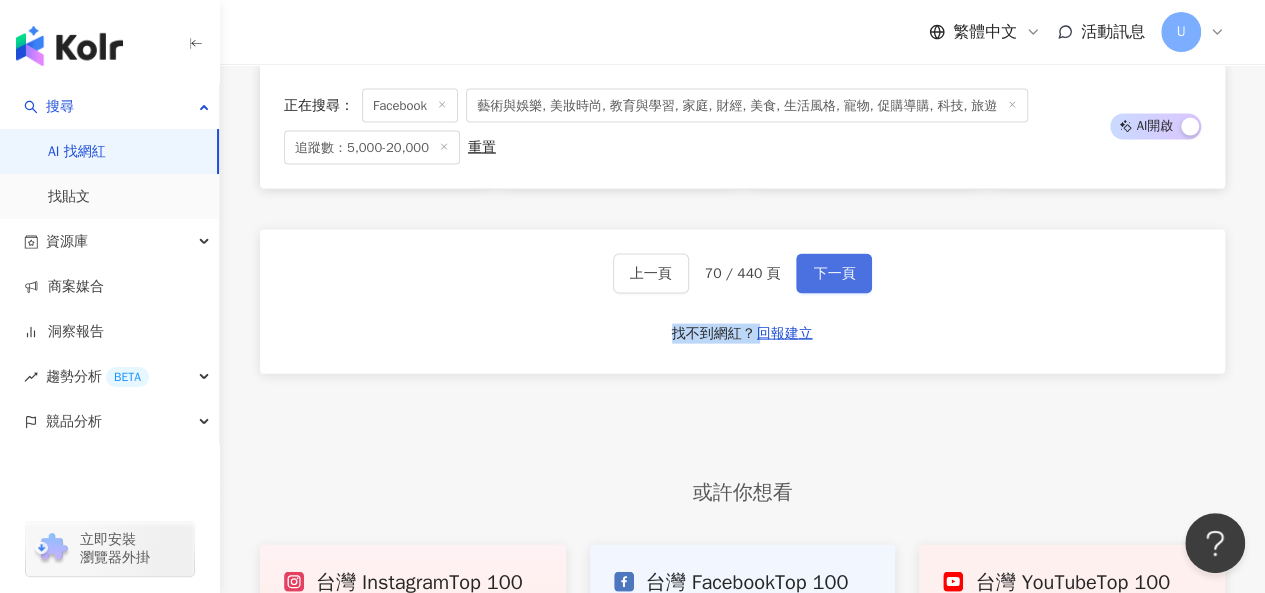 click on "下一頁" at bounding box center (834, 274) 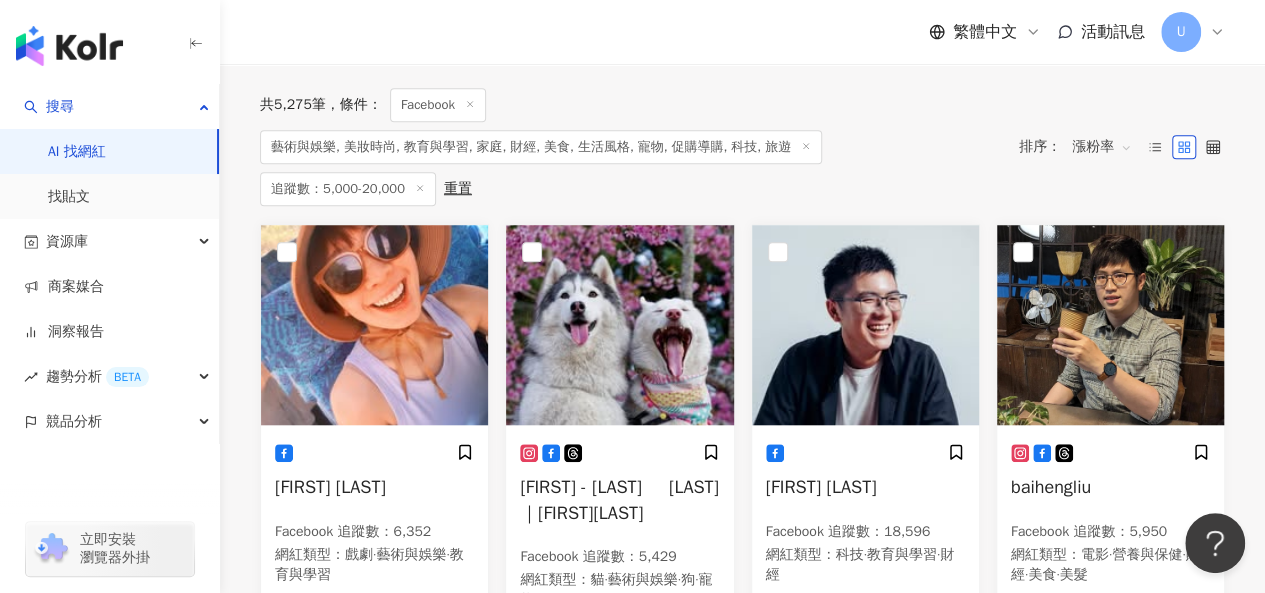 scroll, scrollTop: 784, scrollLeft: 0, axis: vertical 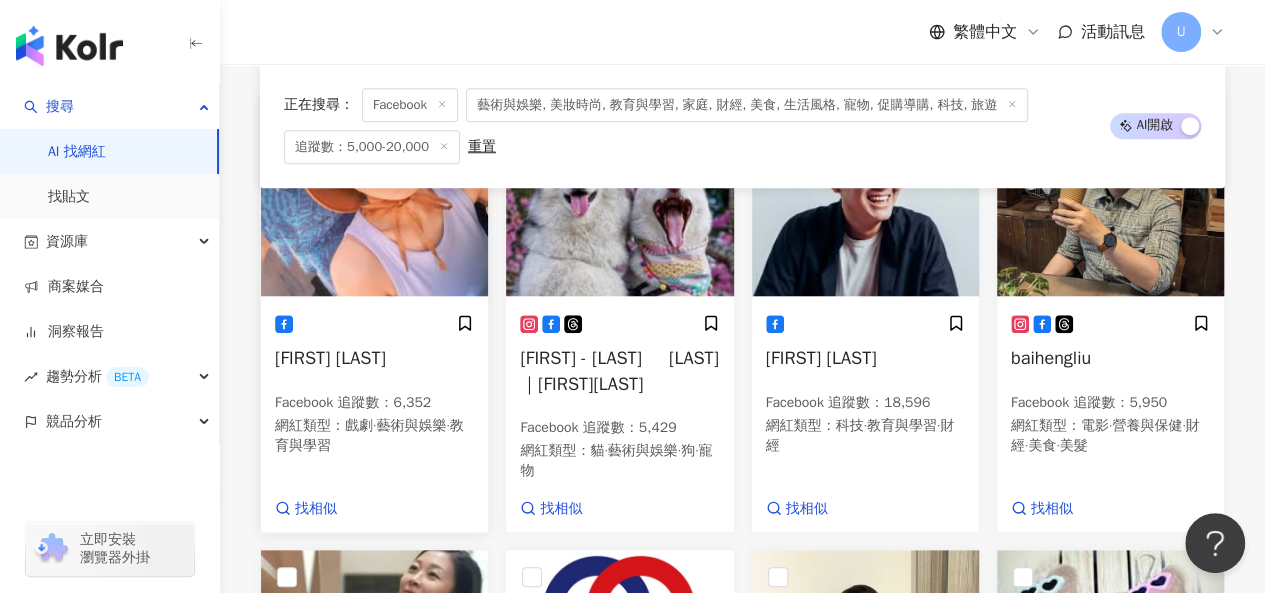 click at bounding box center (374, 196) 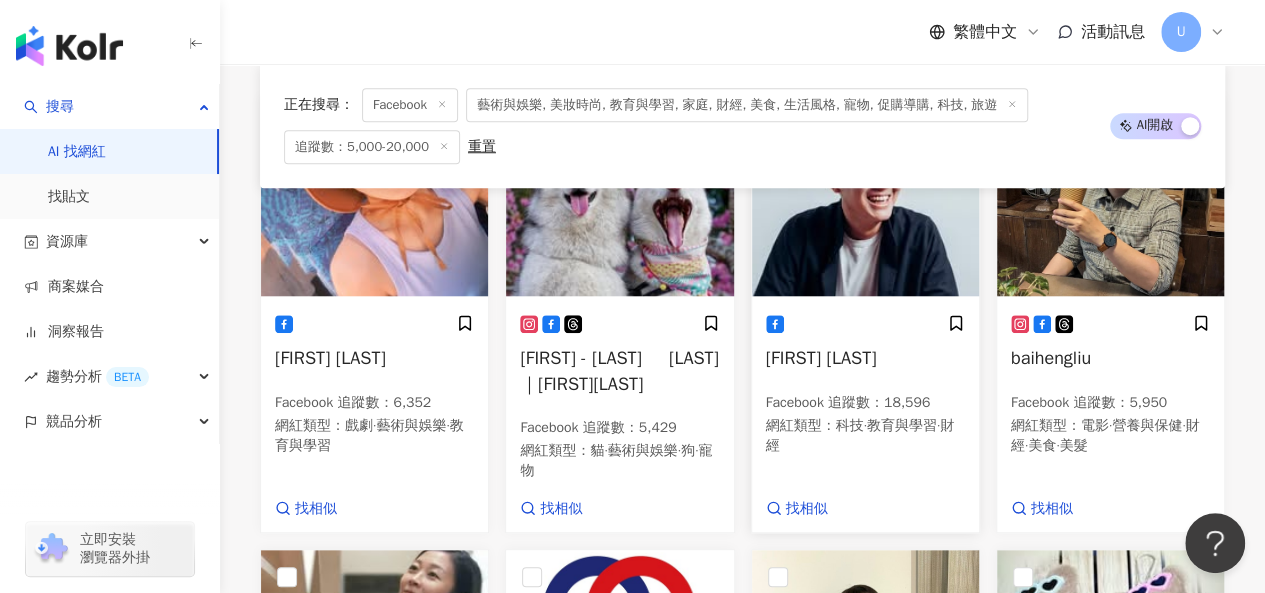 click at bounding box center (865, 196) 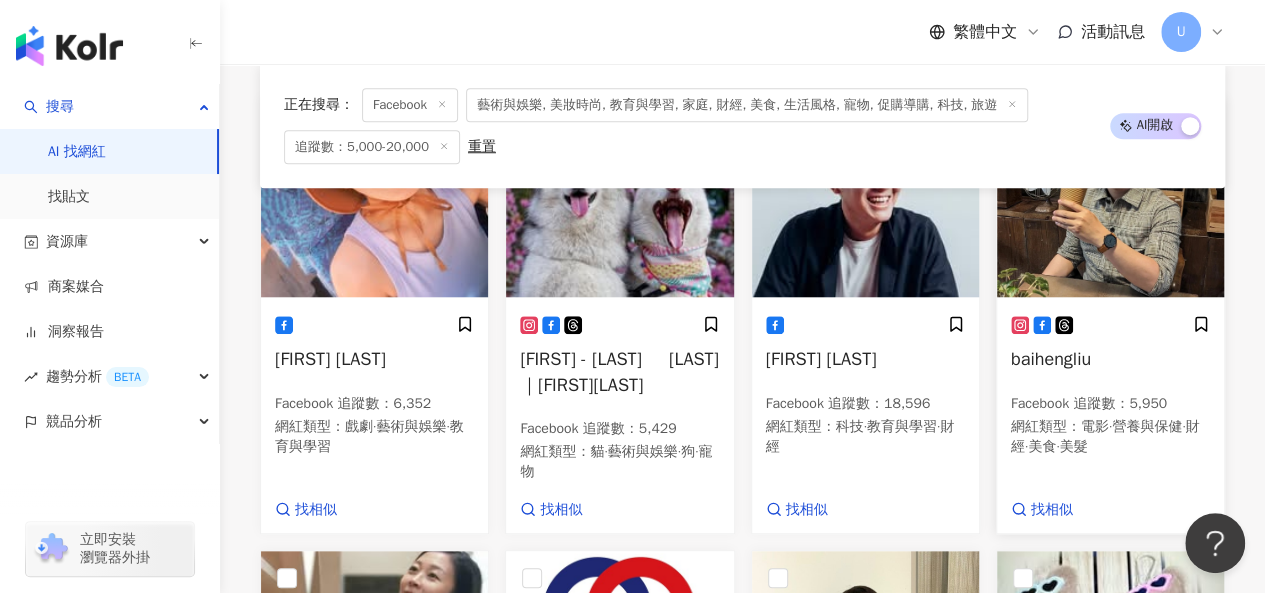 scroll, scrollTop: 782, scrollLeft: 0, axis: vertical 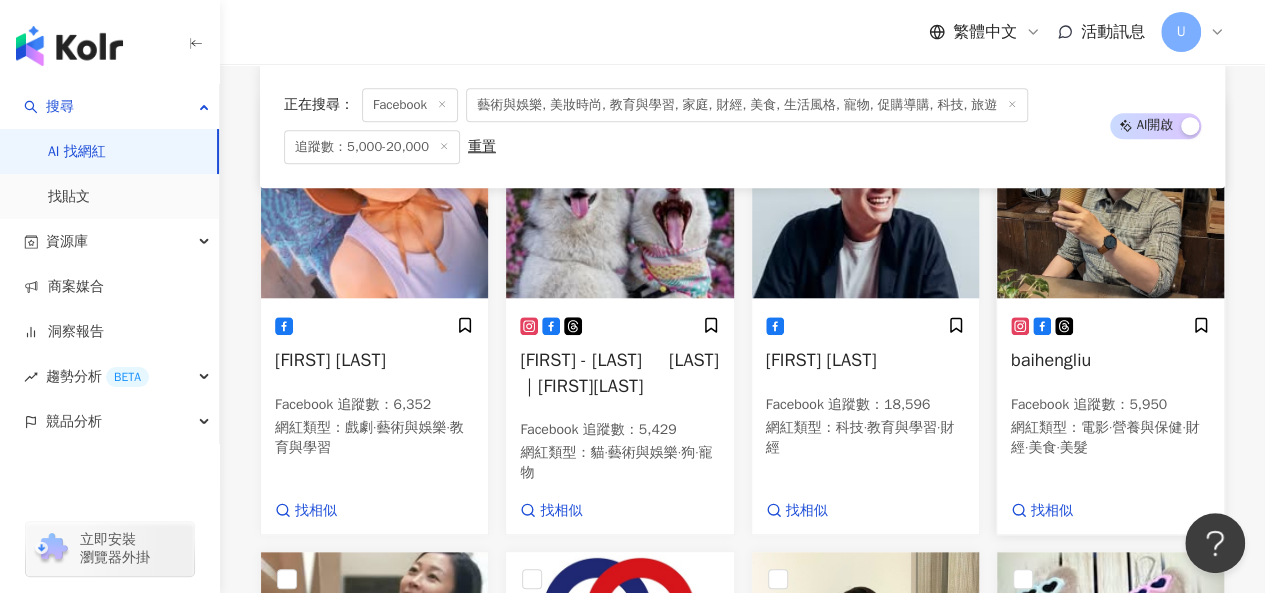 click at bounding box center [1110, 198] 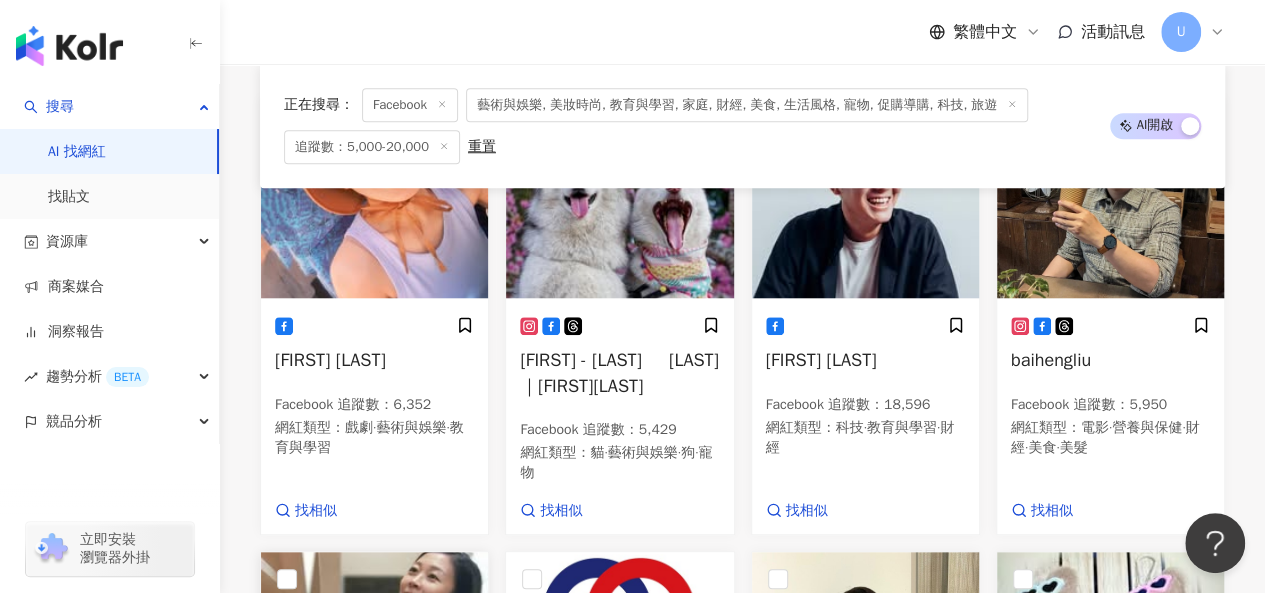 scroll, scrollTop: 1320, scrollLeft: 0, axis: vertical 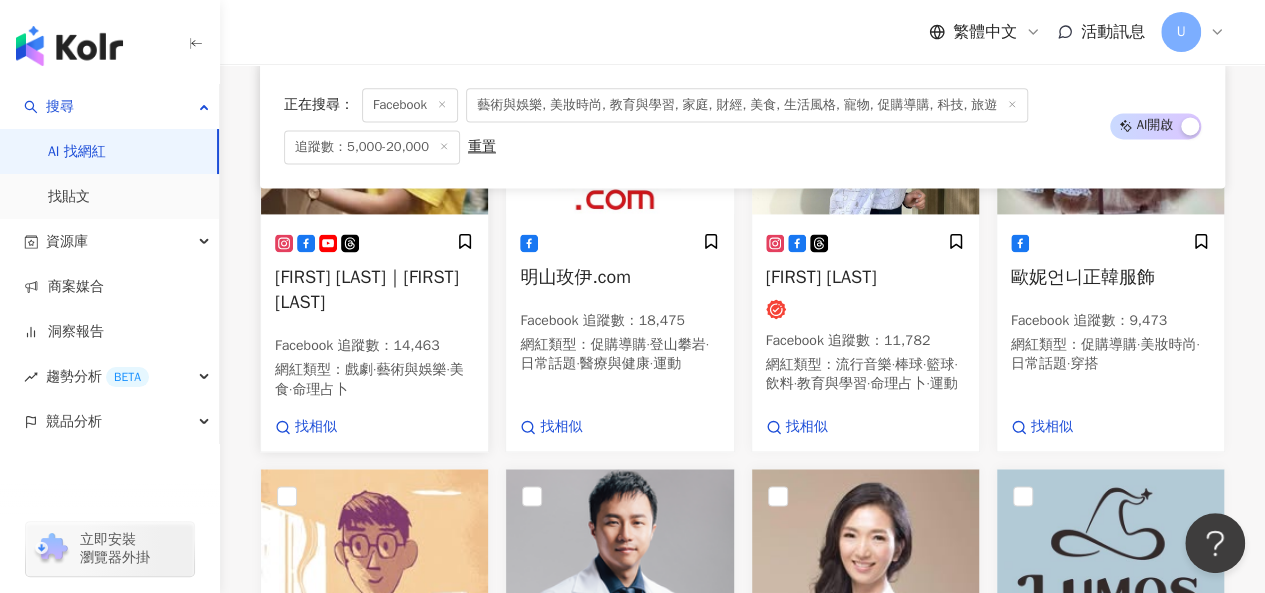 click at bounding box center [374, 114] 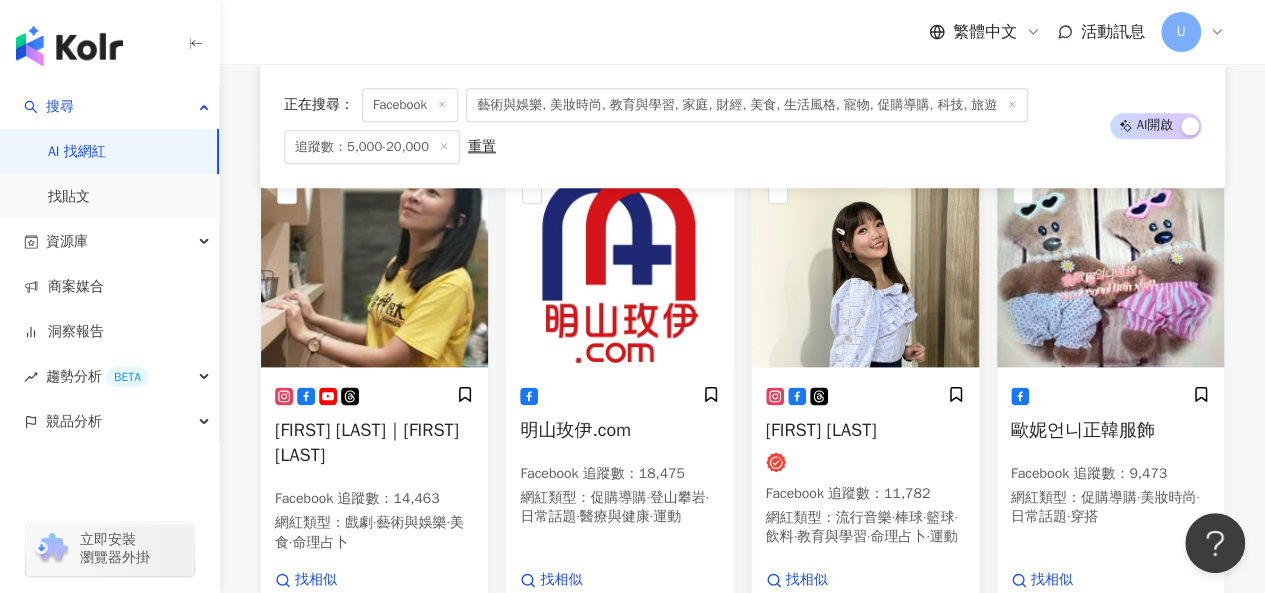 scroll, scrollTop: 1173, scrollLeft: 0, axis: vertical 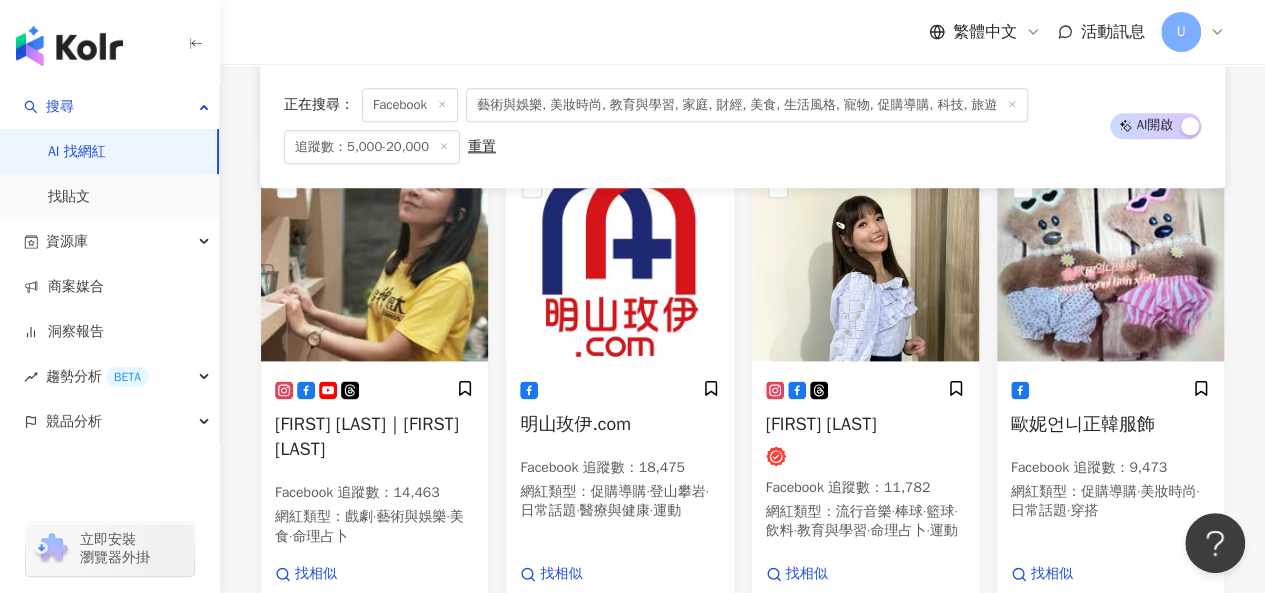 click at bounding box center (865, 261) 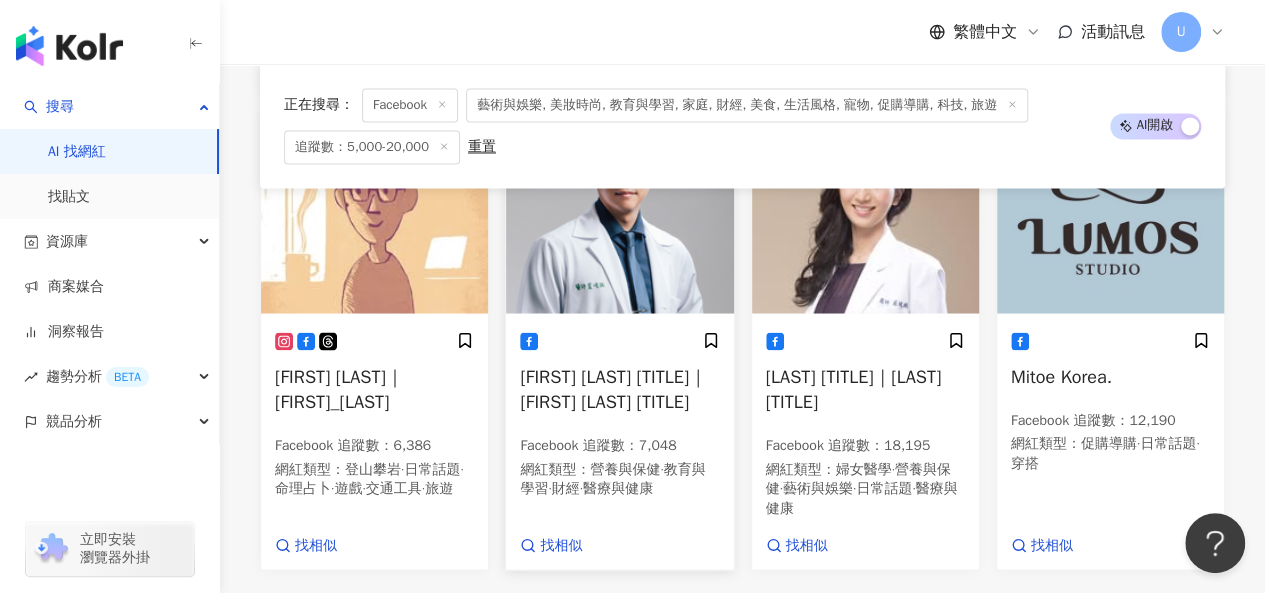 scroll, scrollTop: 1699, scrollLeft: 0, axis: vertical 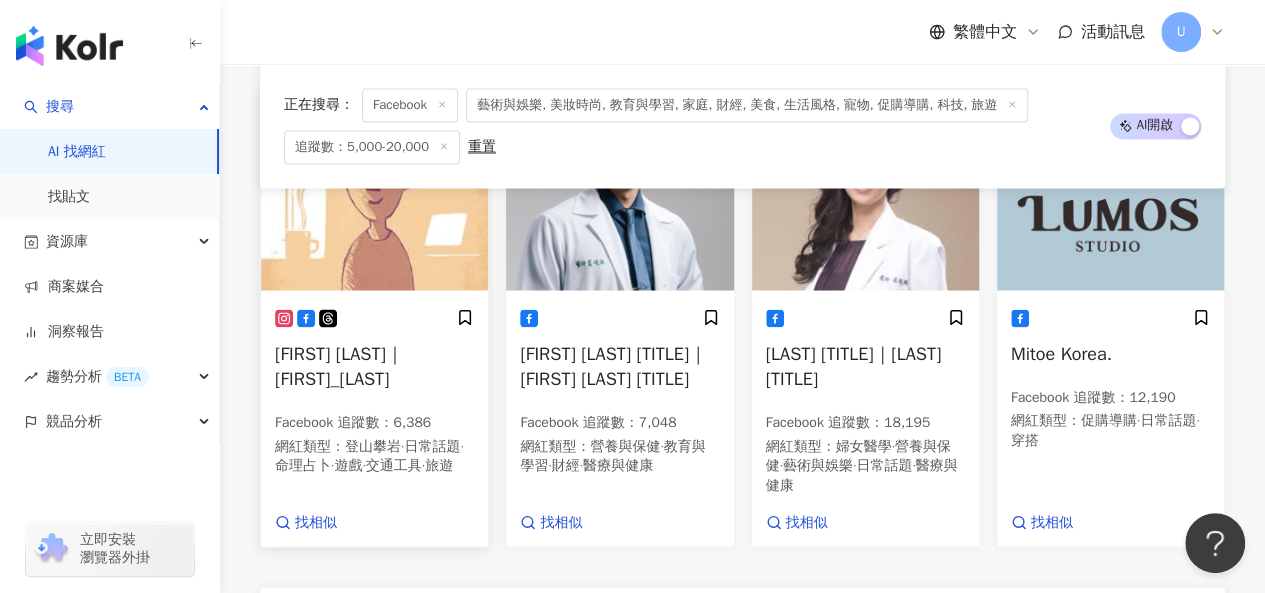 click at bounding box center [374, 190] 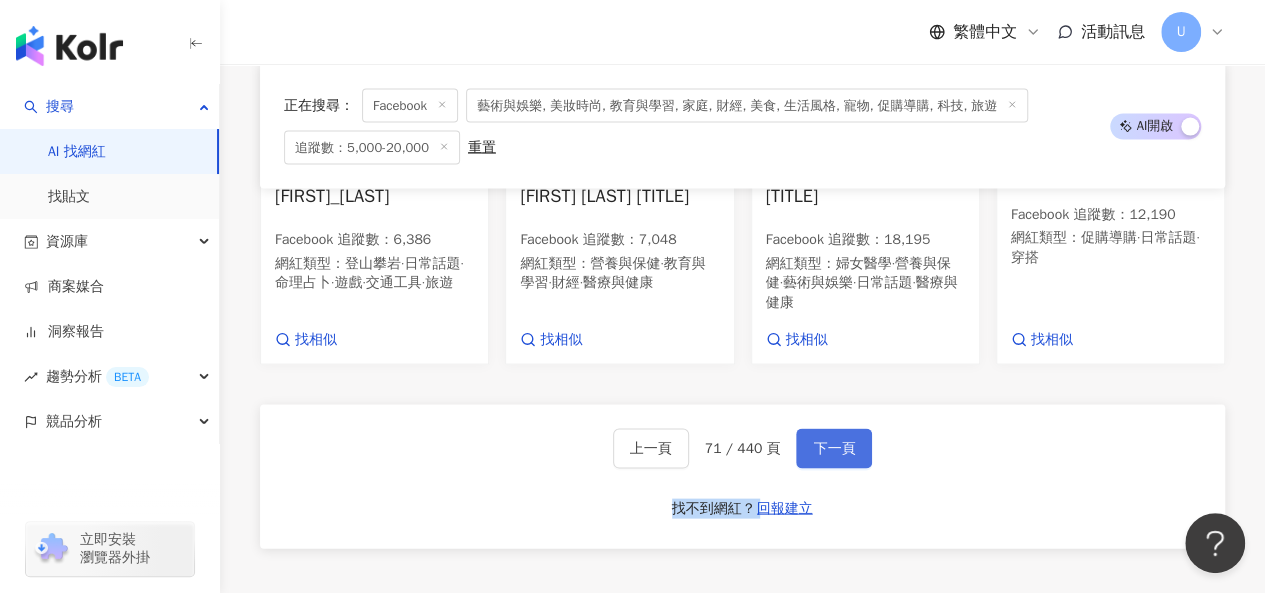 scroll, scrollTop: 1883, scrollLeft: 0, axis: vertical 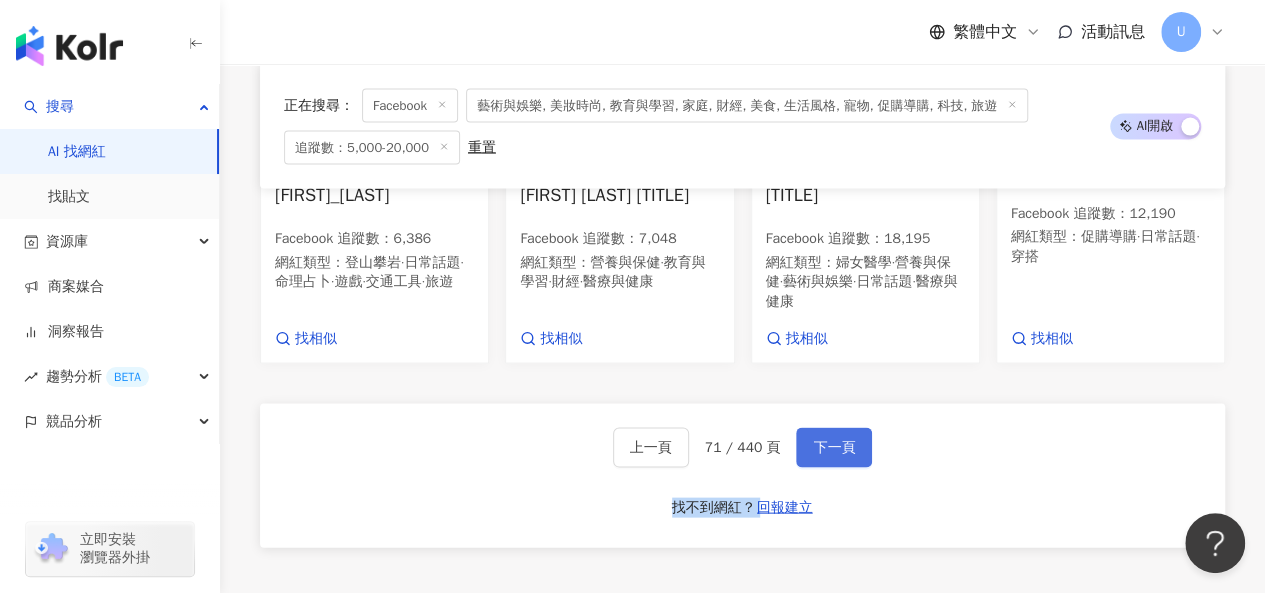 click on "下一頁" at bounding box center (834, 447) 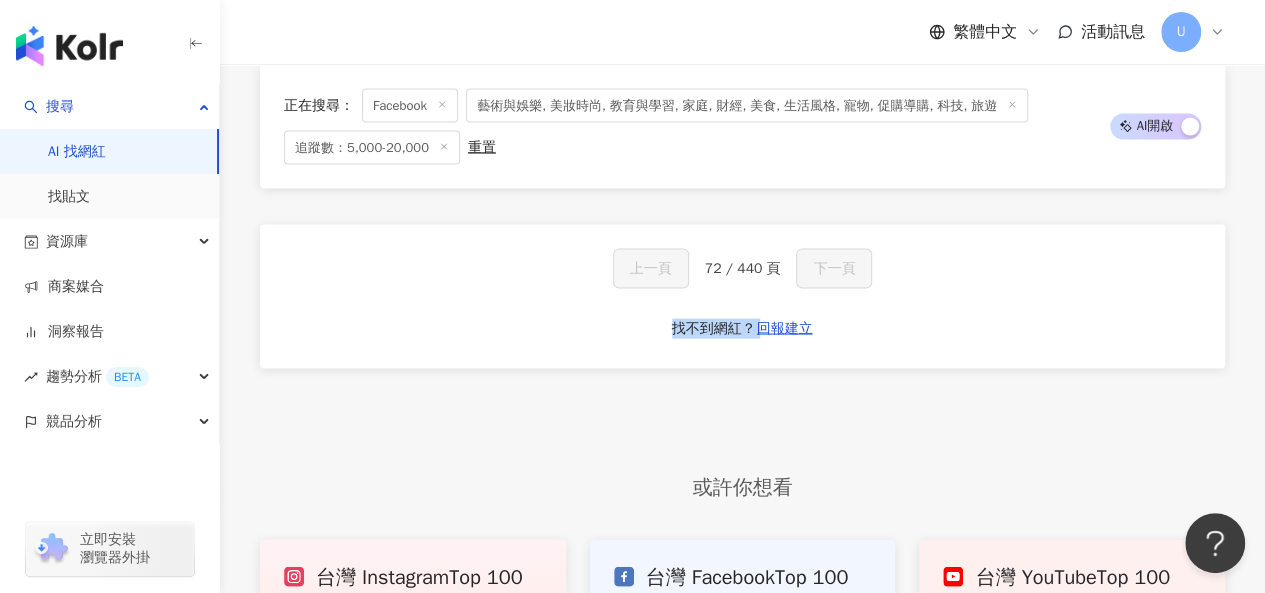 scroll, scrollTop: 1697, scrollLeft: 0, axis: vertical 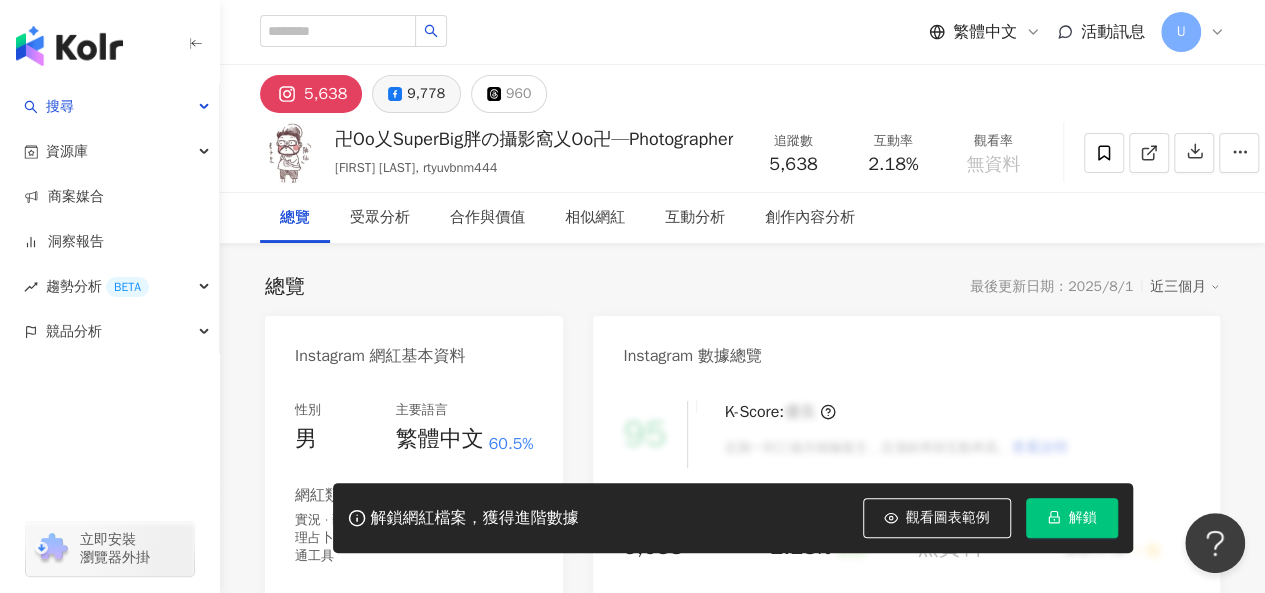 click on "9,778" at bounding box center [426, 94] 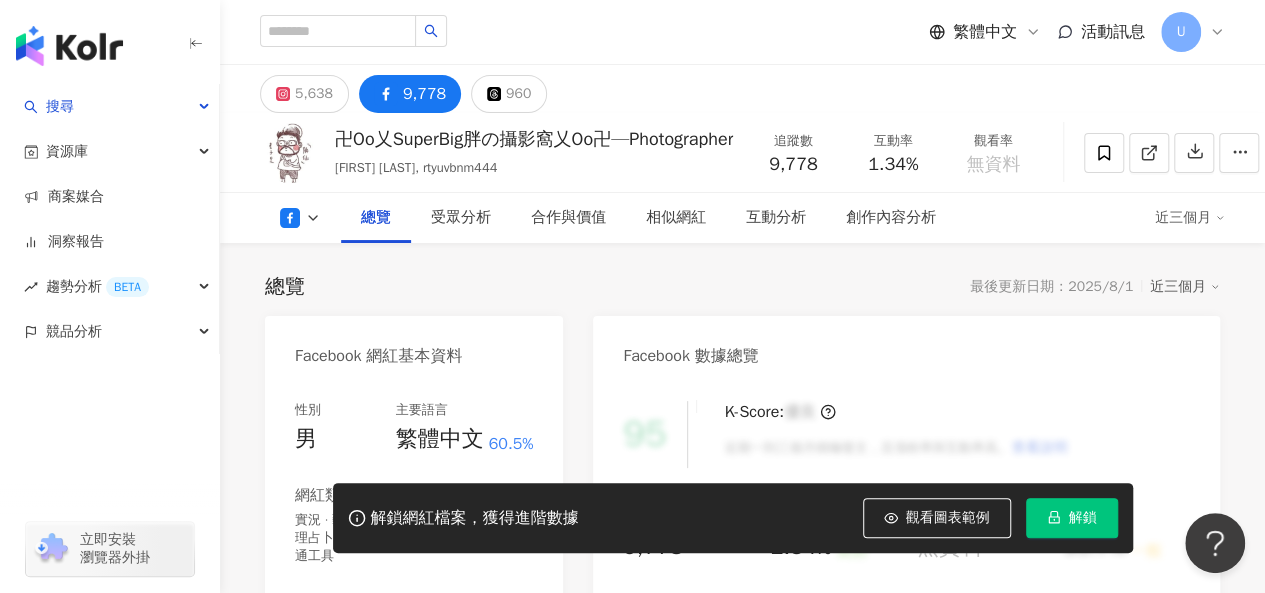 scroll, scrollTop: 400, scrollLeft: 0, axis: vertical 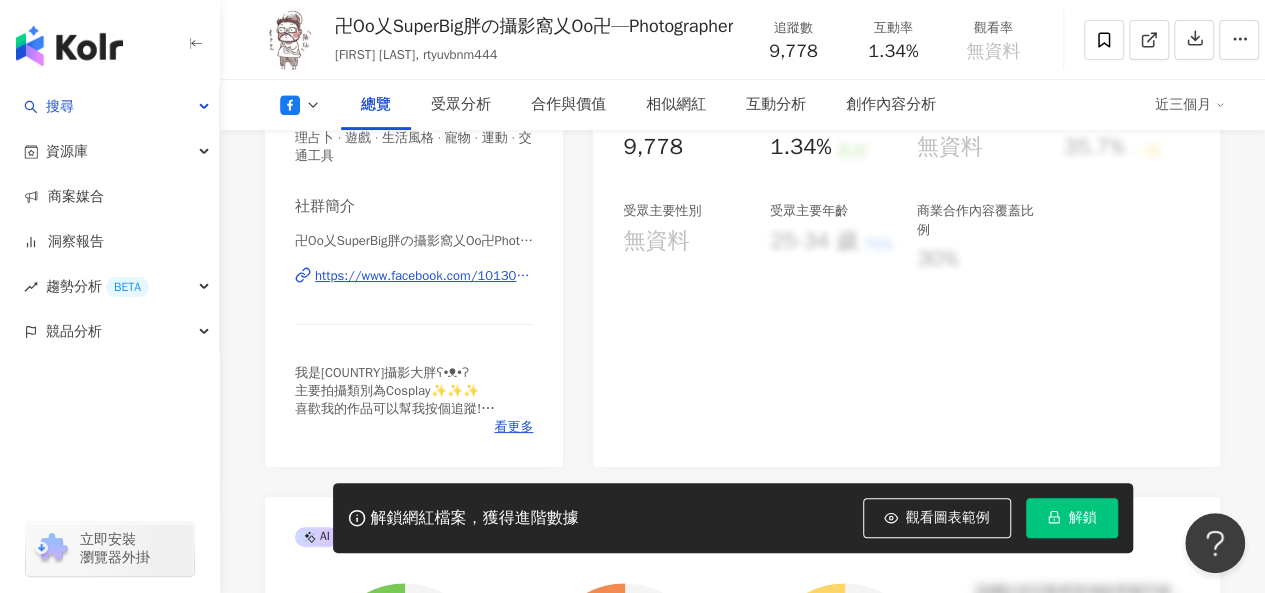 click on "https://www.facebook.com/101301417906167" at bounding box center [424, 276] 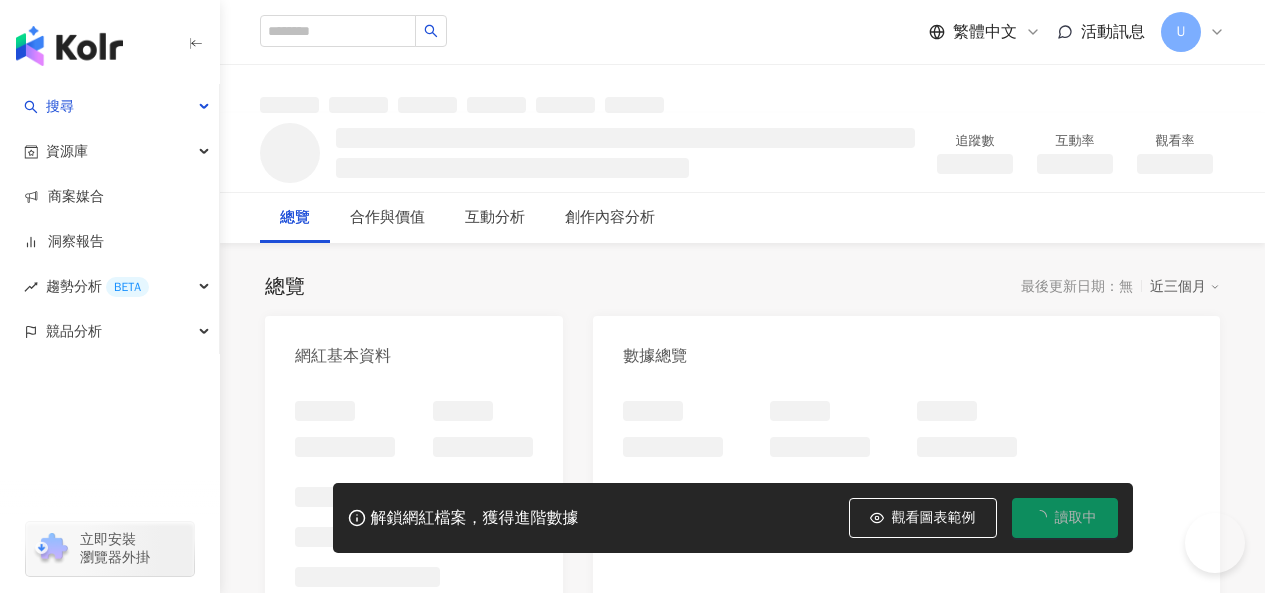scroll, scrollTop: 0, scrollLeft: 0, axis: both 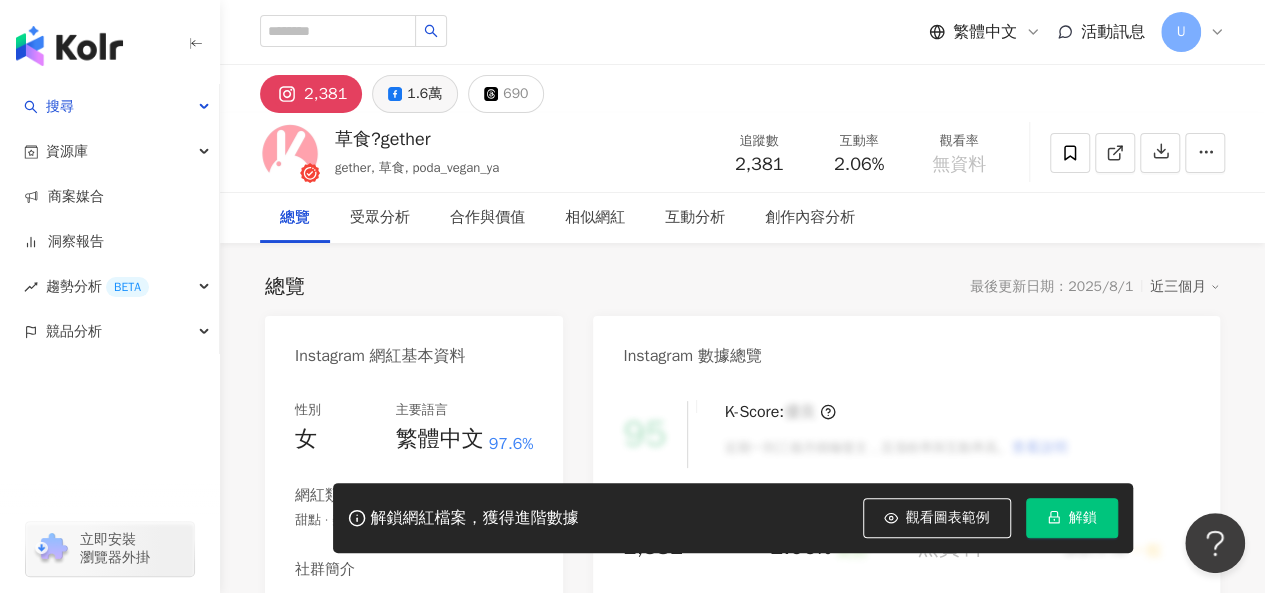 click on "1.6萬" at bounding box center [424, 94] 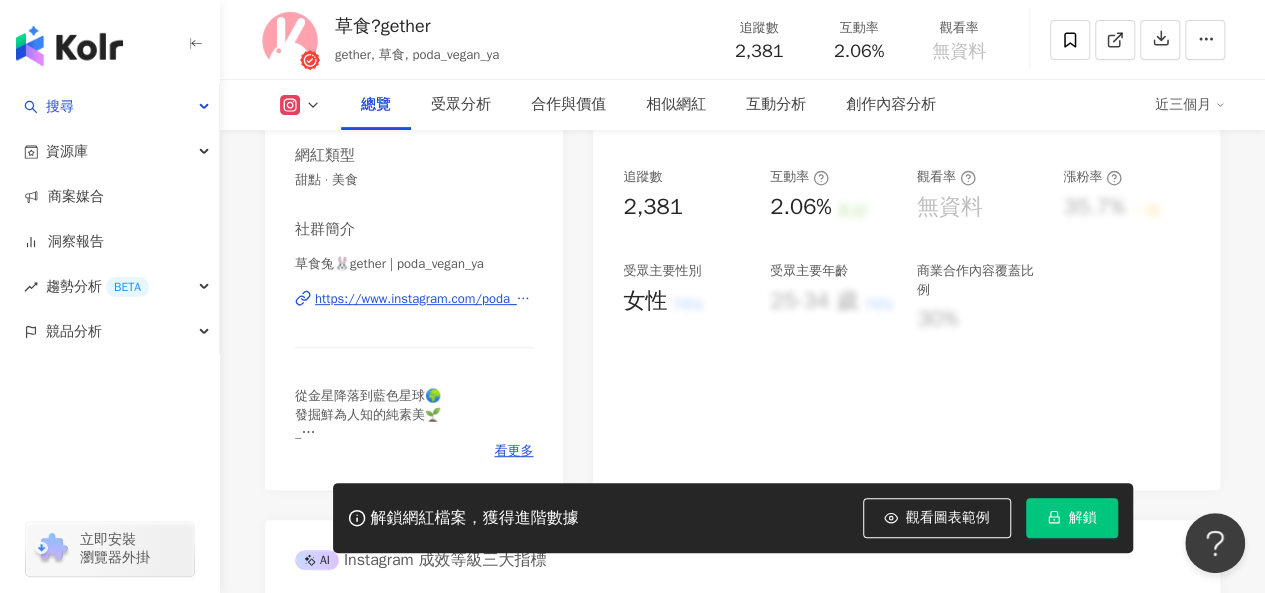 scroll, scrollTop: 300, scrollLeft: 0, axis: vertical 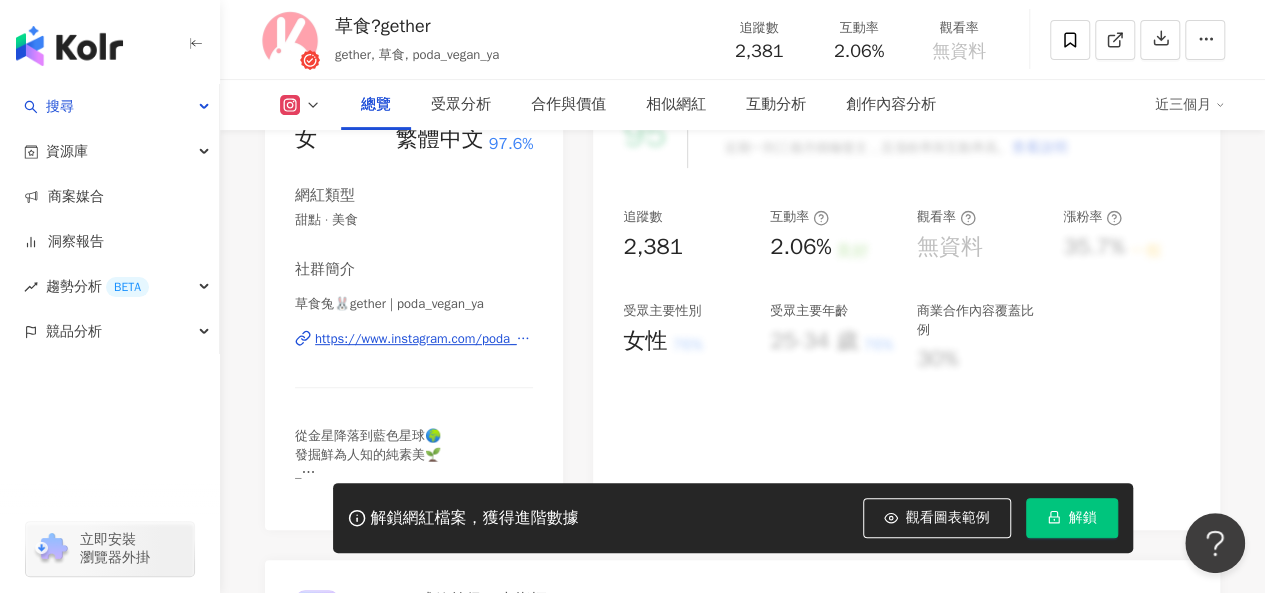 click on "https://www.instagram.com/poda_vegan_ya/" at bounding box center (424, 339) 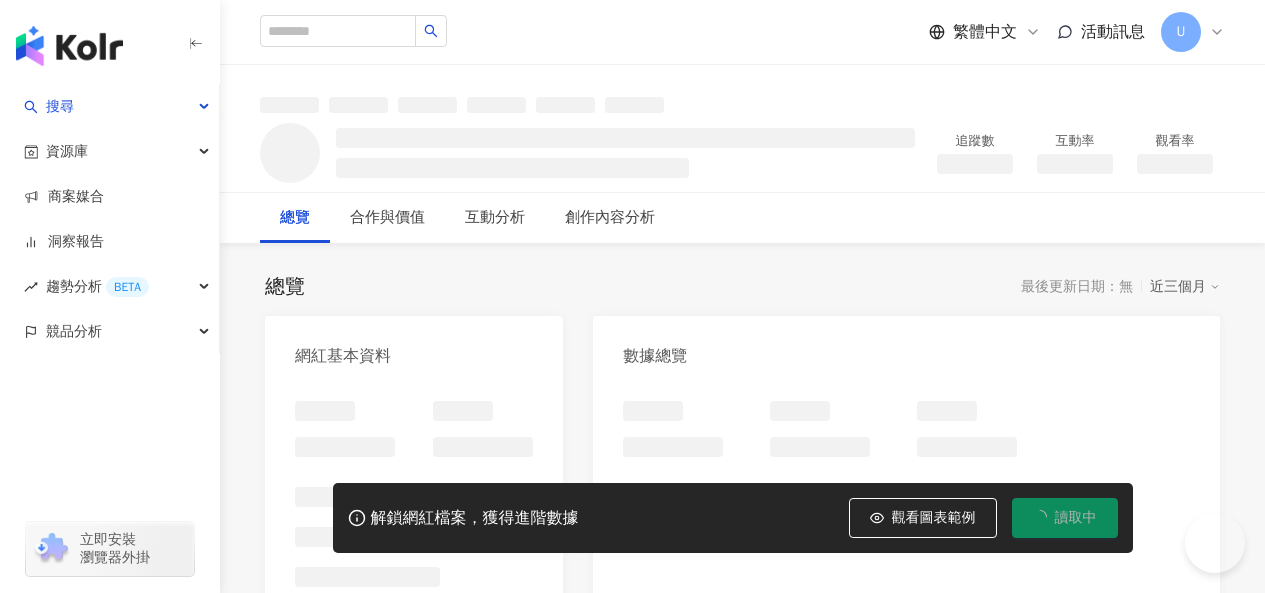 scroll, scrollTop: 0, scrollLeft: 0, axis: both 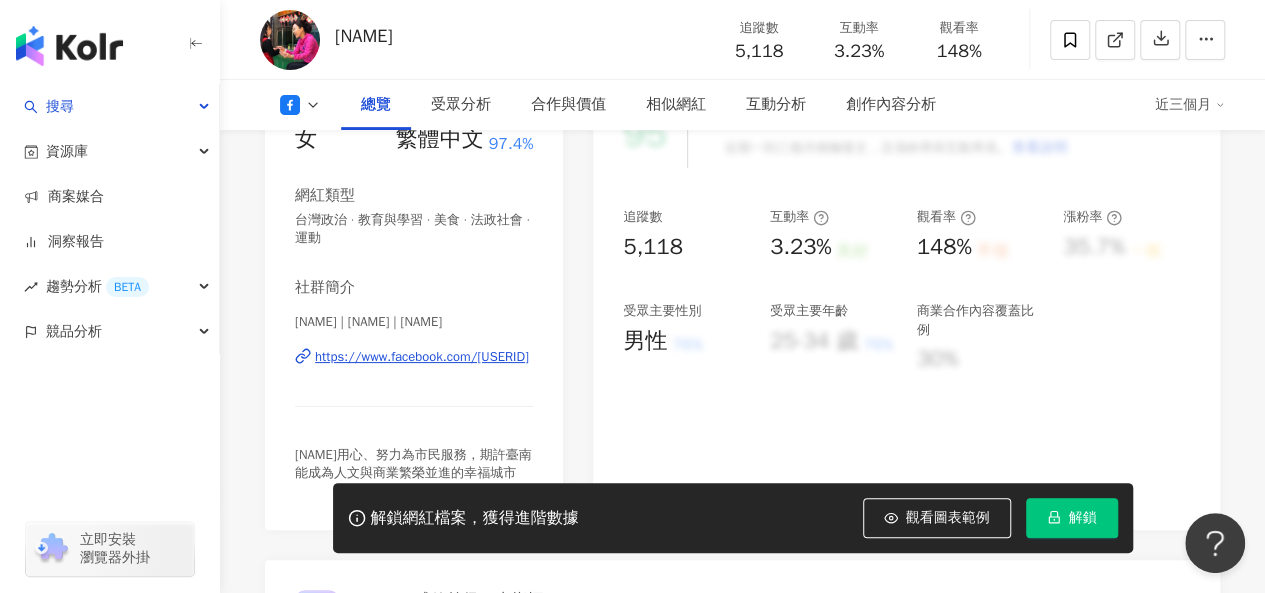 click on "https://www.facebook.com/453329261404493" at bounding box center (422, 357) 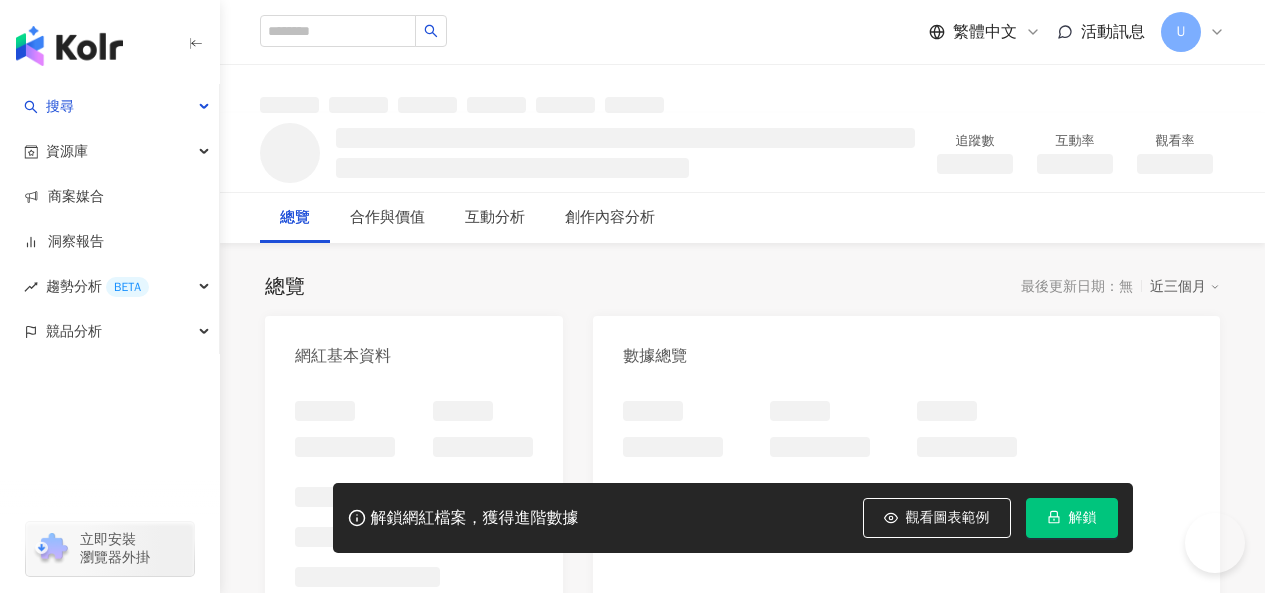 scroll, scrollTop: 0, scrollLeft: 0, axis: both 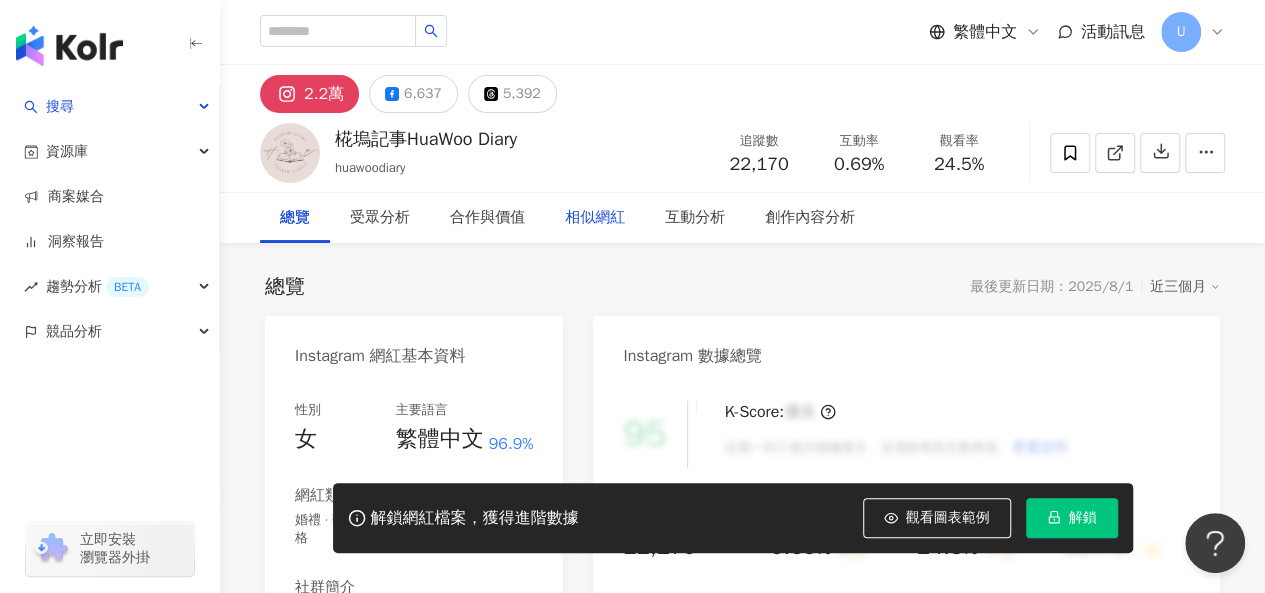 drag, startPoint x: 427, startPoint y: 81, endPoint x: 566, endPoint y: 211, distance: 190.31816 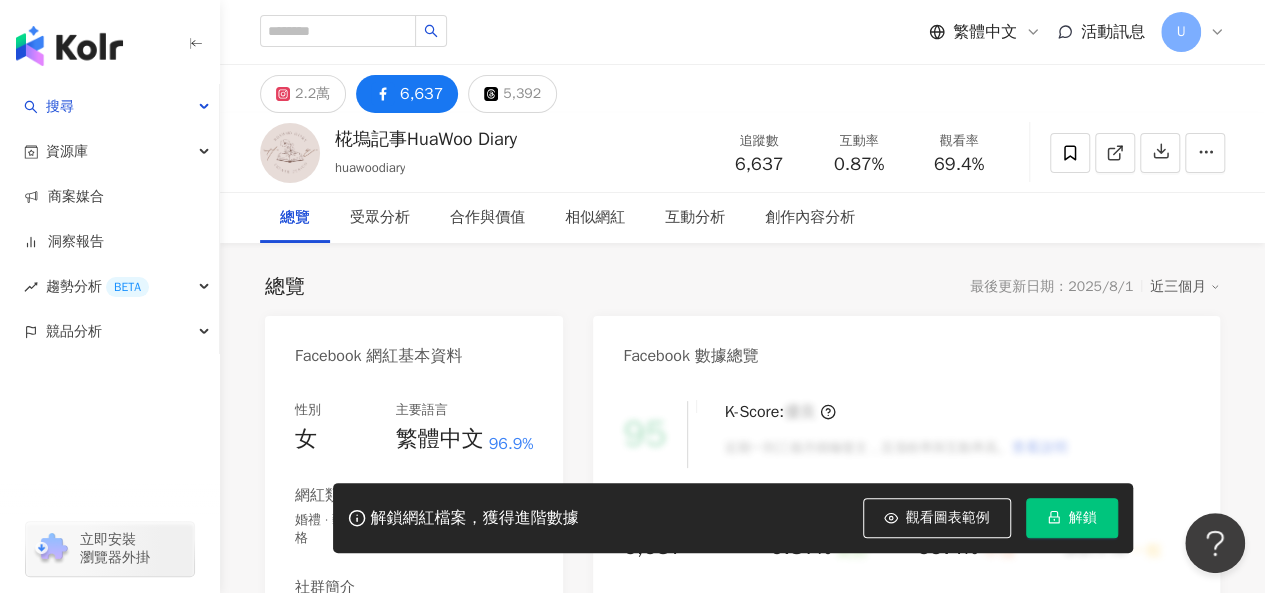 click on "https://www.facebook.com/1658635281034653" at bounding box center [406, 657] 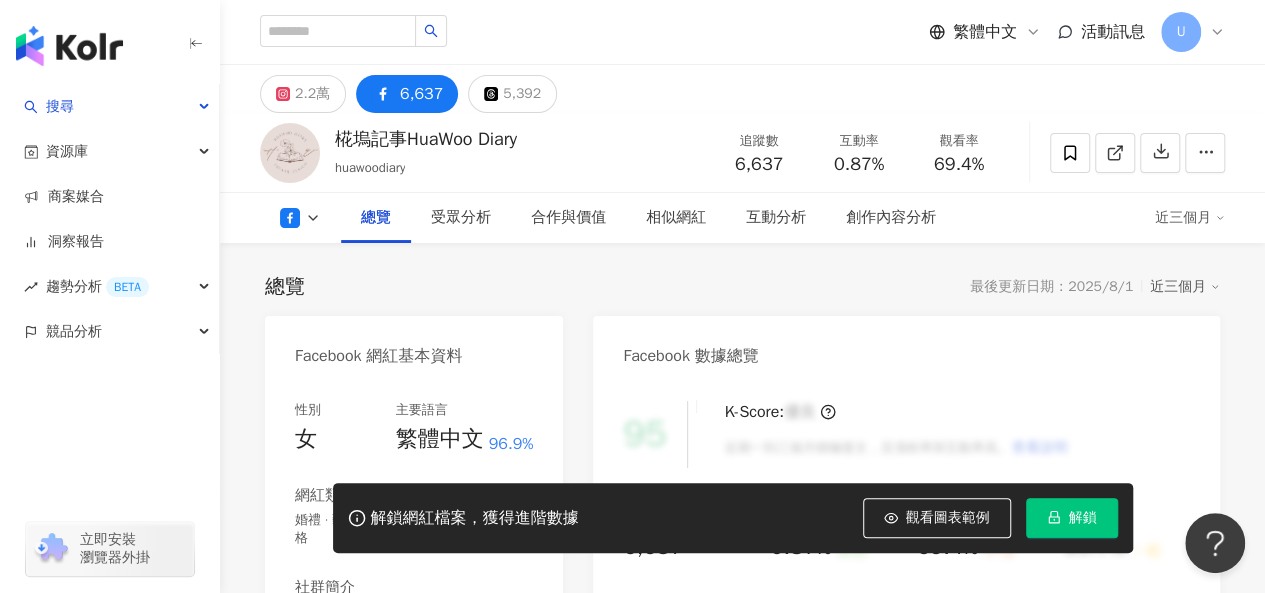 scroll, scrollTop: 250, scrollLeft: 0, axis: vertical 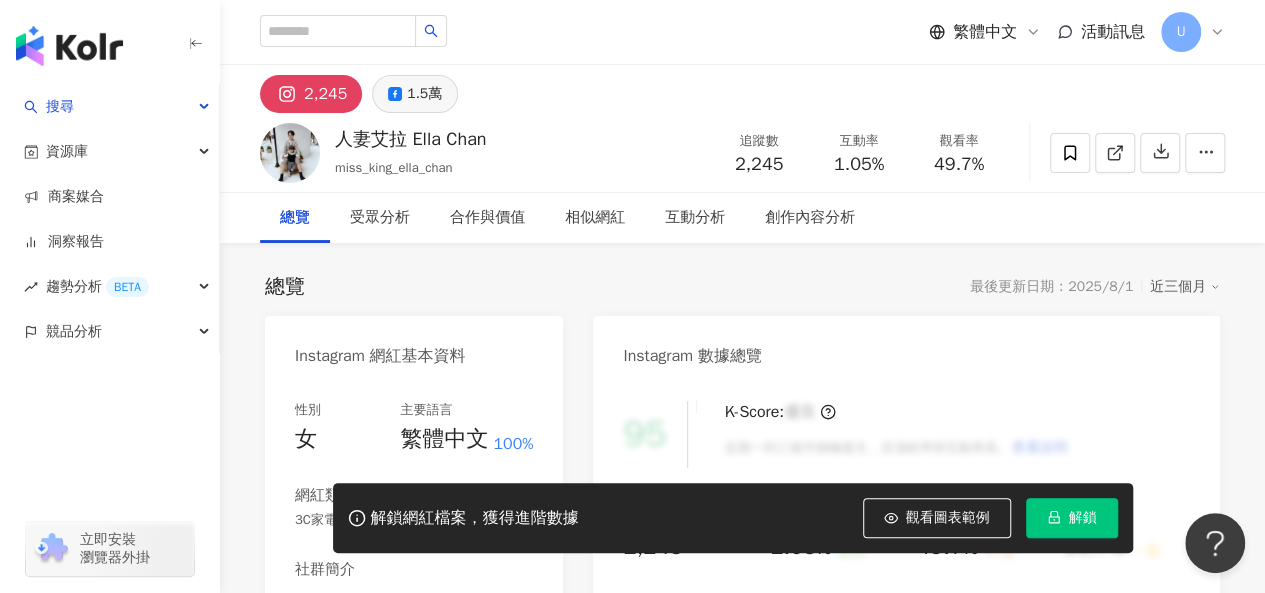 click on "1.5萬" at bounding box center (424, 94) 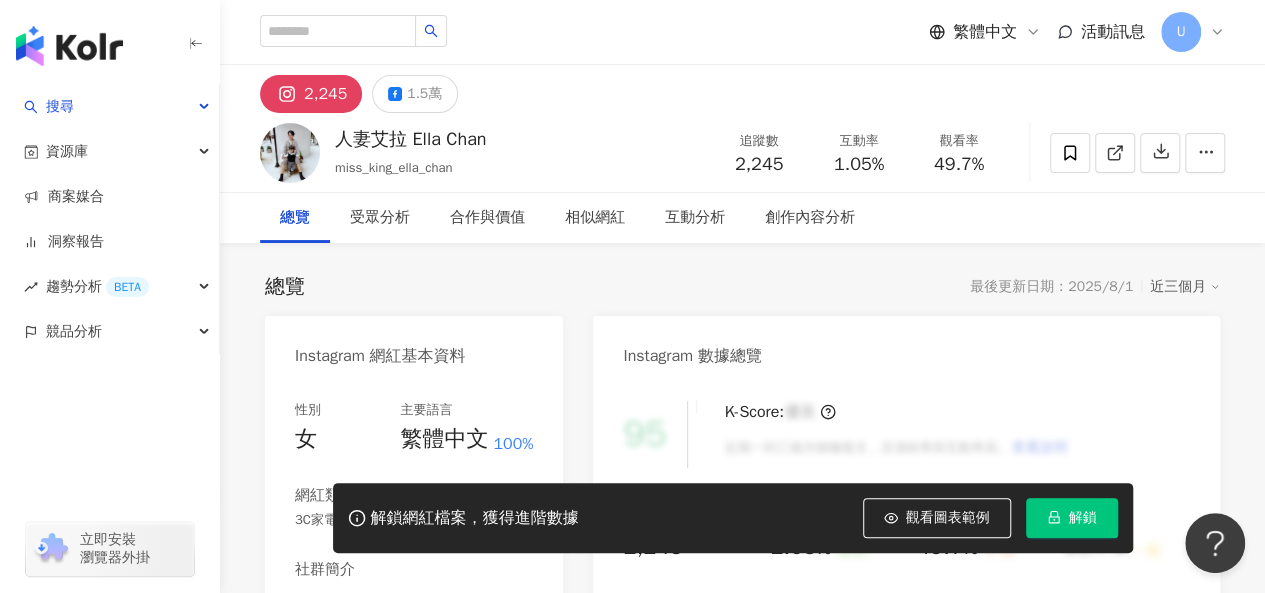 scroll, scrollTop: 48, scrollLeft: 0, axis: vertical 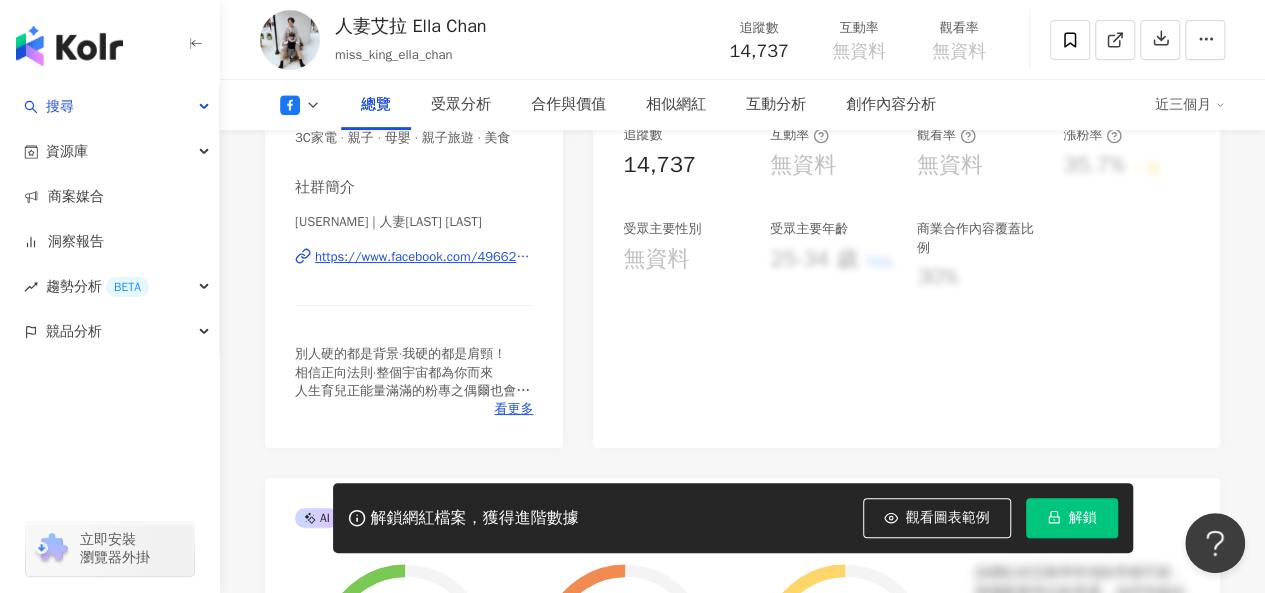 click on "https://www.facebook.com/496627610697941" at bounding box center [424, 257] 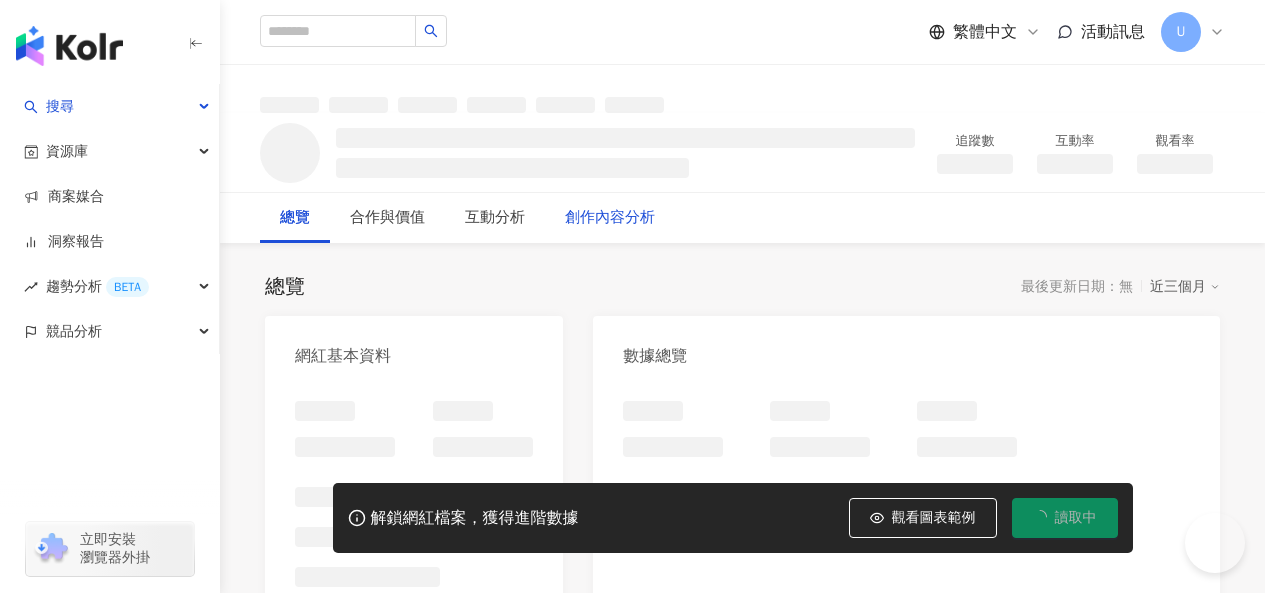scroll, scrollTop: 0, scrollLeft: 0, axis: both 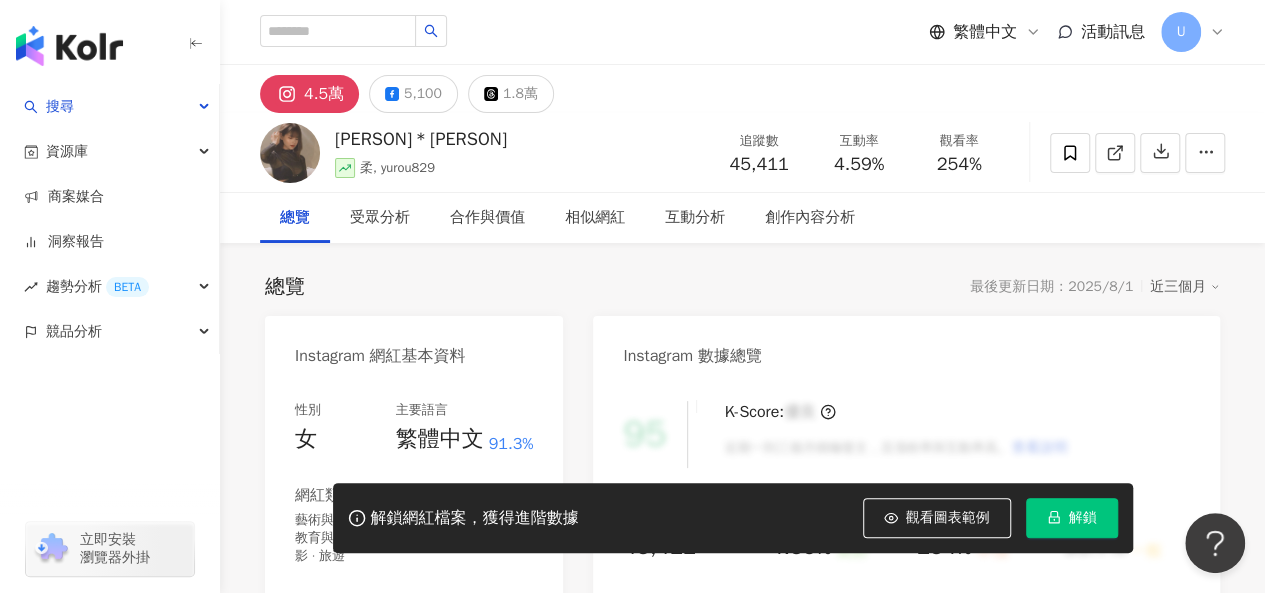 click on "5,100" at bounding box center (423, 94) 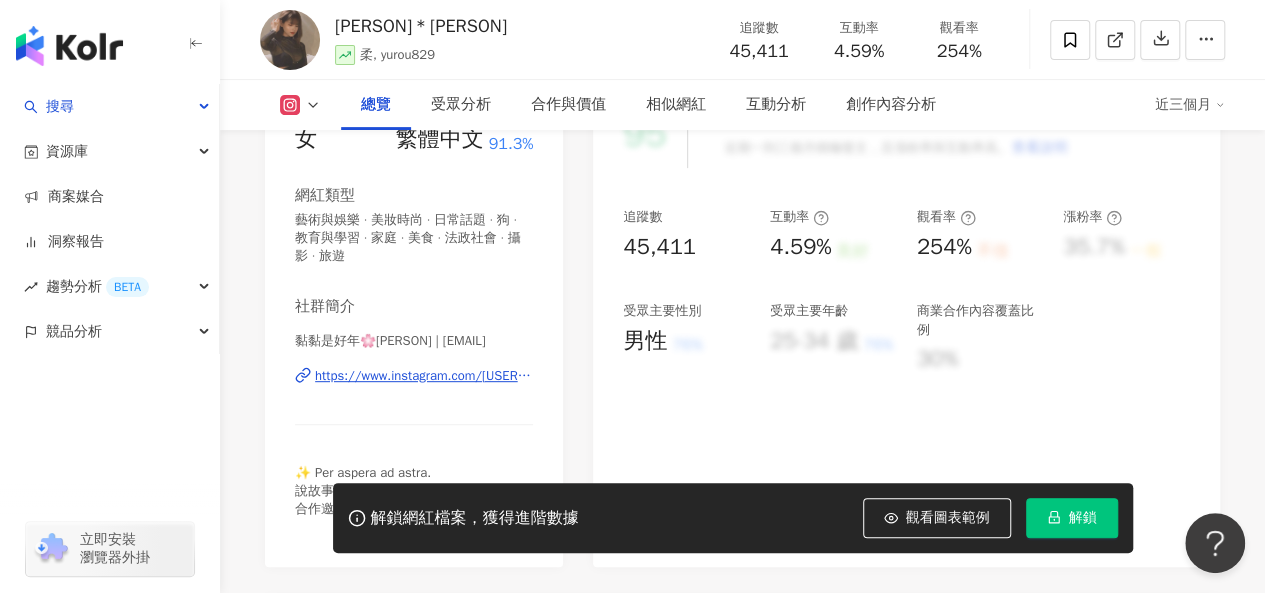 click on "https://www.instagram.com/naomi._.weee/" at bounding box center (424, 376) 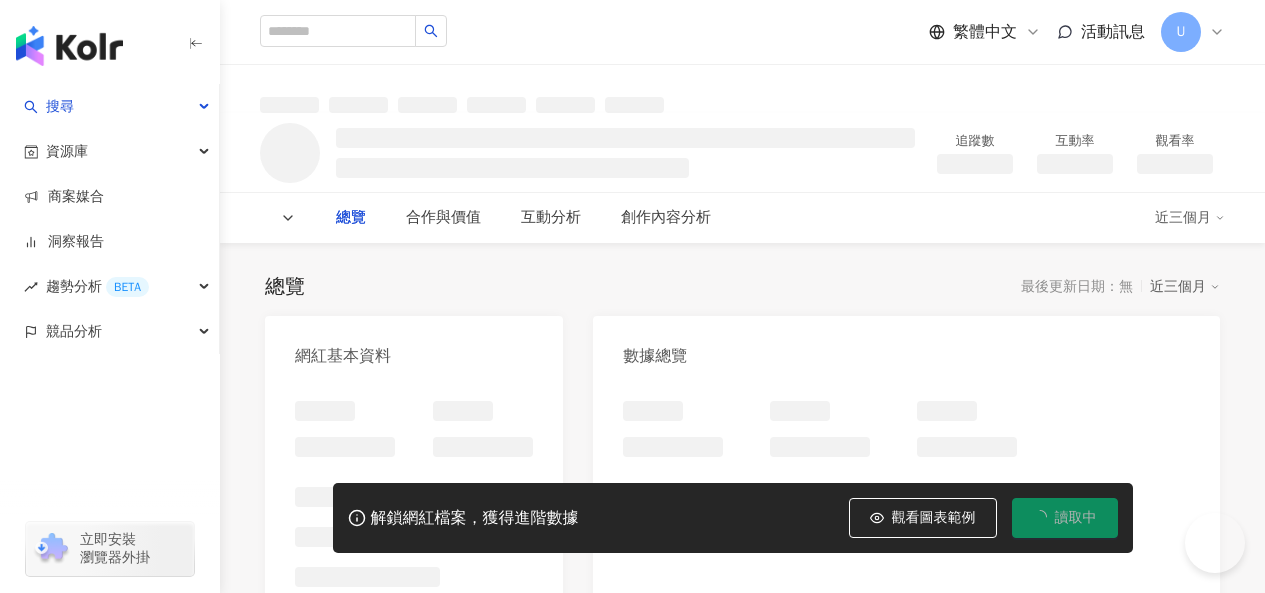 scroll, scrollTop: 0, scrollLeft: 0, axis: both 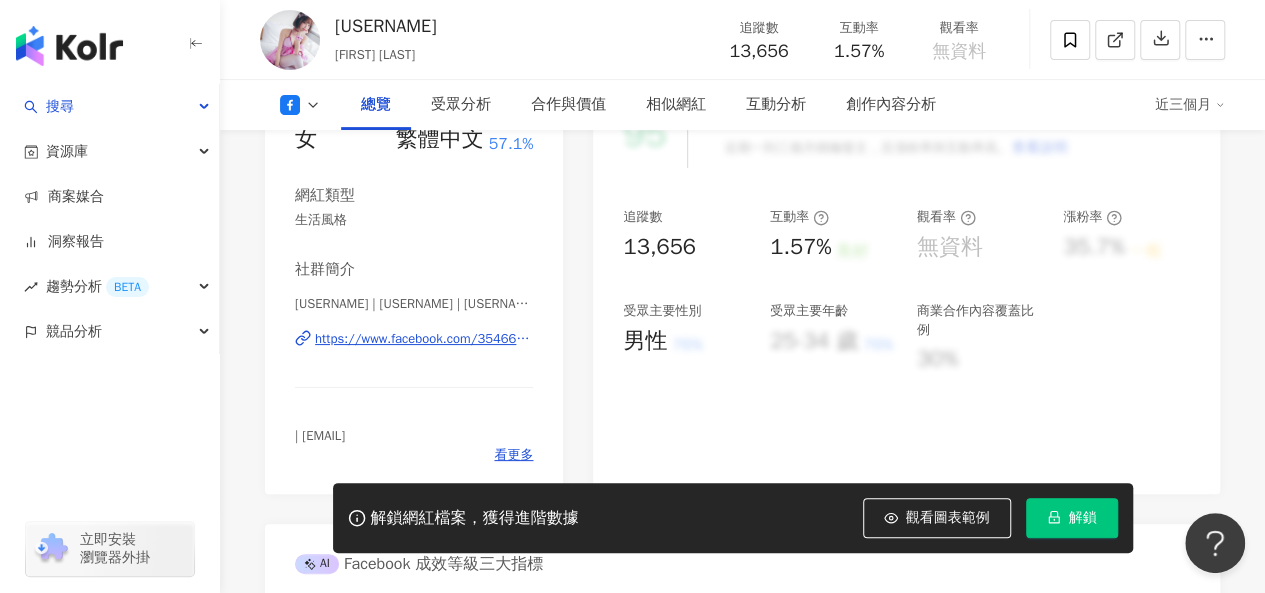 click on "https://www.facebook.com/354661241543307" at bounding box center (424, 339) 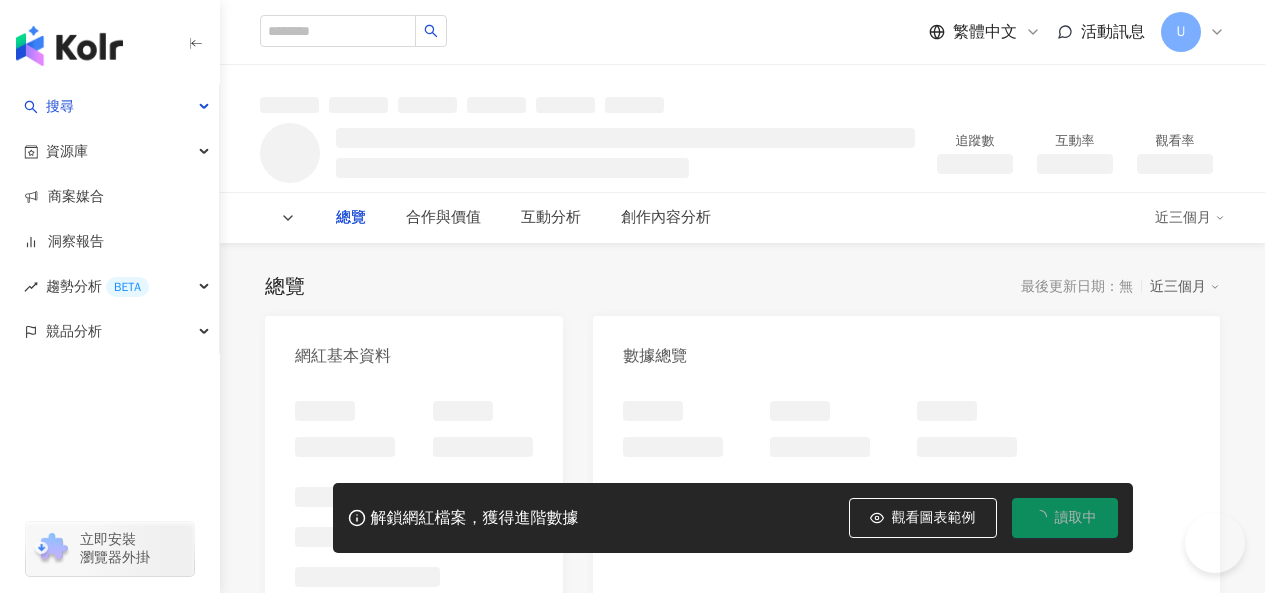 scroll, scrollTop: 0, scrollLeft: 0, axis: both 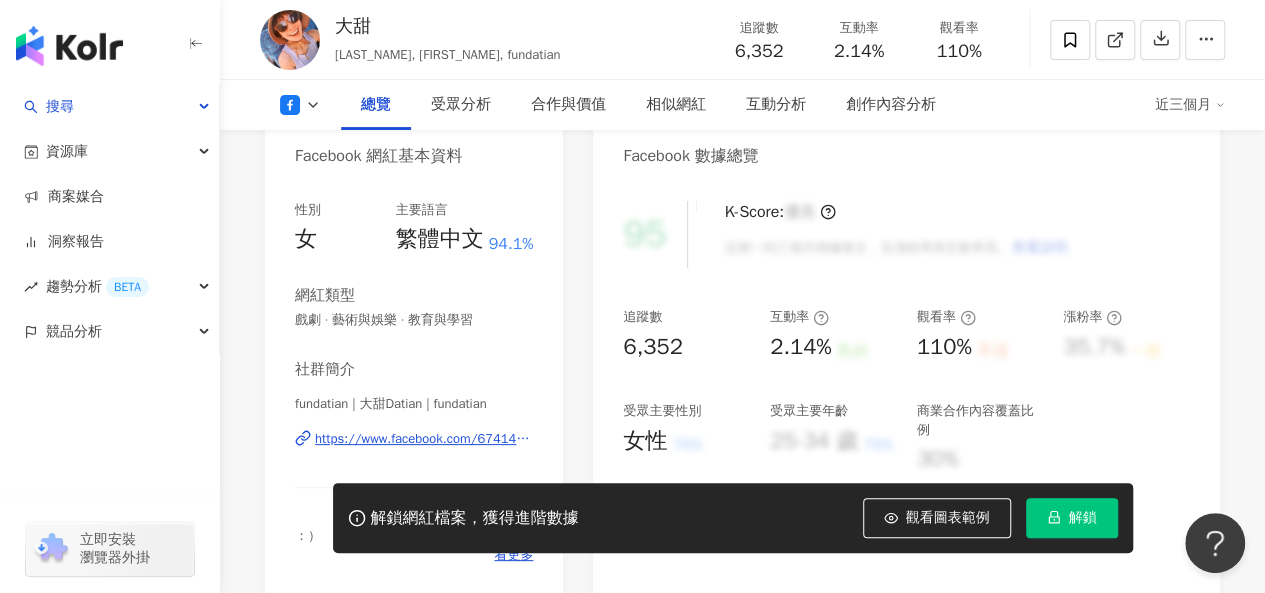 click on "https://www.facebook.com/674140995966287" at bounding box center [424, 439] 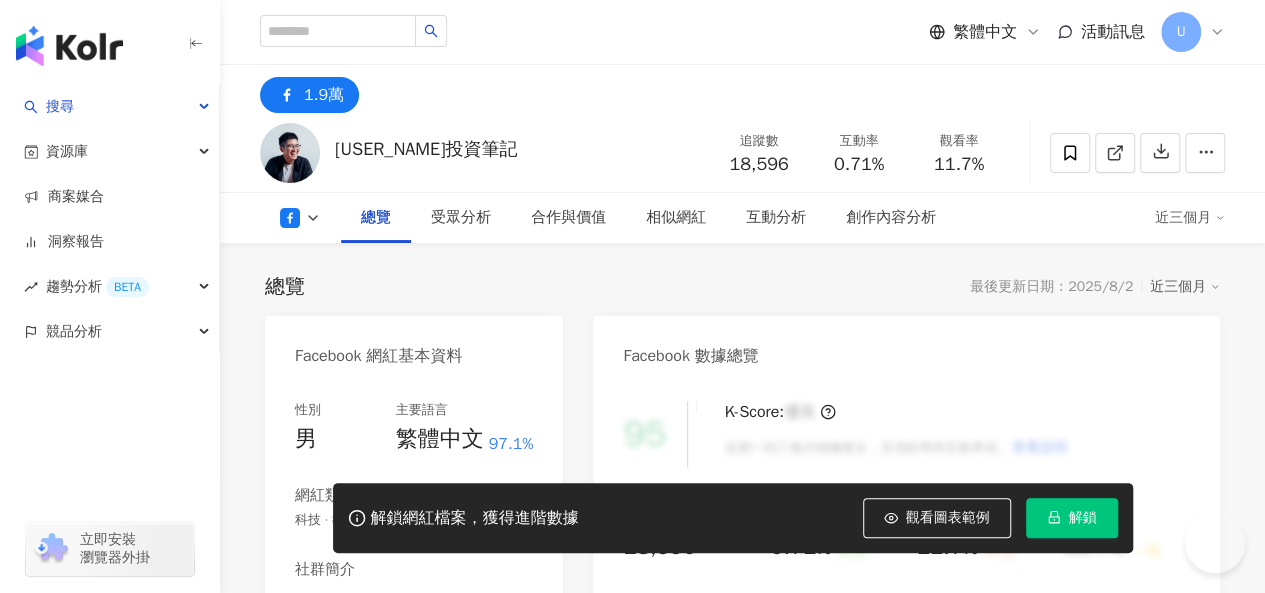 scroll, scrollTop: 300, scrollLeft: 0, axis: vertical 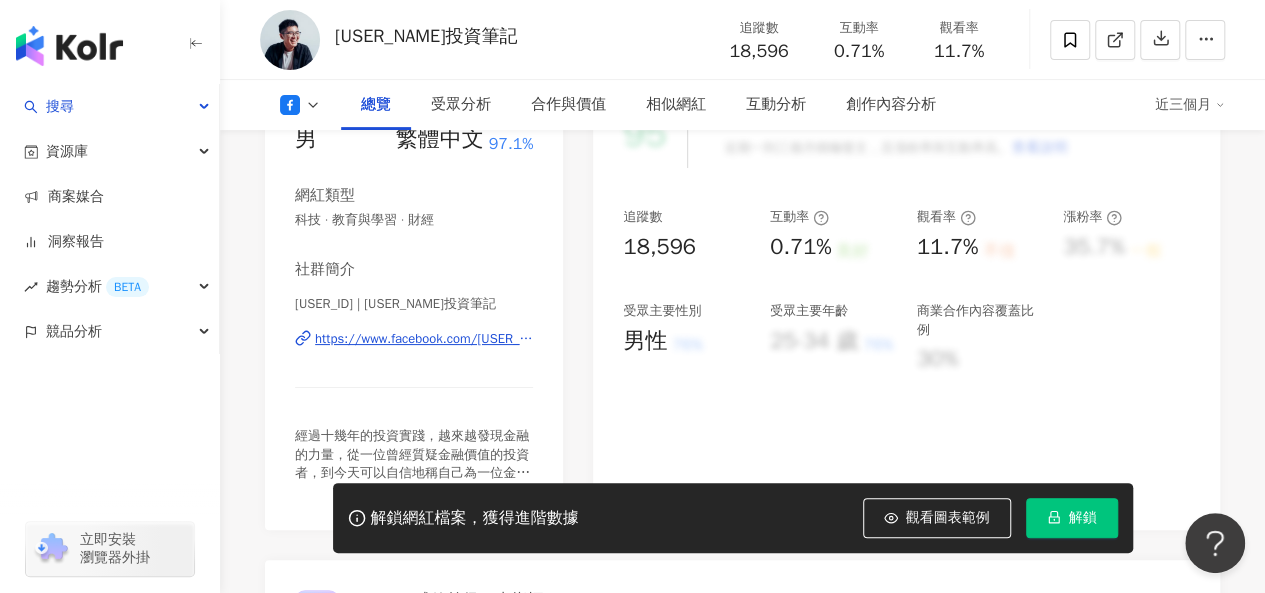 click on "https://www.facebook.com/[USER_ID]" at bounding box center [424, 339] 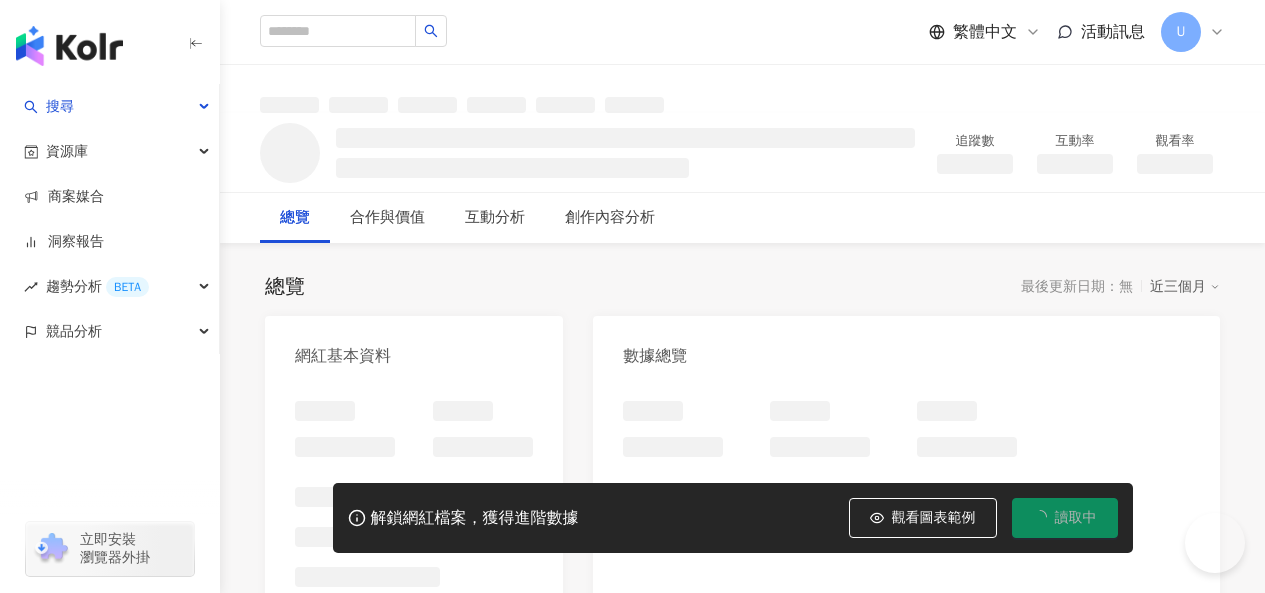 scroll, scrollTop: 0, scrollLeft: 0, axis: both 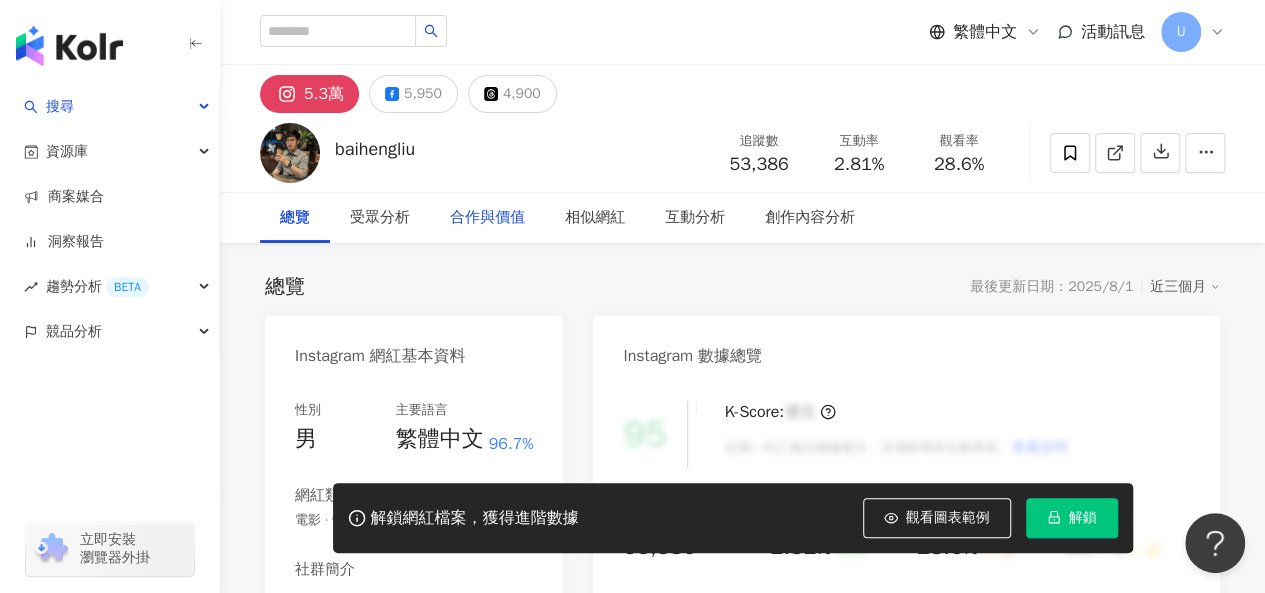 click on "5,950" at bounding box center (423, 94) 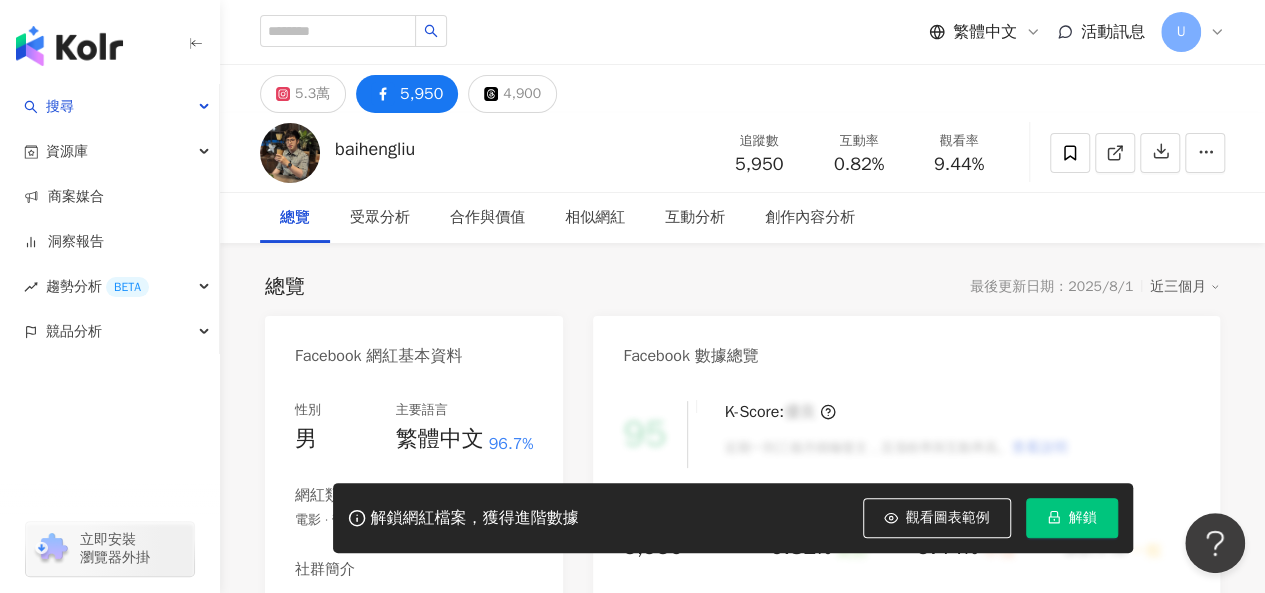 click on "https://www.facebook.com/107790297608846" at bounding box center (424, 639) 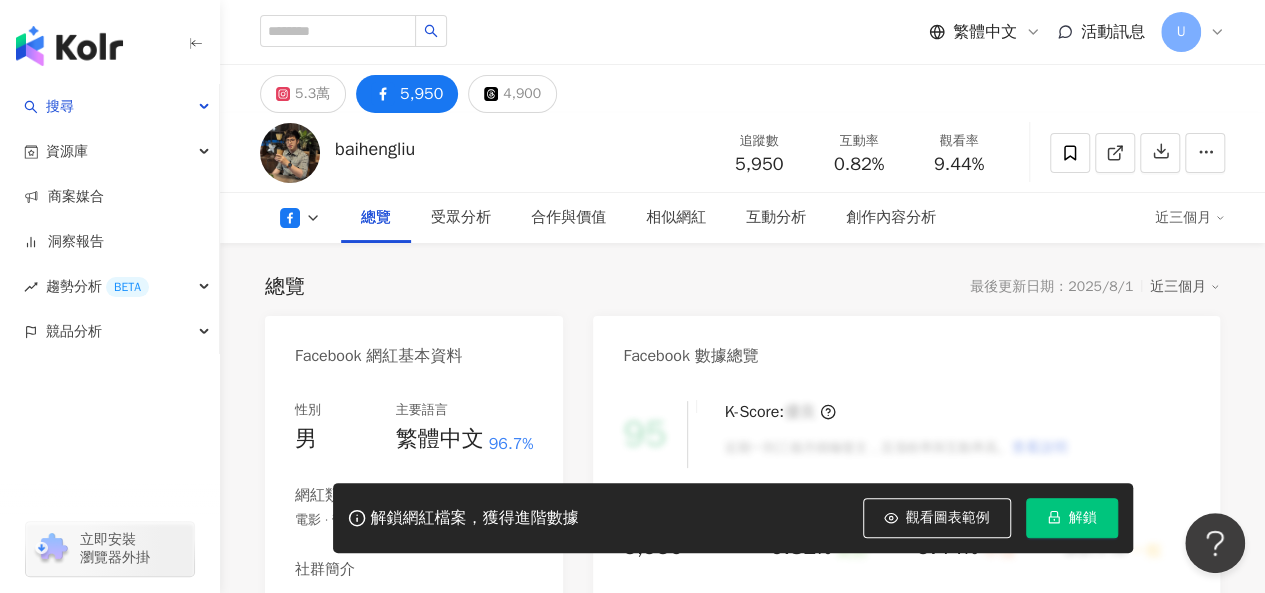 scroll, scrollTop: 300, scrollLeft: 0, axis: vertical 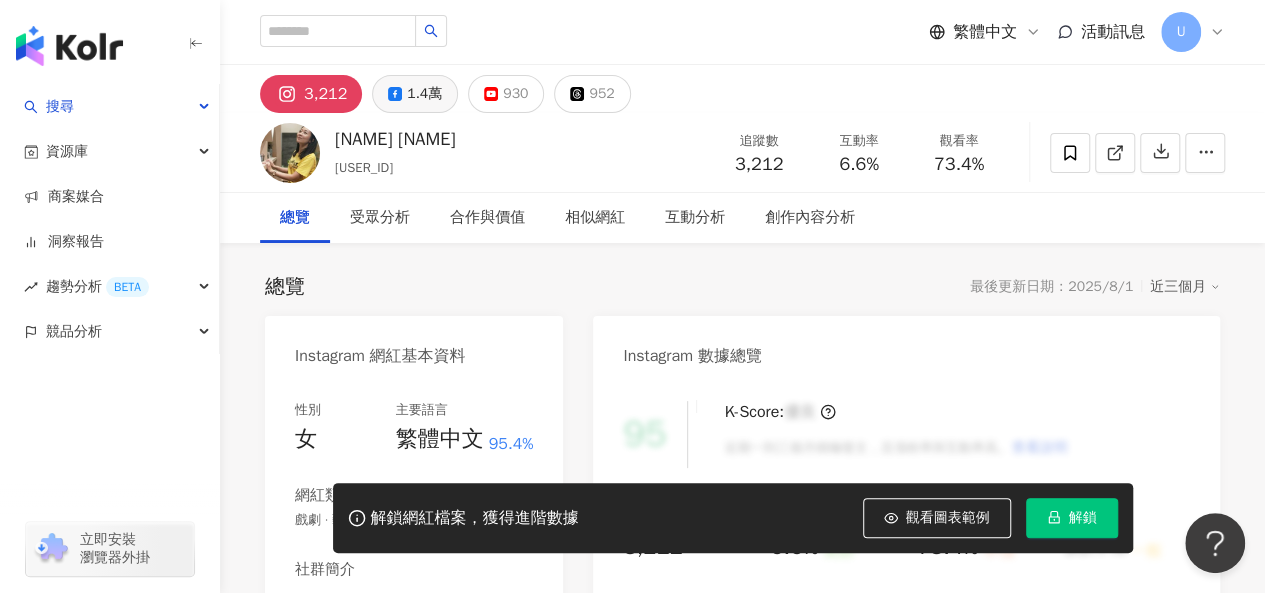 click on "1.4萬" at bounding box center (424, 94) 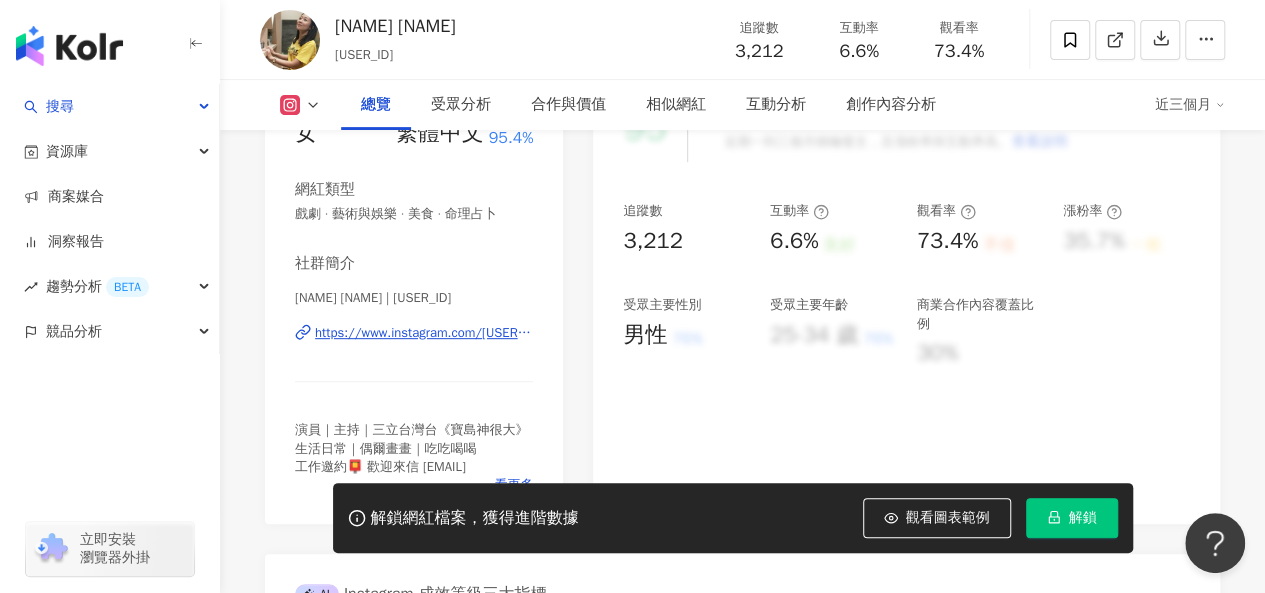 scroll, scrollTop: 400, scrollLeft: 0, axis: vertical 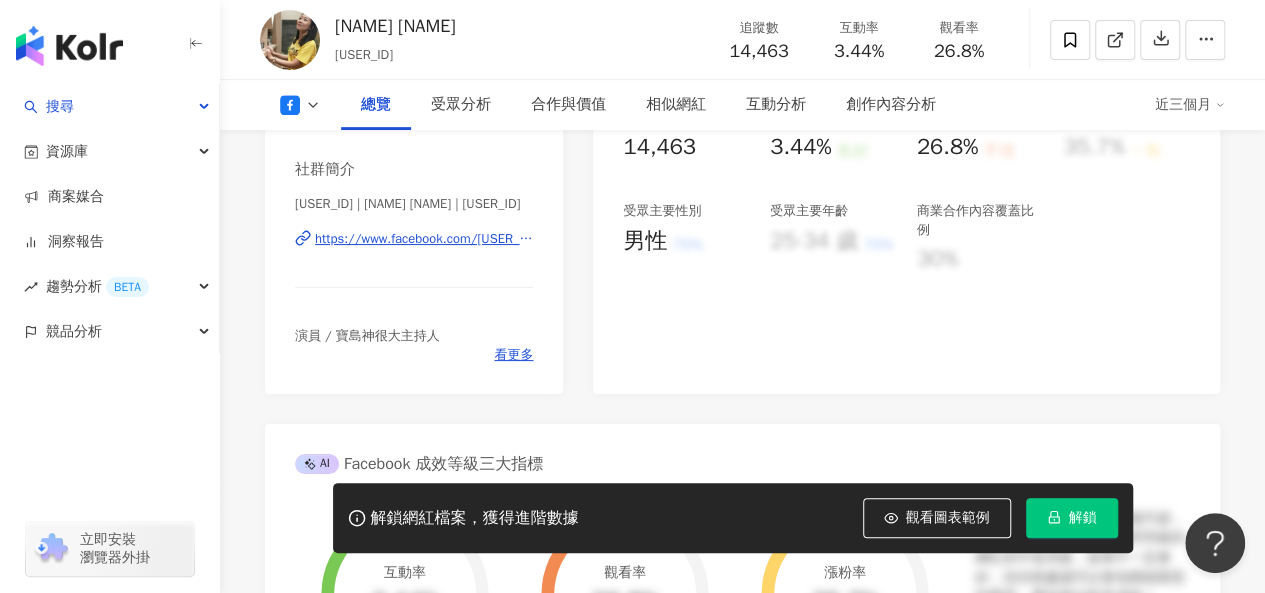 click on "https://www.facebook.com/1875447029151566" at bounding box center (424, 239) 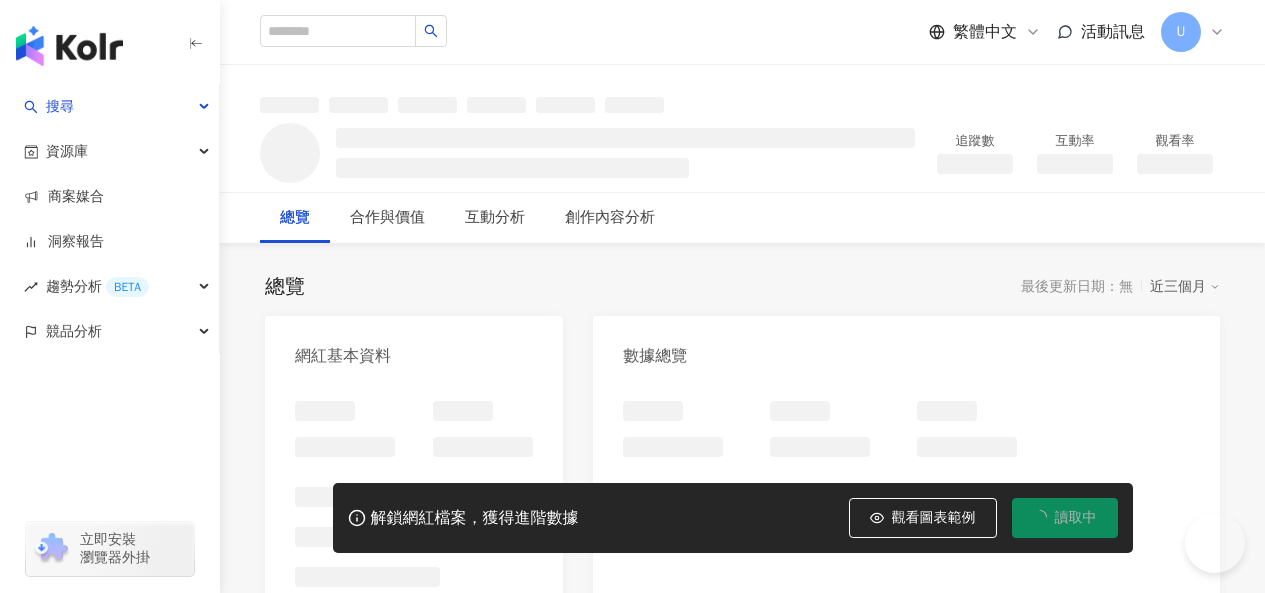 scroll, scrollTop: 0, scrollLeft: 0, axis: both 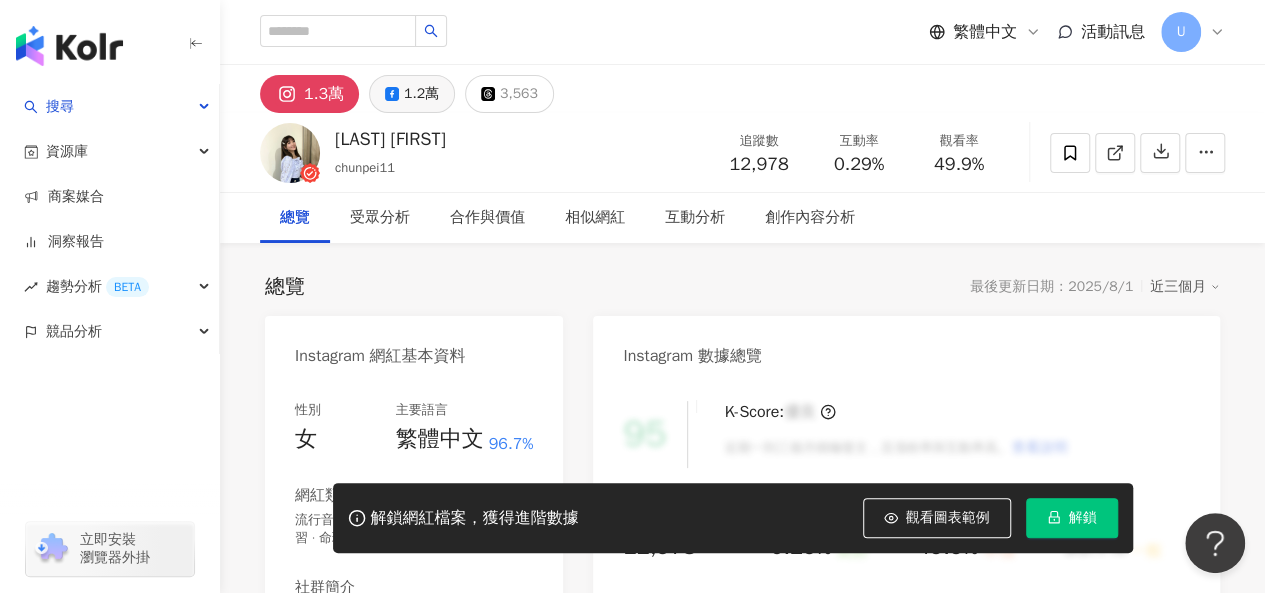 click on "1.2萬" at bounding box center [421, 94] 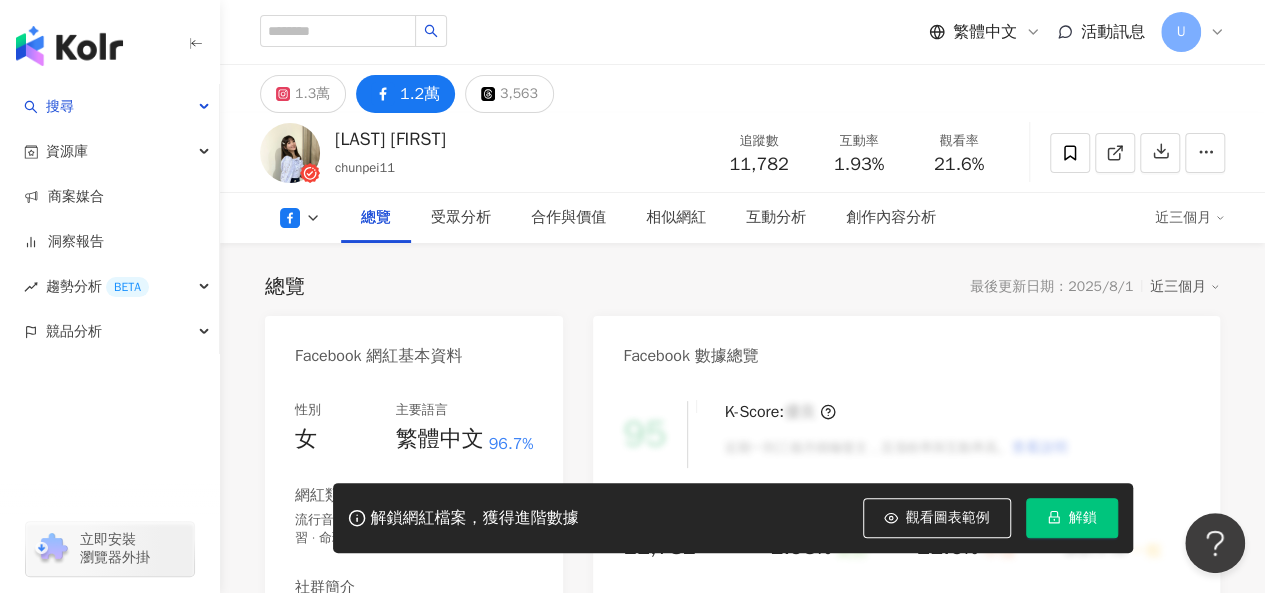 scroll, scrollTop: 300, scrollLeft: 0, axis: vertical 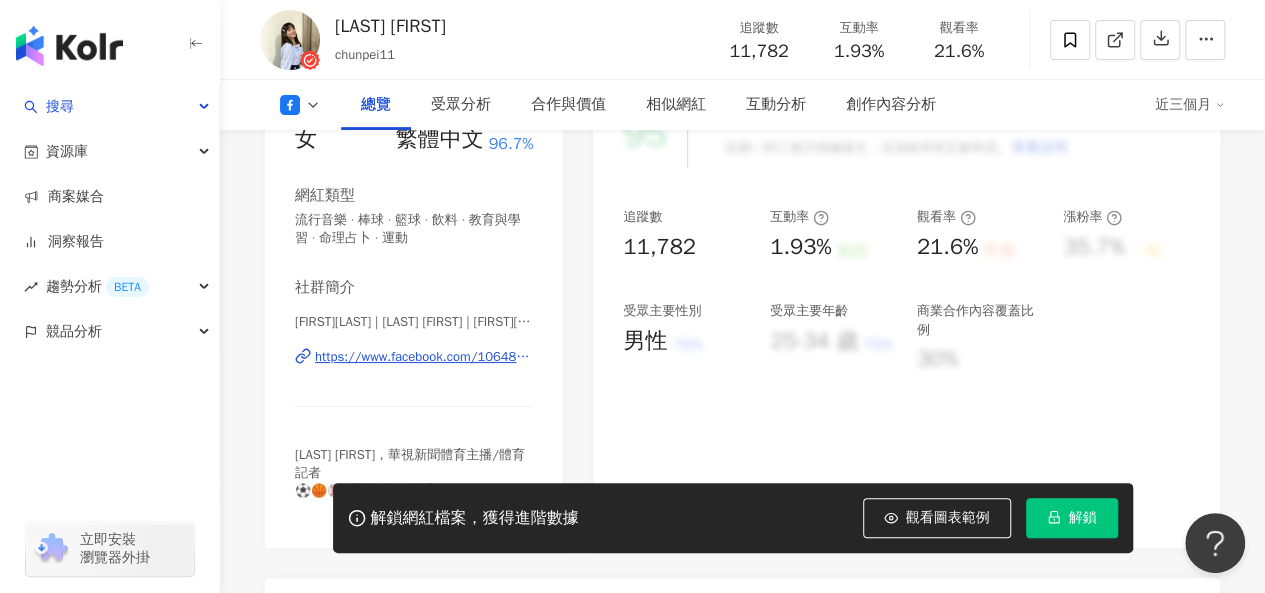 click on "https://www.facebook.com/106486237581312" at bounding box center (424, 357) 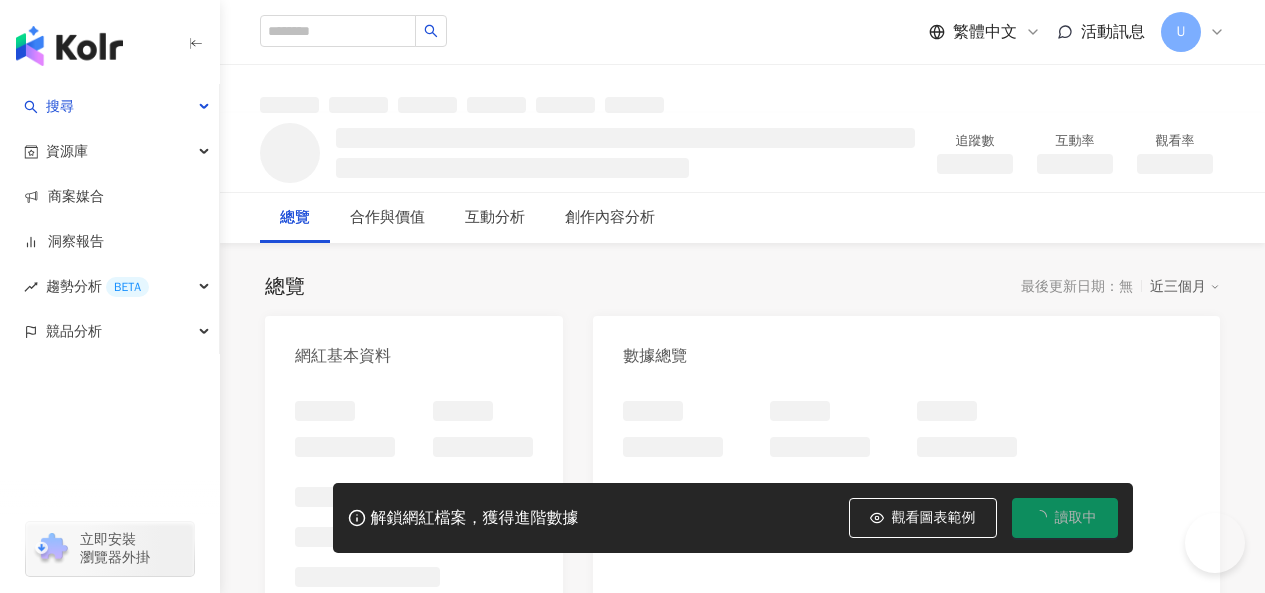 scroll, scrollTop: 0, scrollLeft: 0, axis: both 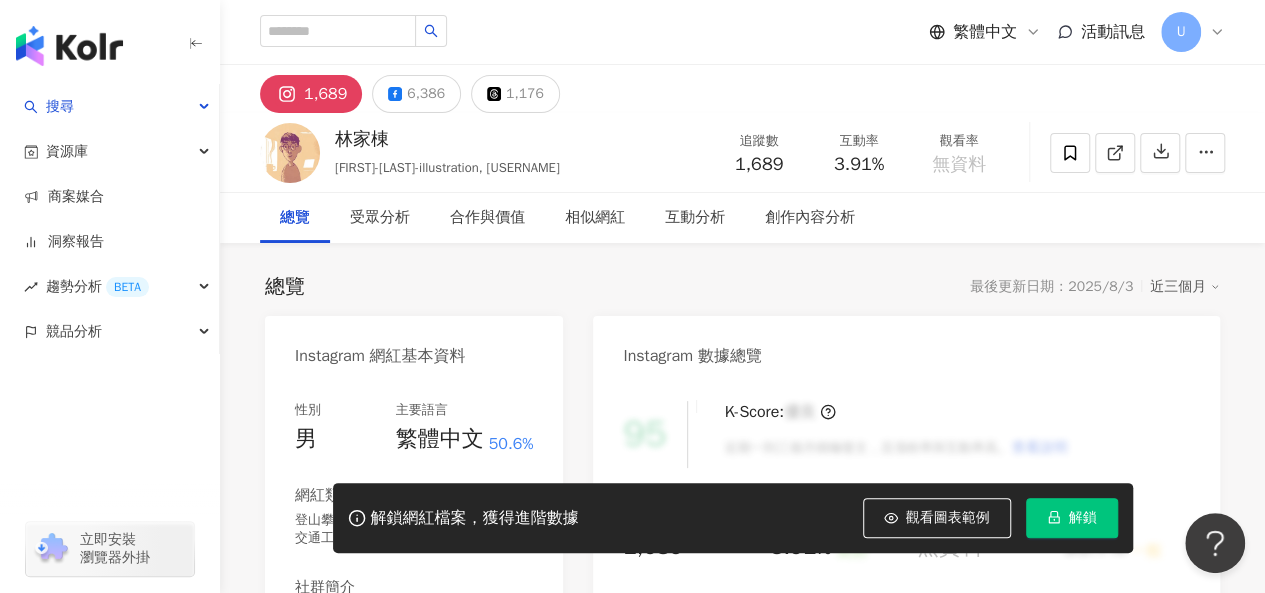 click on "6,386" at bounding box center (426, 94) 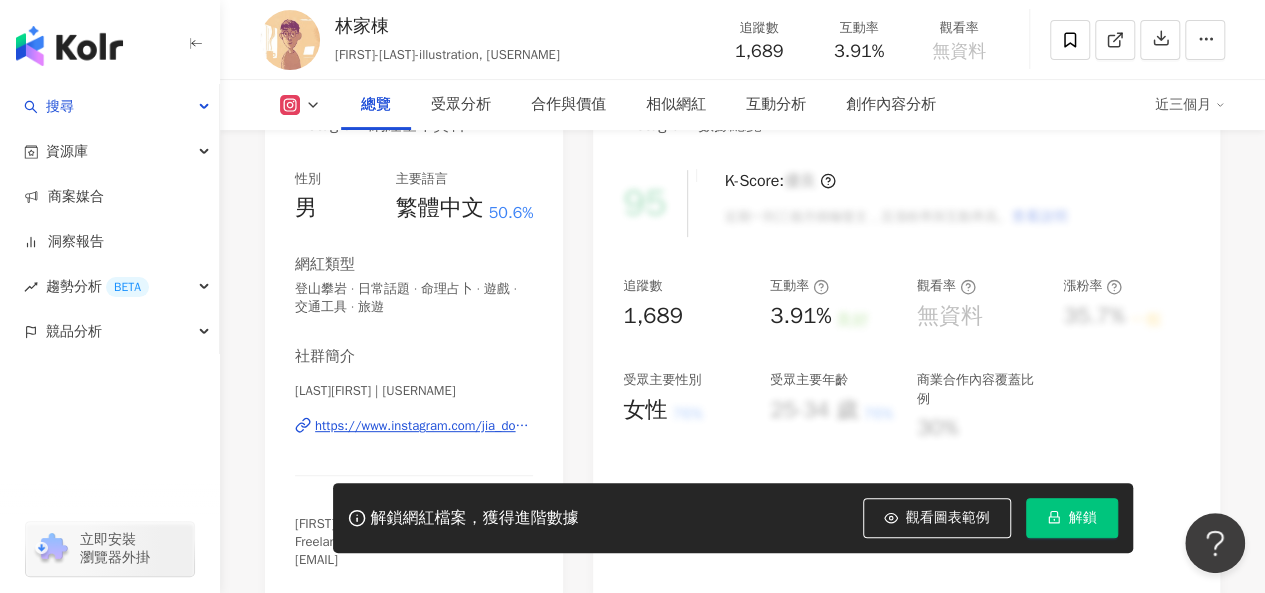 scroll, scrollTop: 300, scrollLeft: 0, axis: vertical 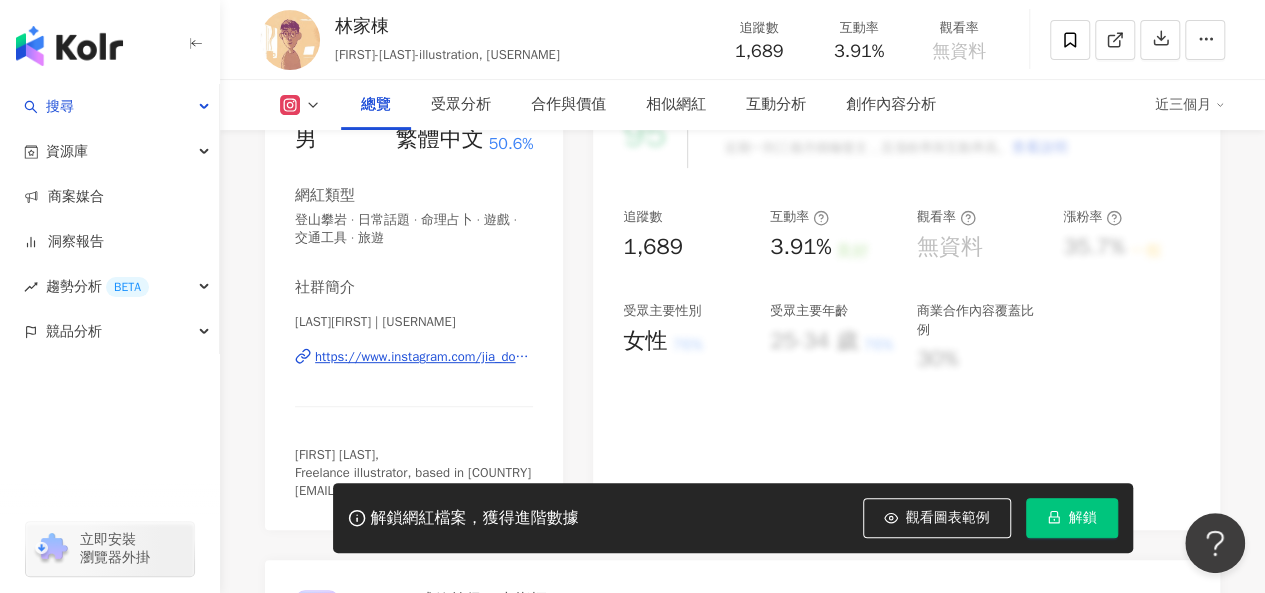 click on "https://www.instagram.com/jia_dong_lin/" at bounding box center (424, 357) 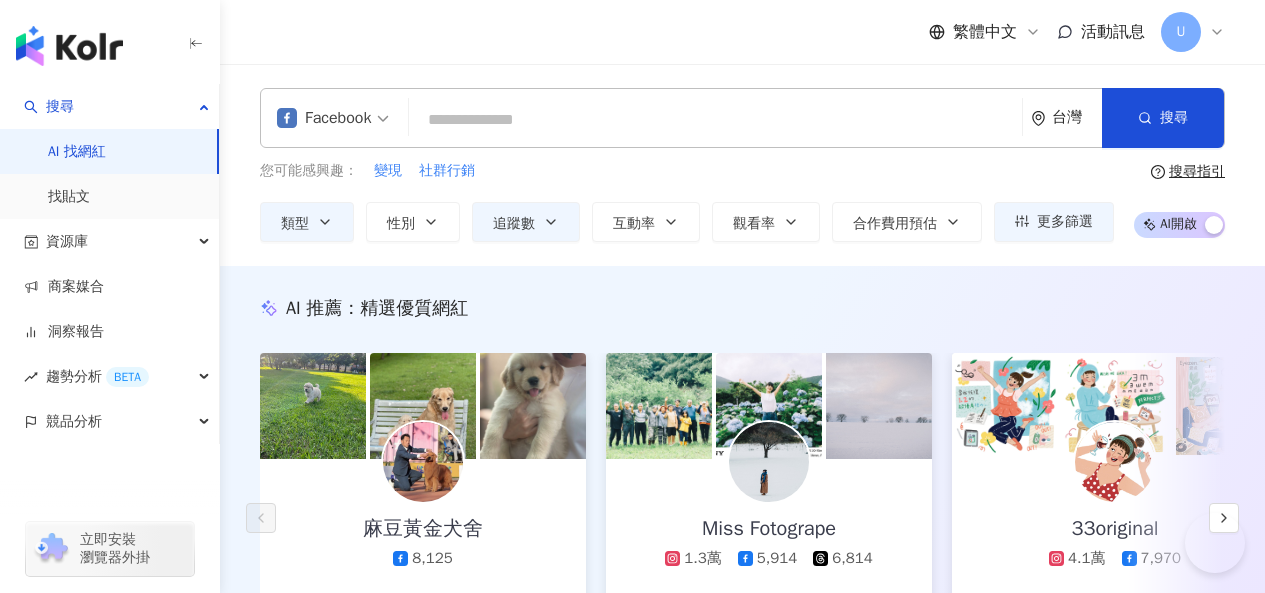 scroll, scrollTop: 1928, scrollLeft: 0, axis: vertical 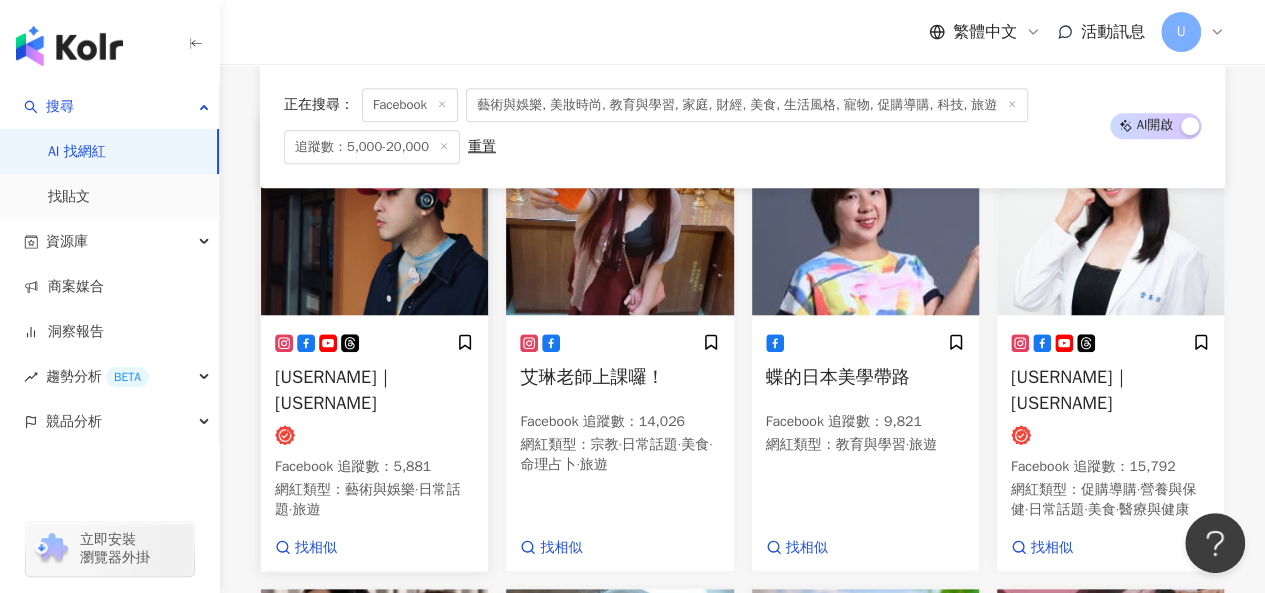 click at bounding box center [374, 215] 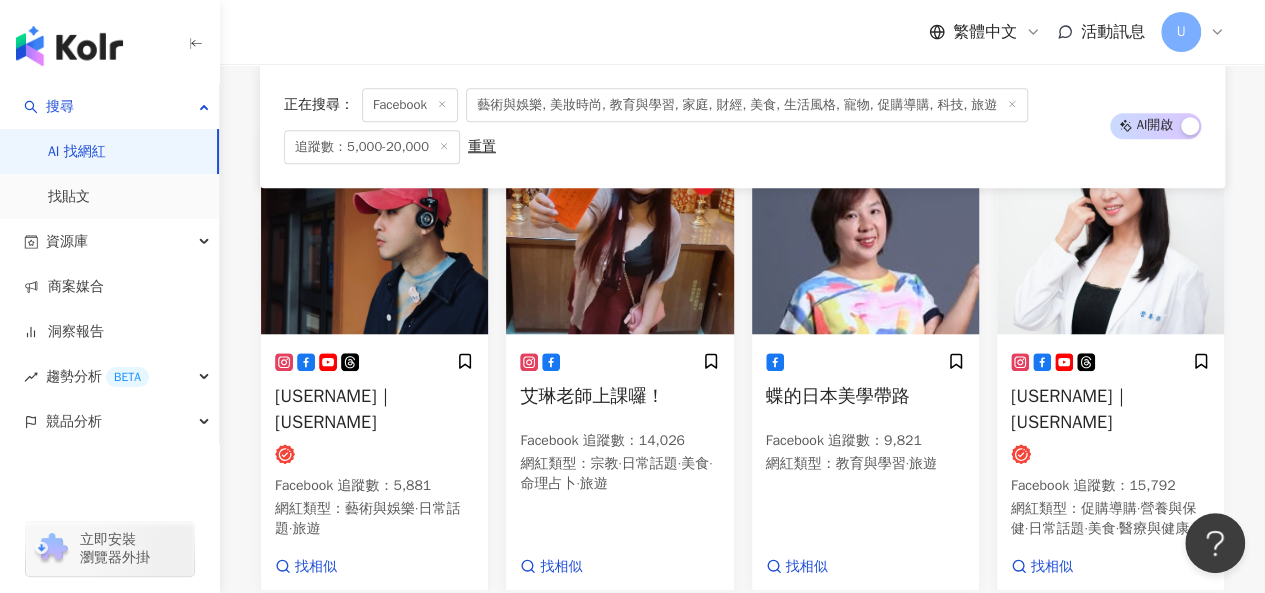 scroll, scrollTop: 765, scrollLeft: 0, axis: vertical 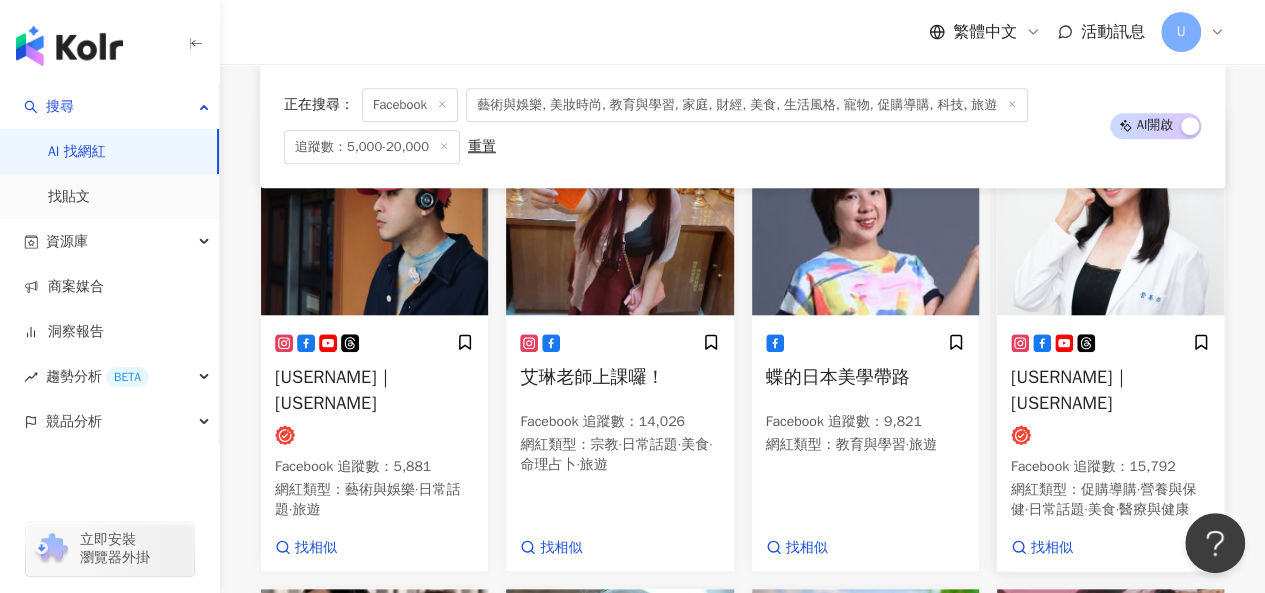 click at bounding box center (1110, 215) 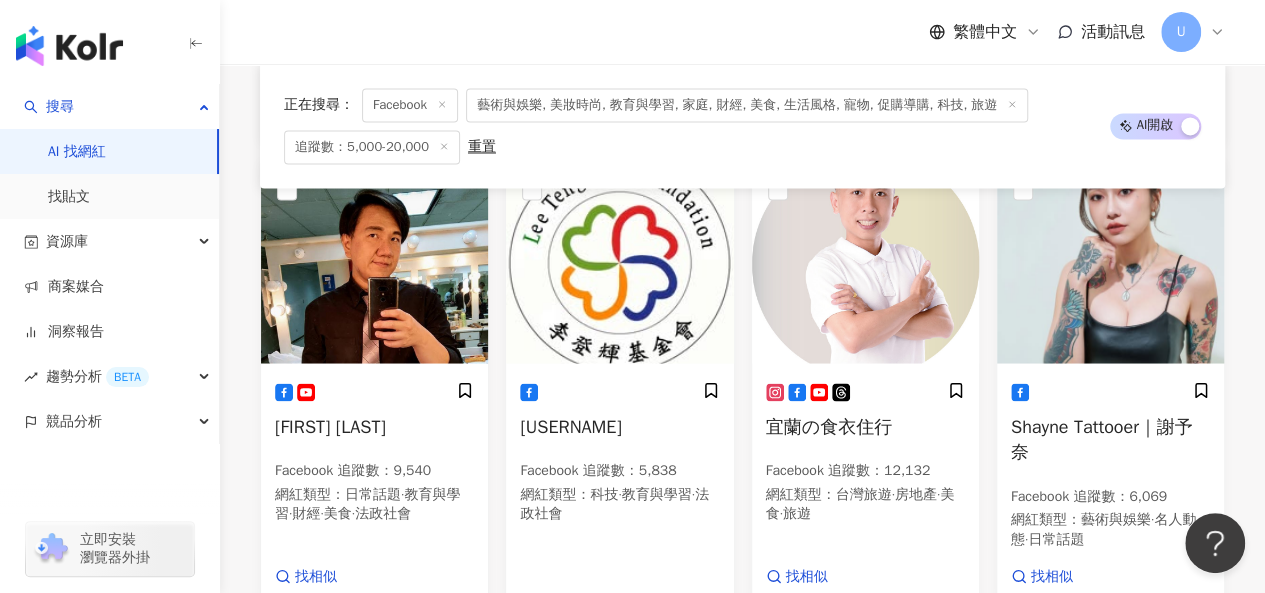 scroll, scrollTop: 1765, scrollLeft: 0, axis: vertical 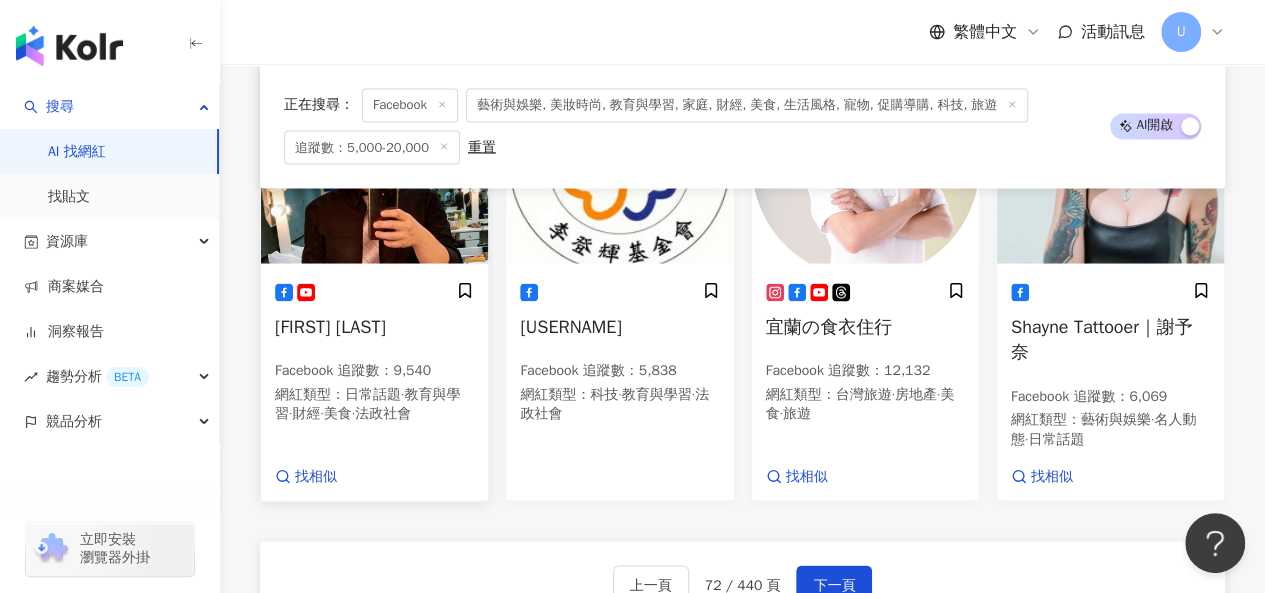 click at bounding box center [374, 163] 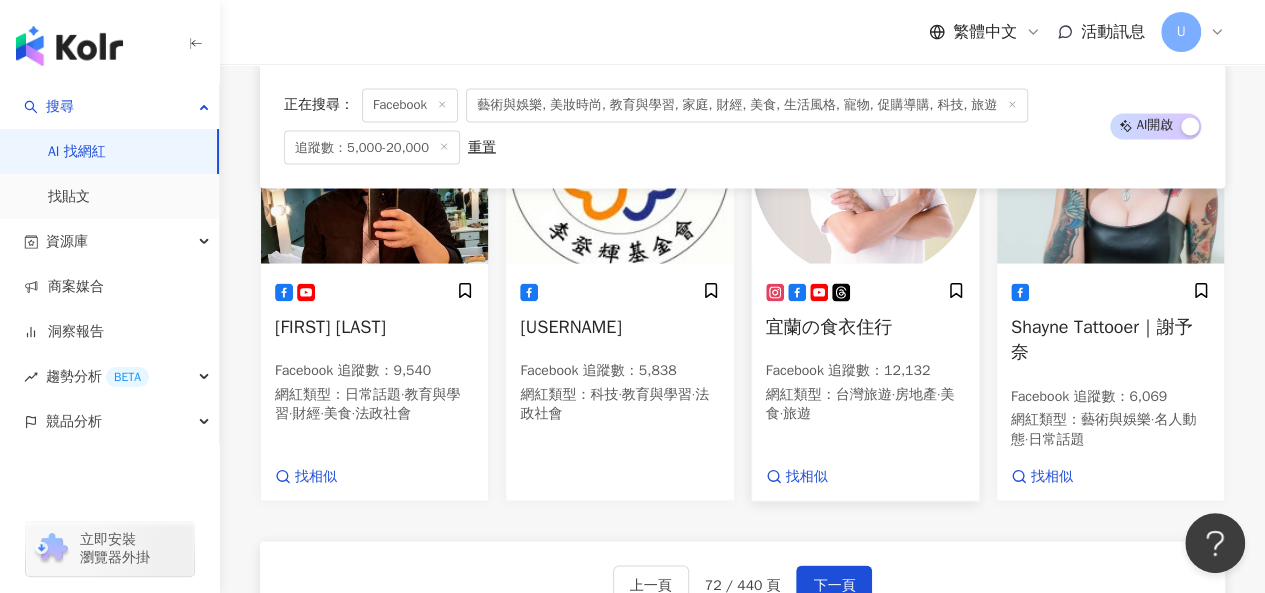 click at bounding box center [865, 163] 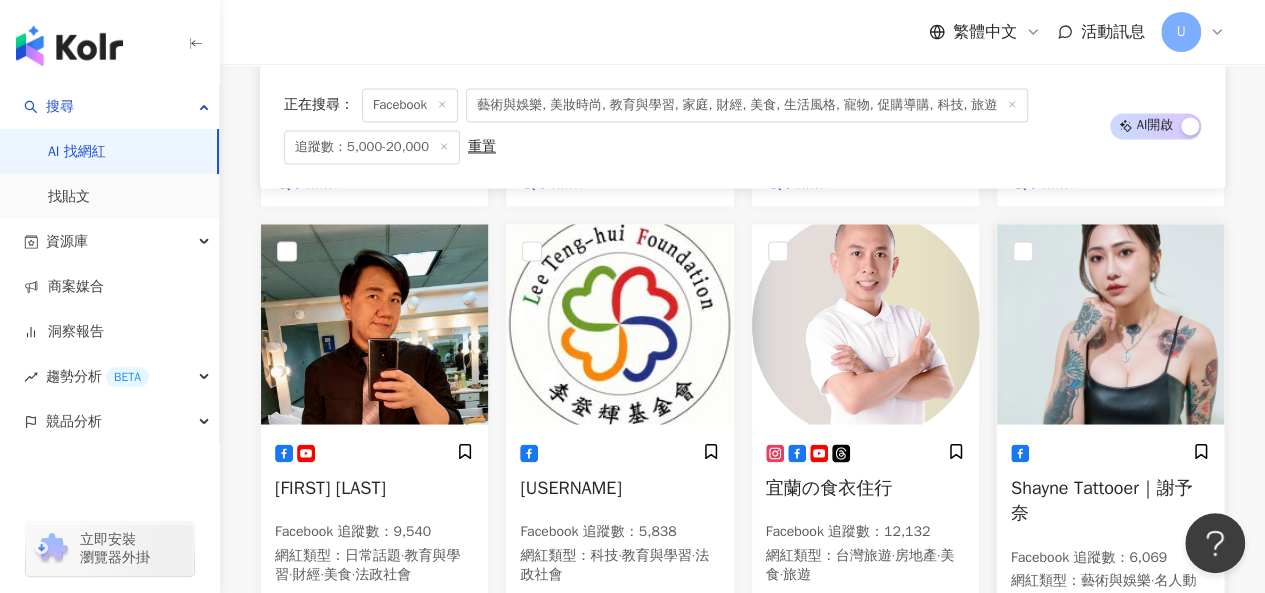 scroll, scrollTop: 1665, scrollLeft: 0, axis: vertical 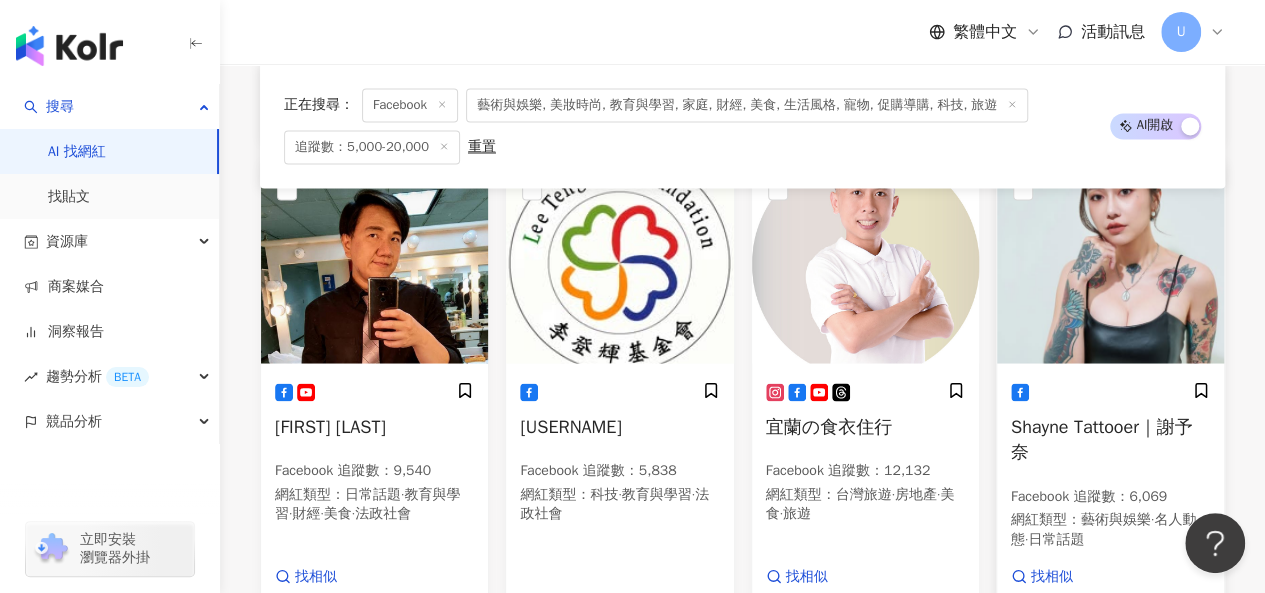 click at bounding box center (1110, 263) 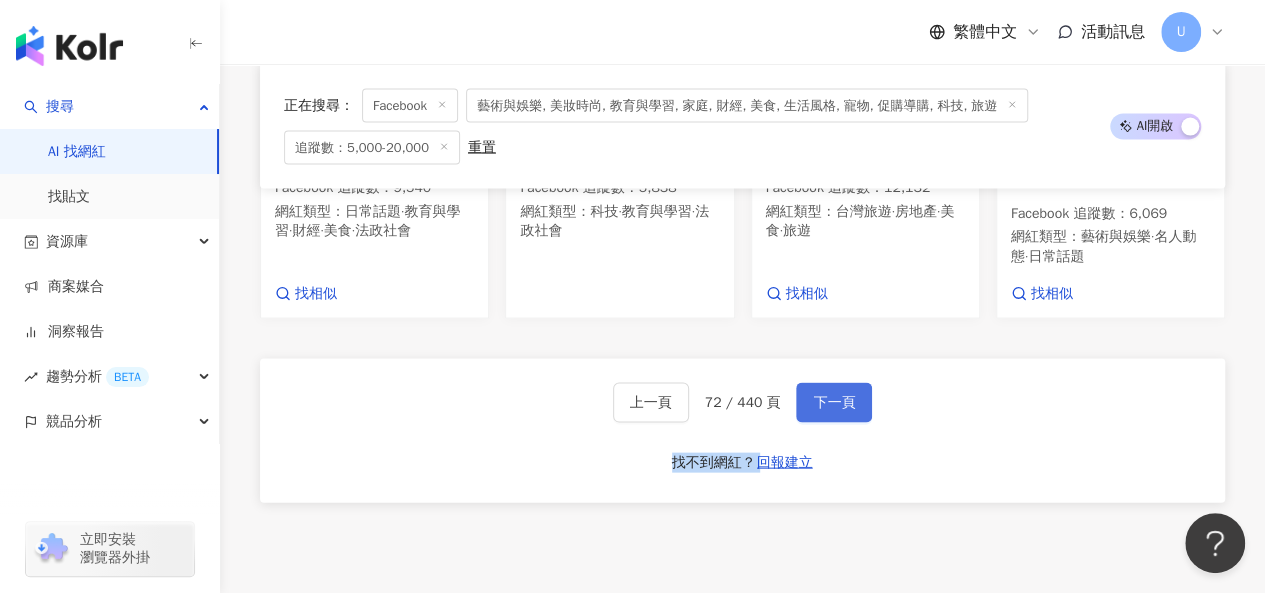 scroll, scrollTop: 1965, scrollLeft: 0, axis: vertical 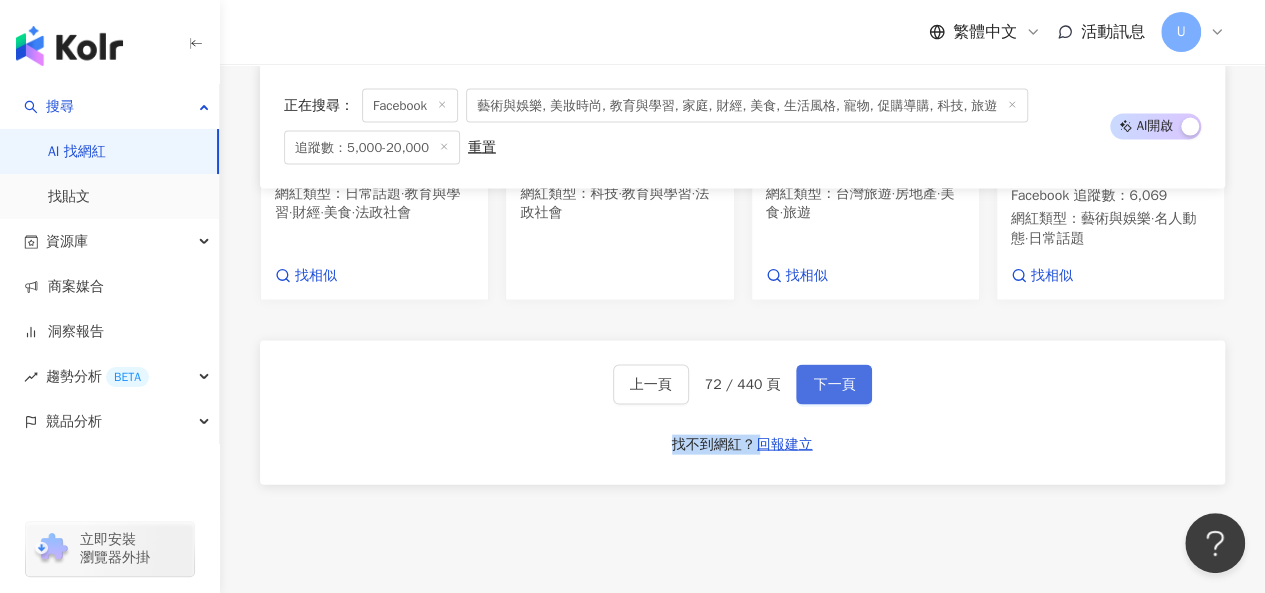 click on "下一頁" at bounding box center [834, 385] 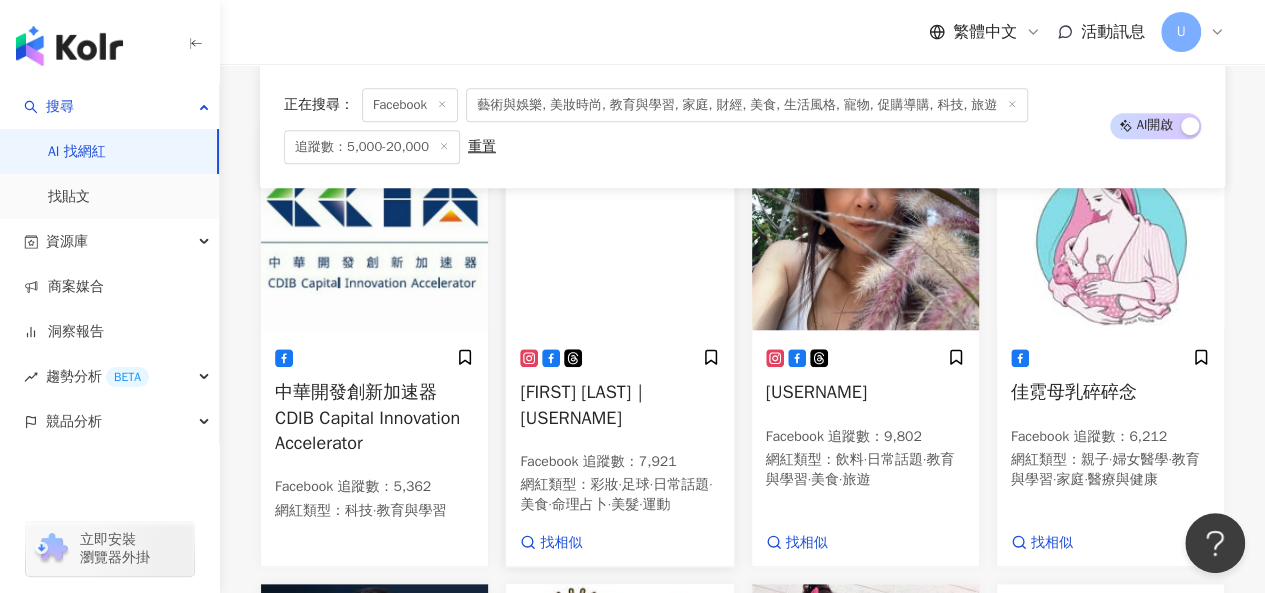 scroll, scrollTop: 749, scrollLeft: 0, axis: vertical 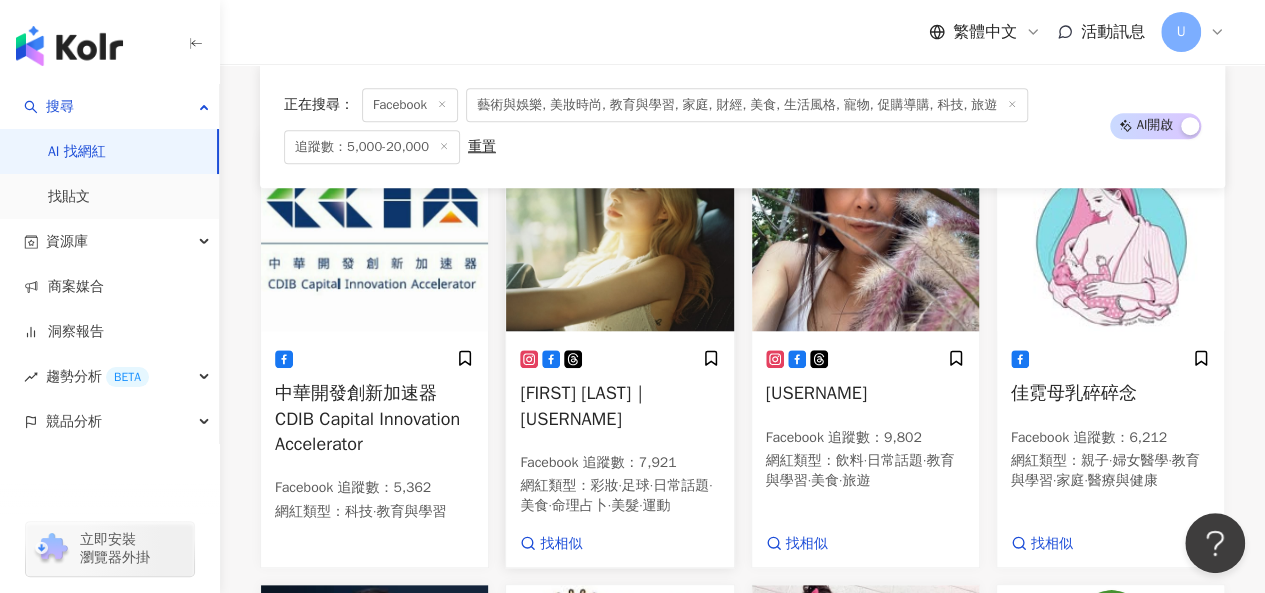 click at bounding box center (619, 231) 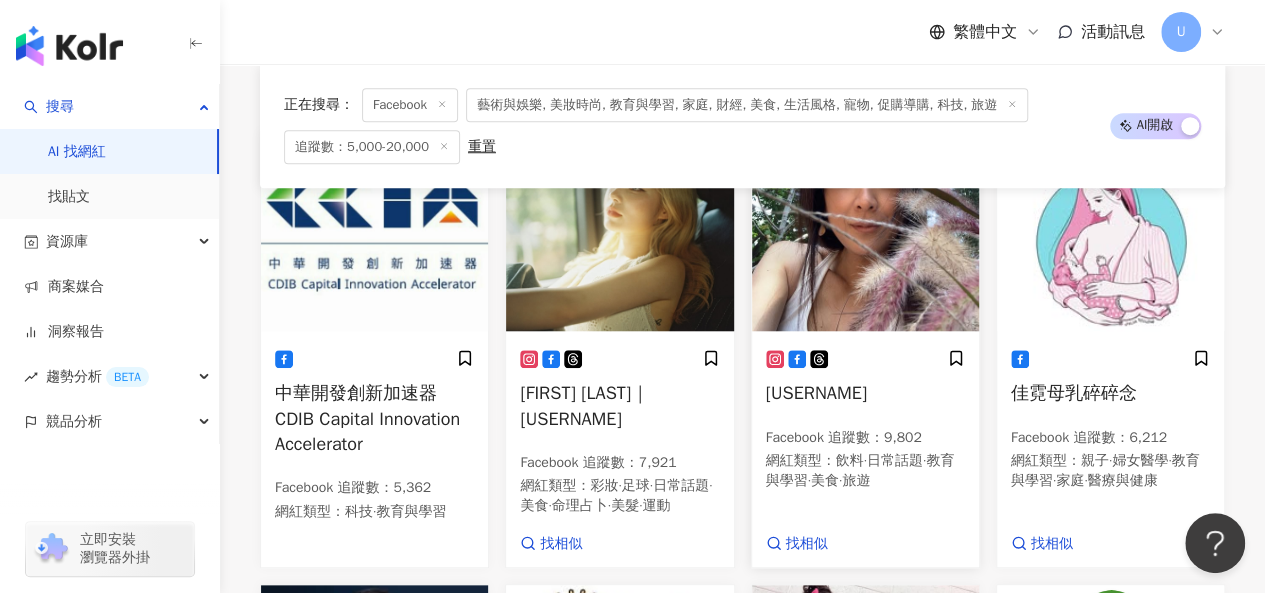 click at bounding box center (865, 231) 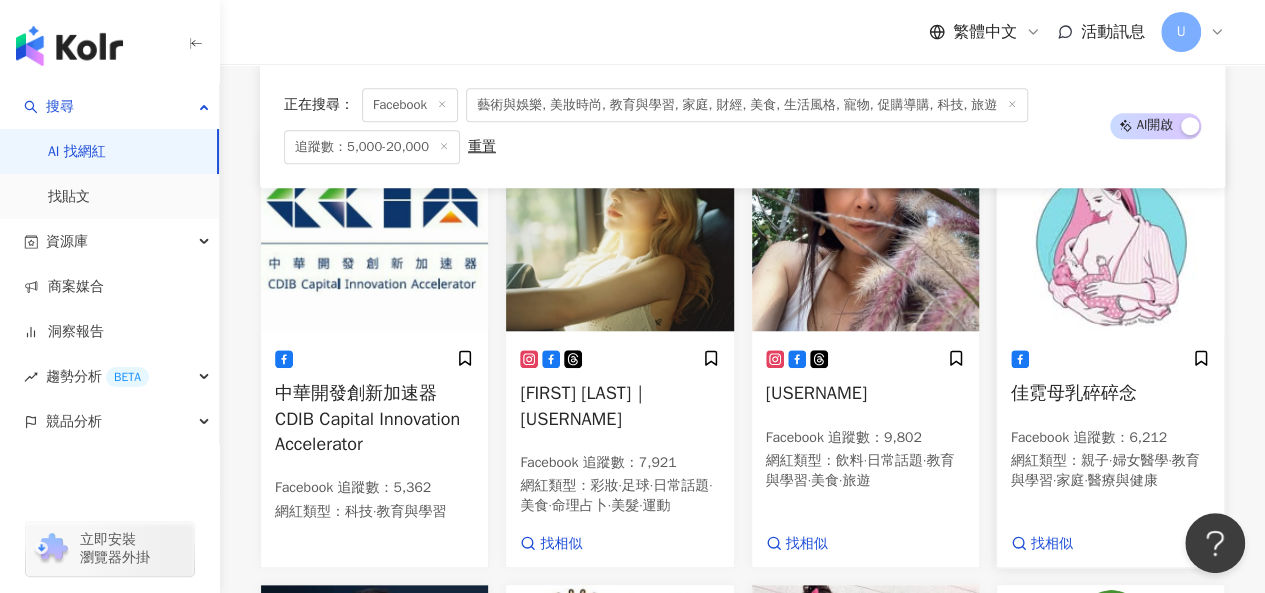 click at bounding box center [1110, 231] 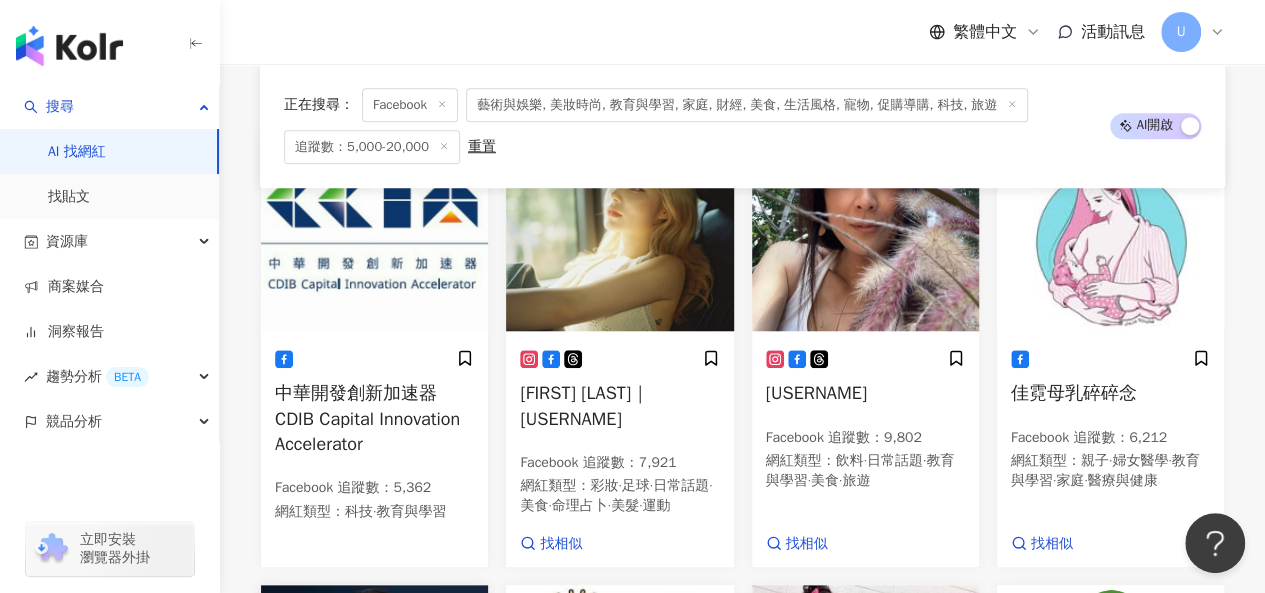 scroll, scrollTop: 1212, scrollLeft: 0, axis: vertical 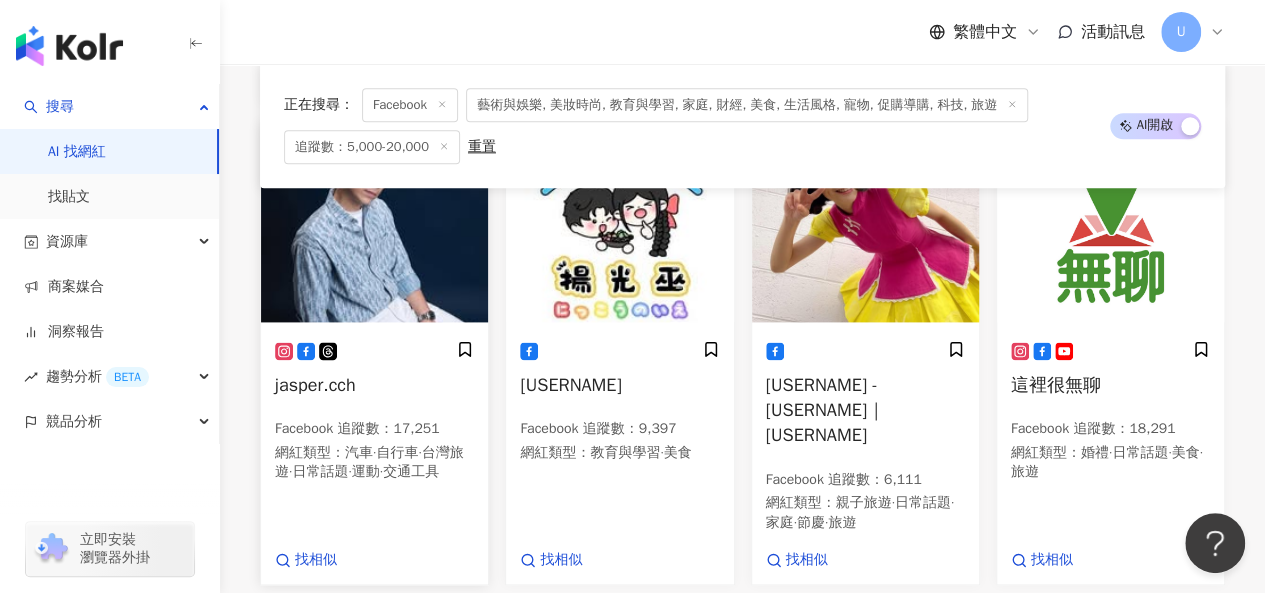 click at bounding box center (374, 222) 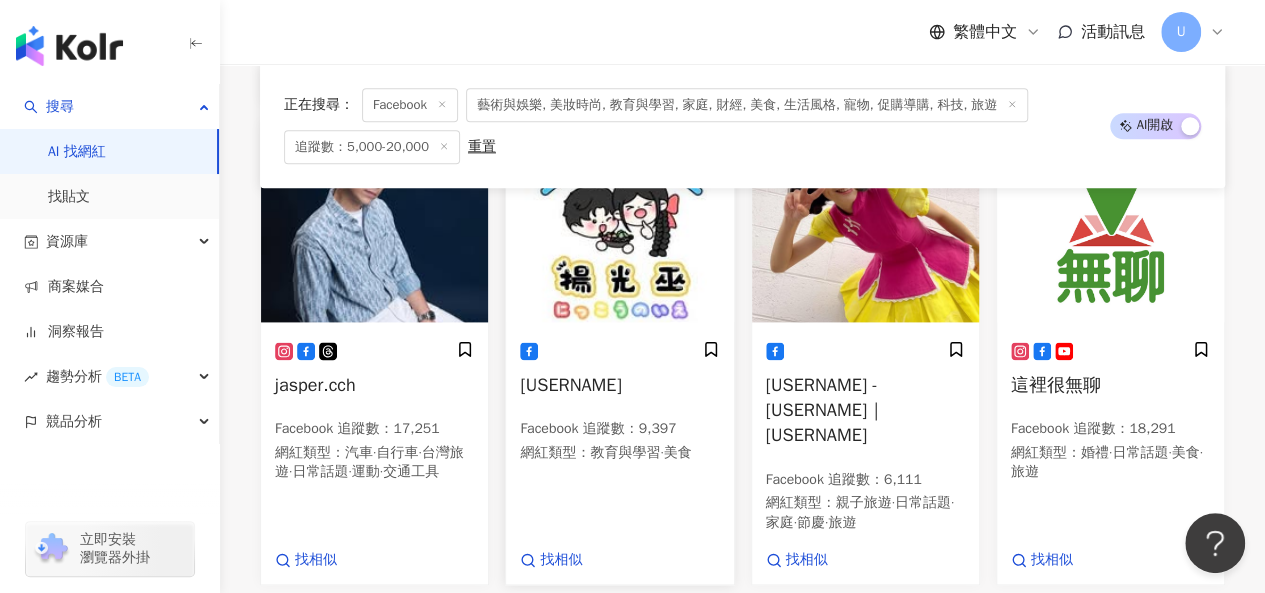 click at bounding box center [619, 222] 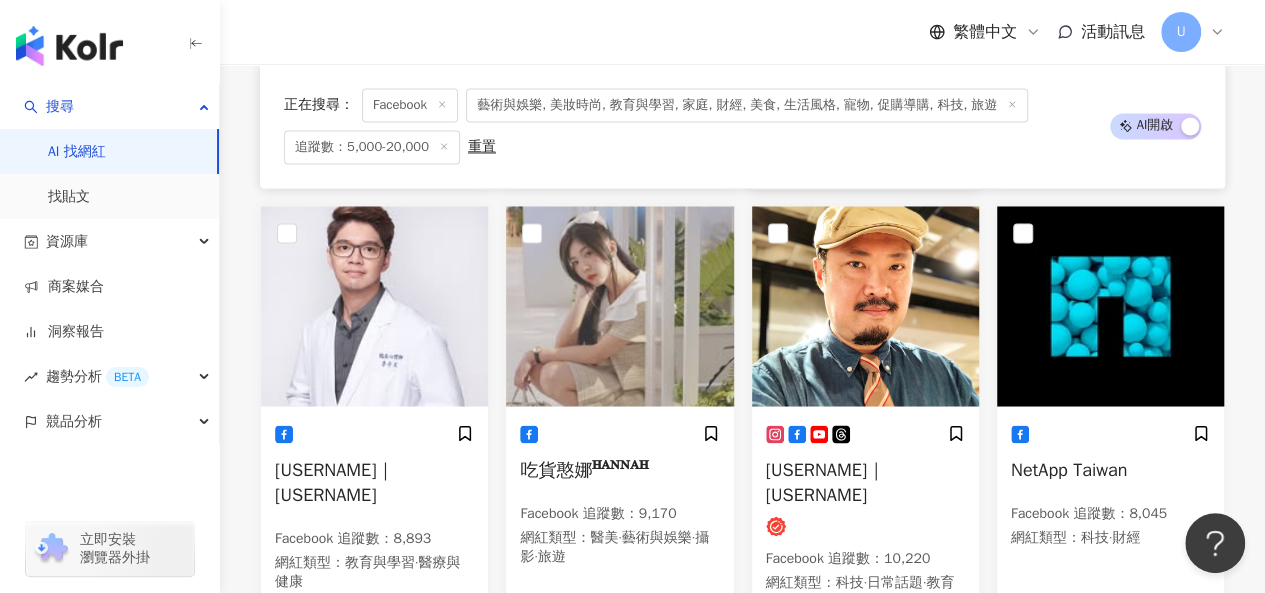 scroll, scrollTop: 1638, scrollLeft: 0, axis: vertical 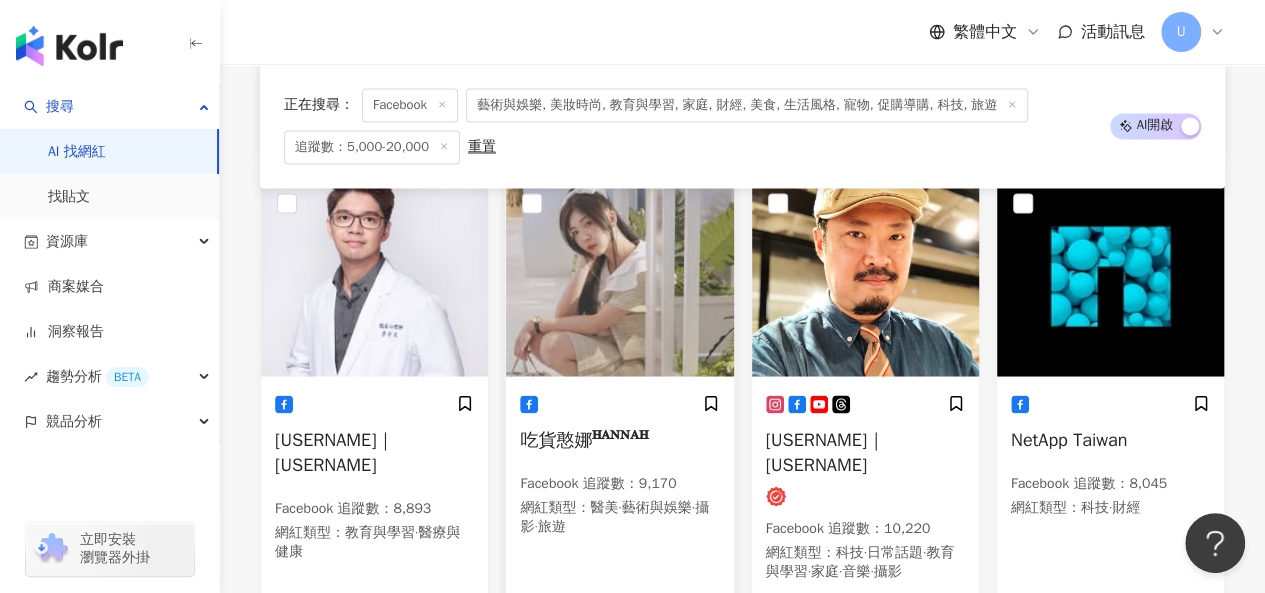 click at bounding box center [619, 276] 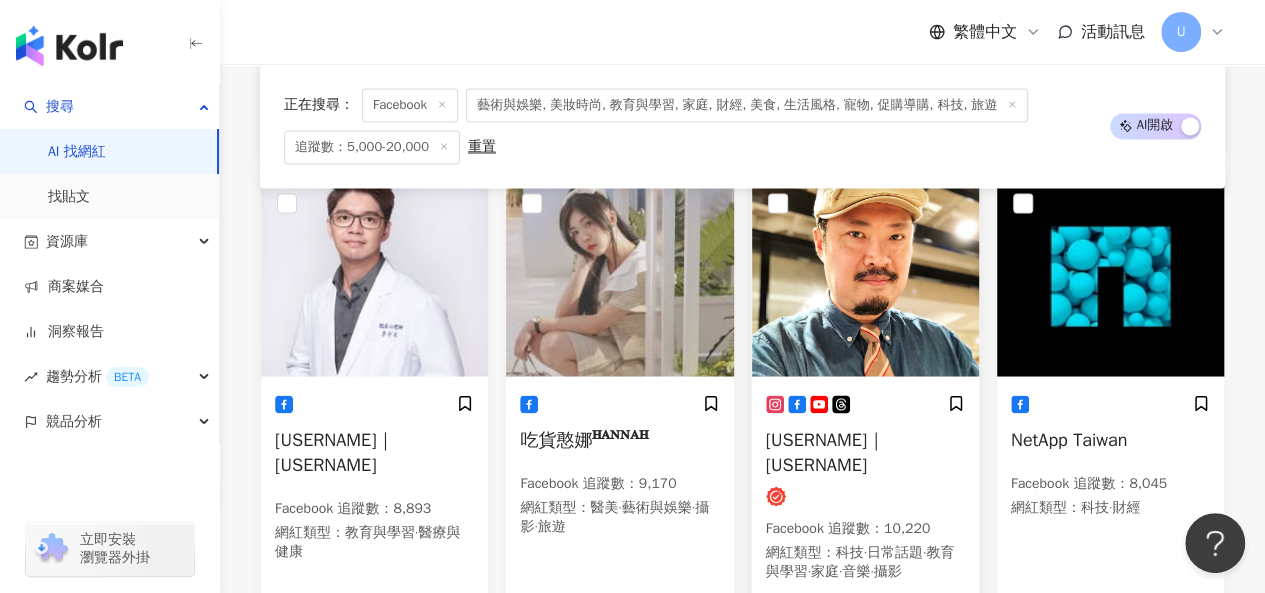 click at bounding box center [865, 276] 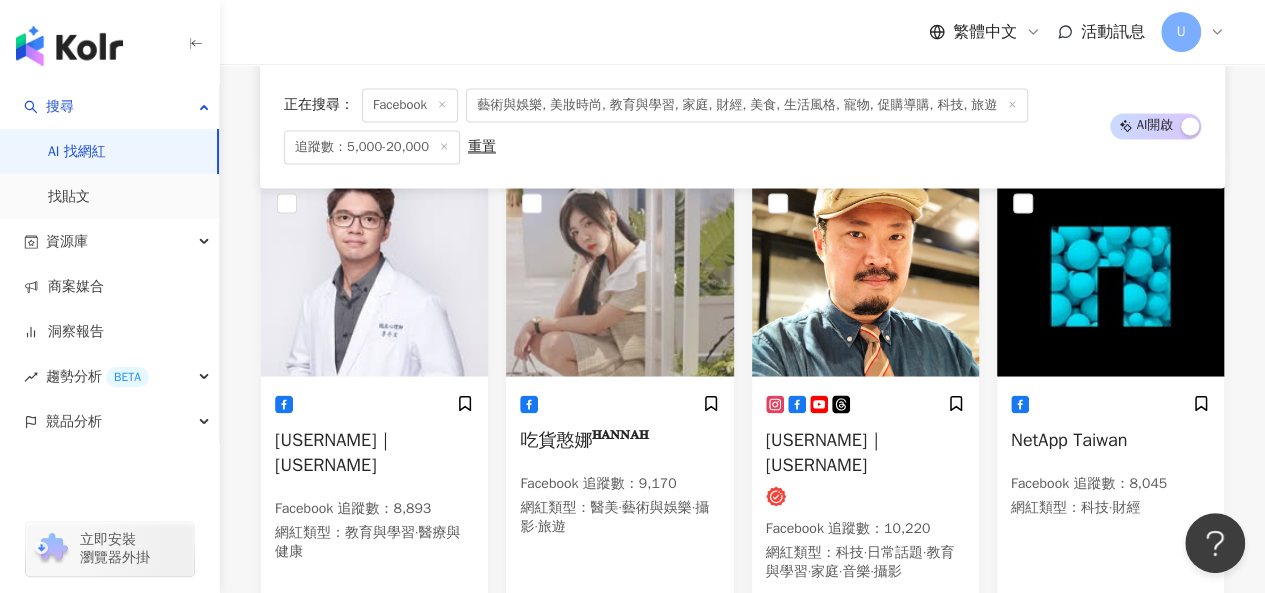 click on "上一頁 73 / 440 頁 下一頁 找不到網紅？ 回報建立" at bounding box center [742, 745] 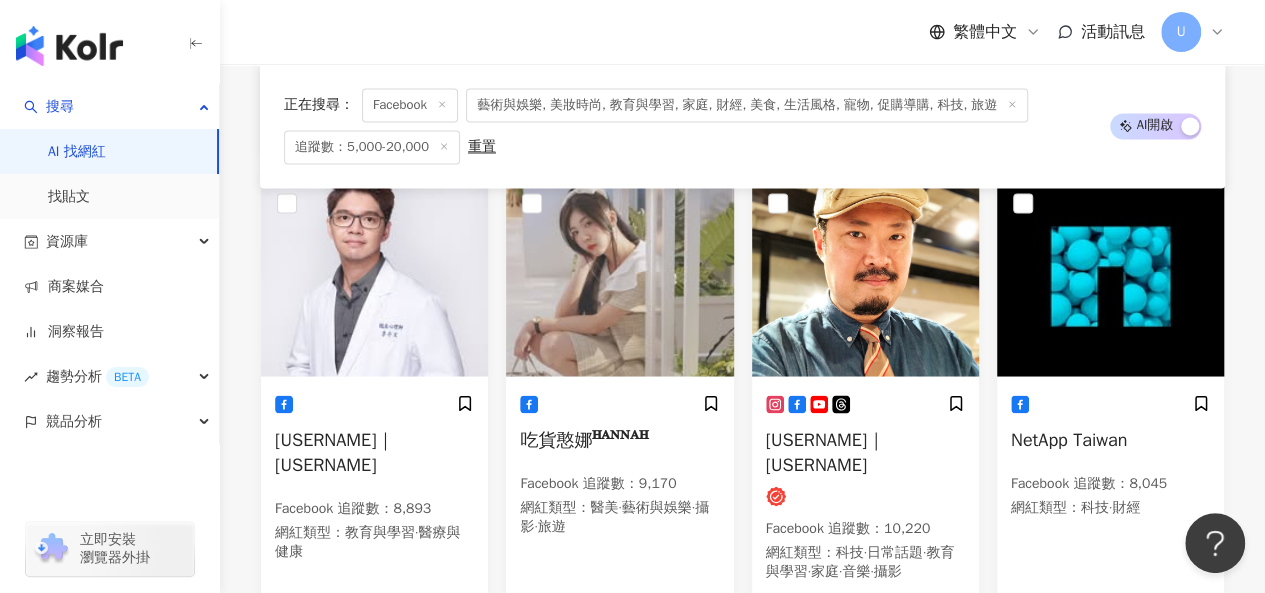 scroll, scrollTop: 1919, scrollLeft: 0, axis: vertical 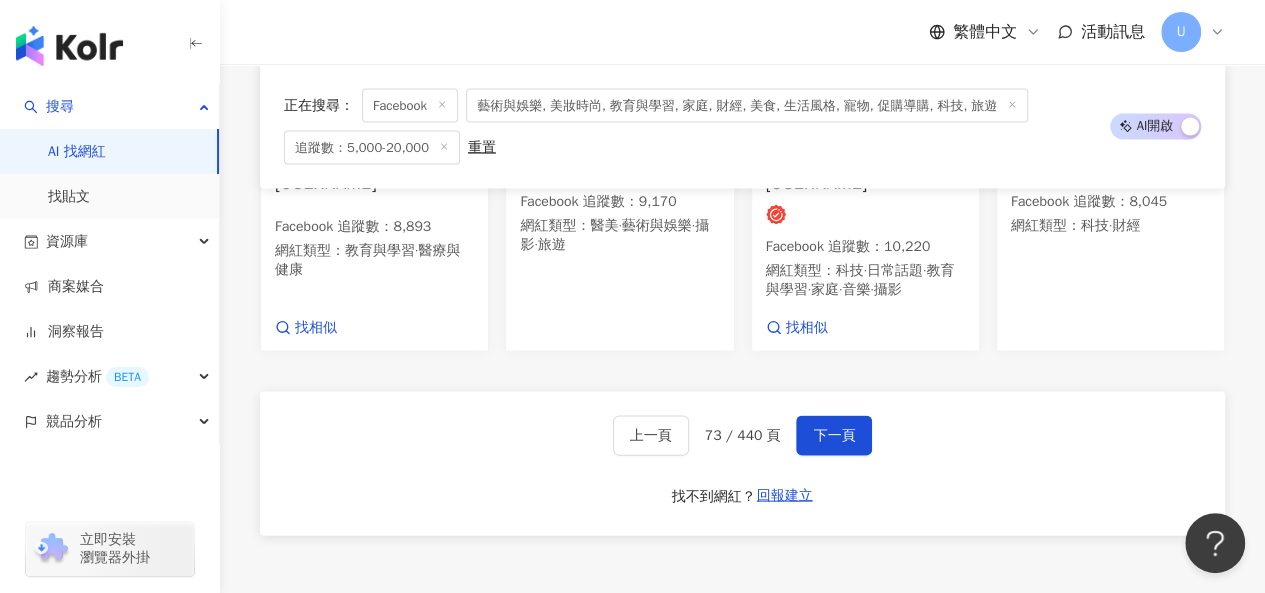 click on "下一頁" at bounding box center (834, 436) 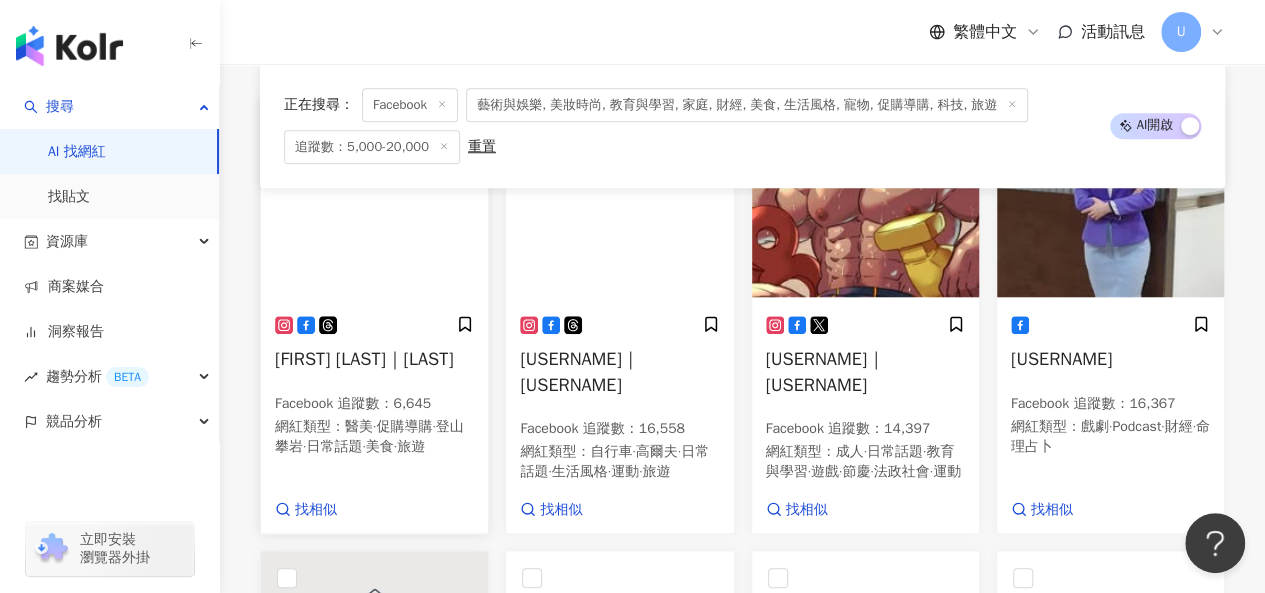 scroll, scrollTop: 789, scrollLeft: 0, axis: vertical 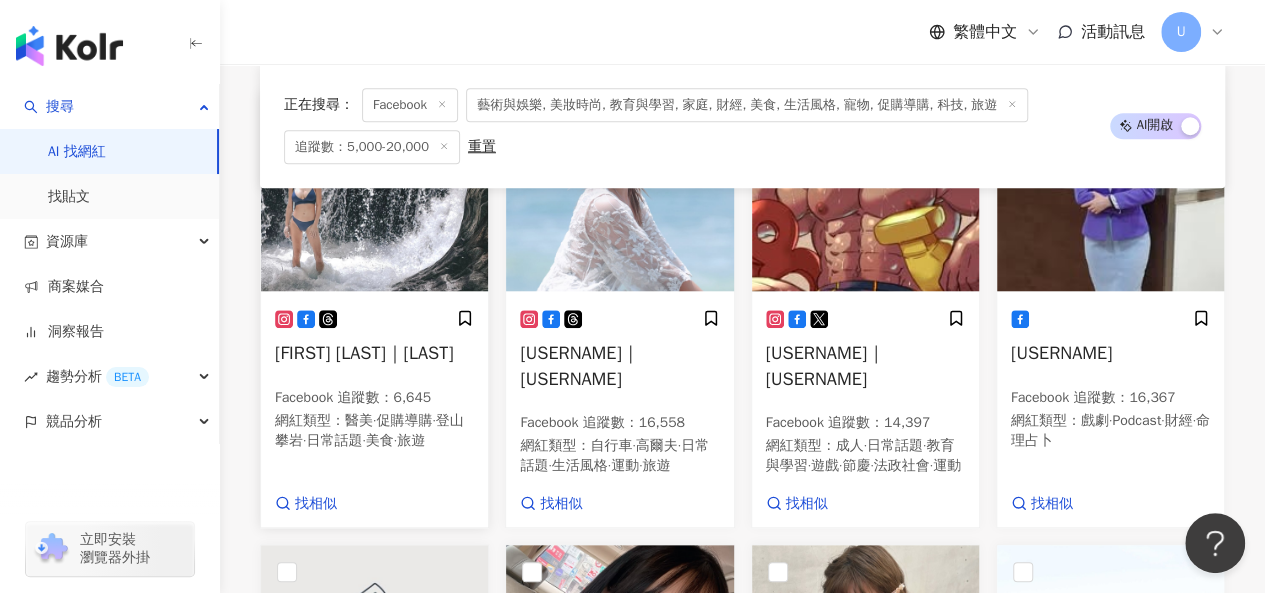 click at bounding box center (374, 191) 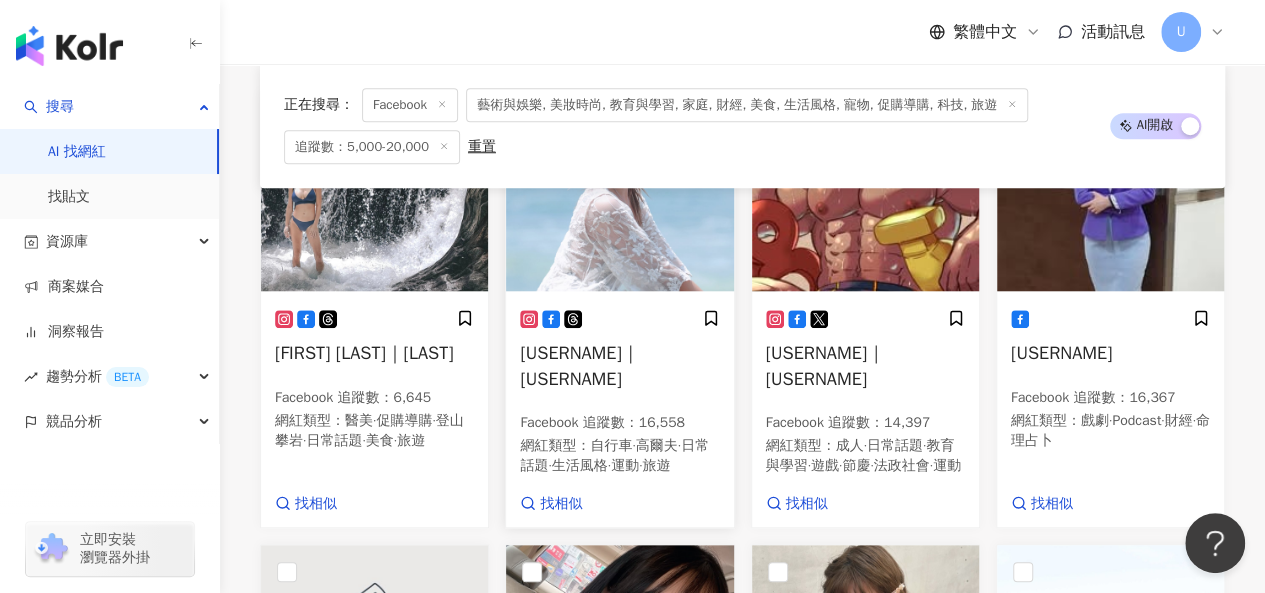 click at bounding box center (619, 191) 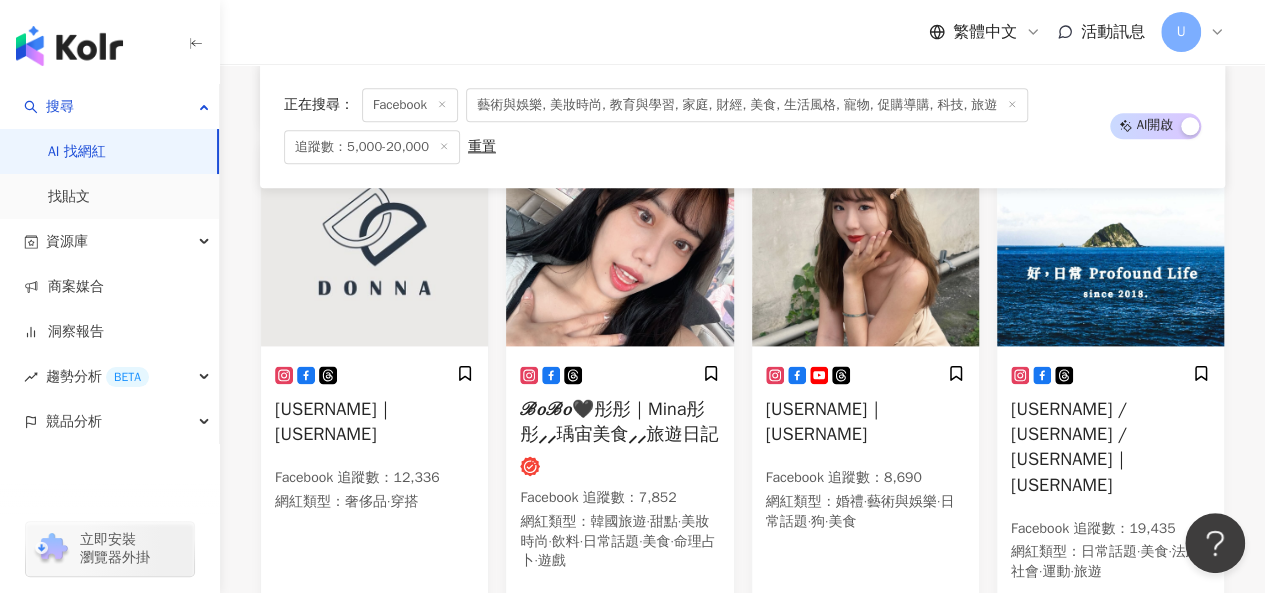 scroll, scrollTop: 1189, scrollLeft: 0, axis: vertical 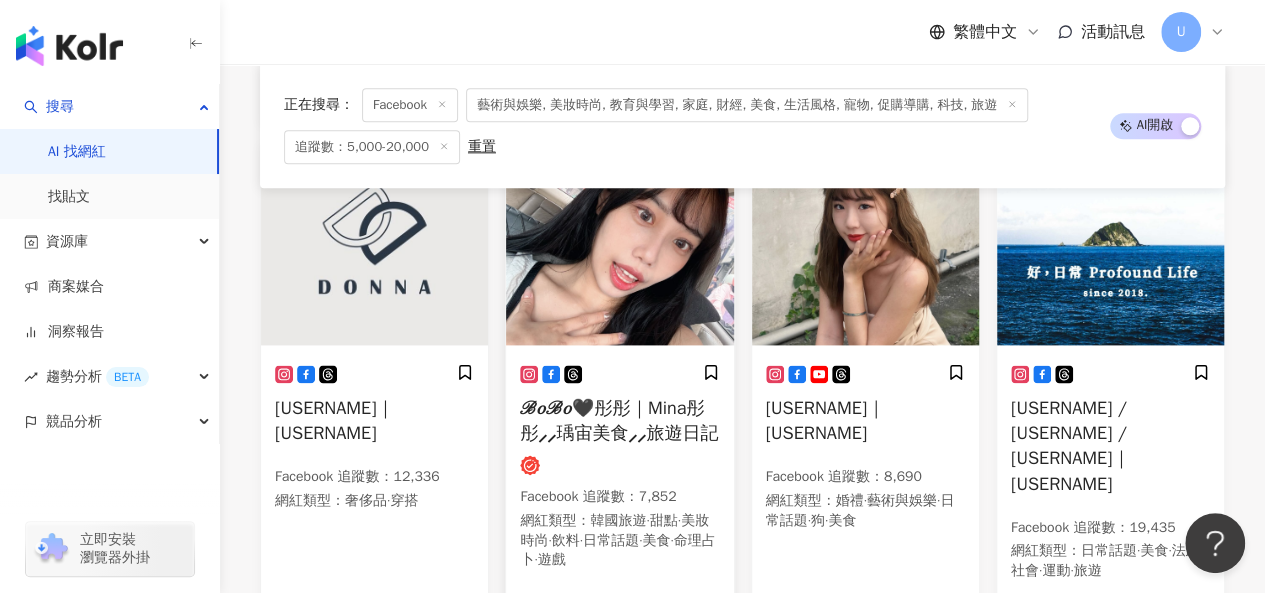 click at bounding box center [619, 245] 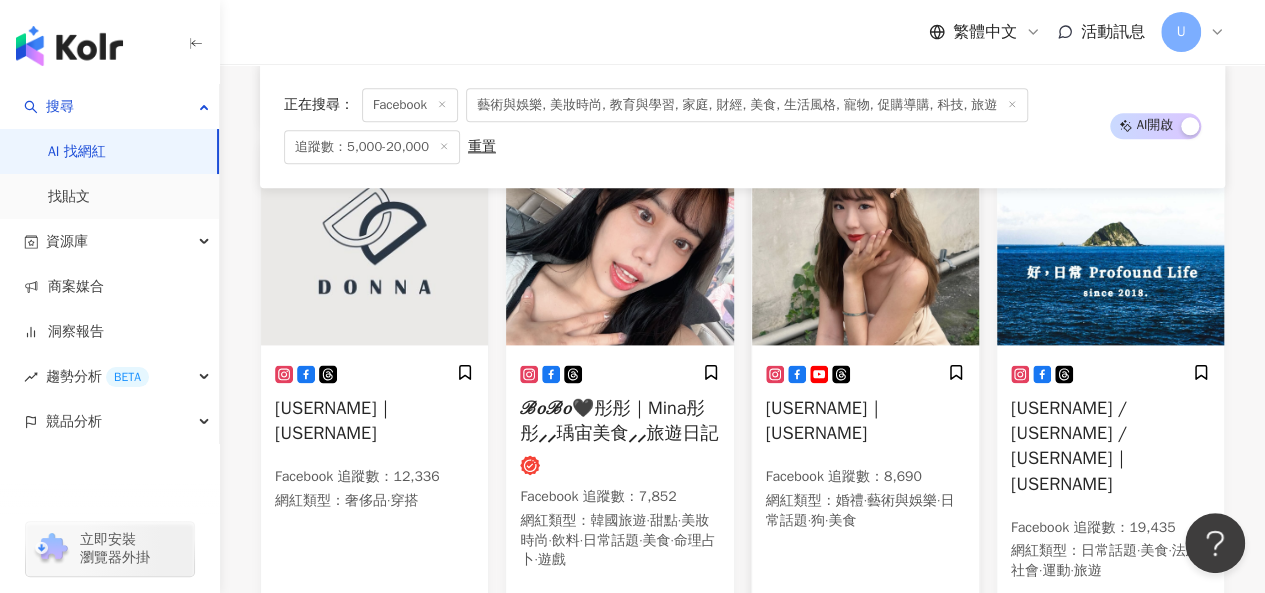 click at bounding box center [865, 245] 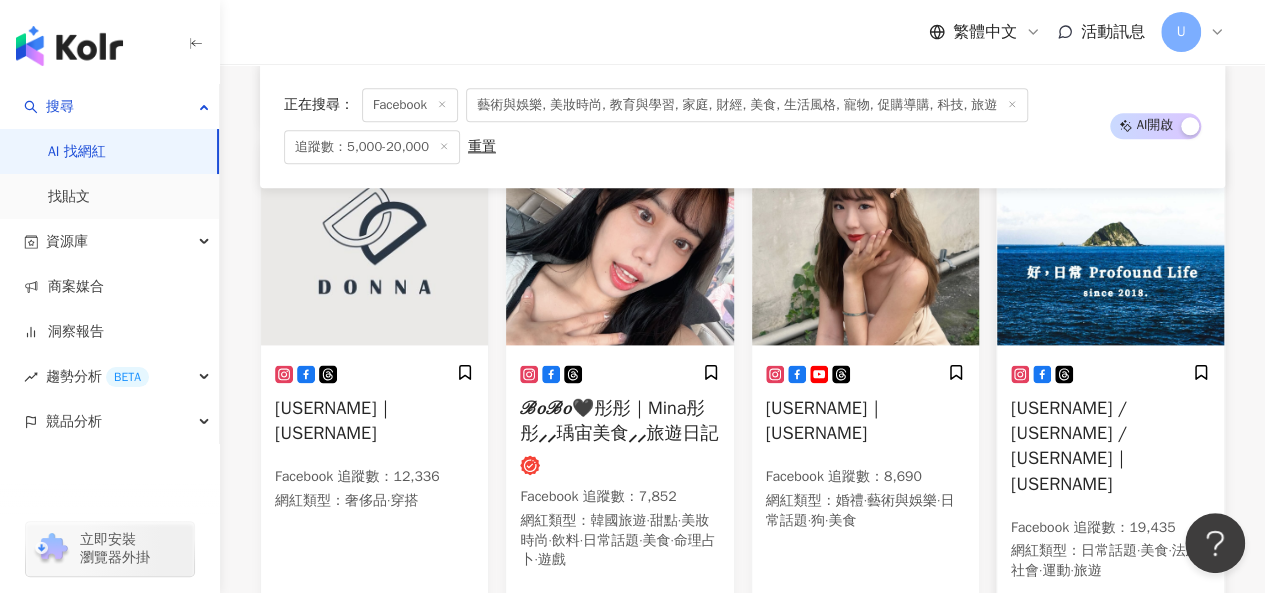 click at bounding box center [1110, 245] 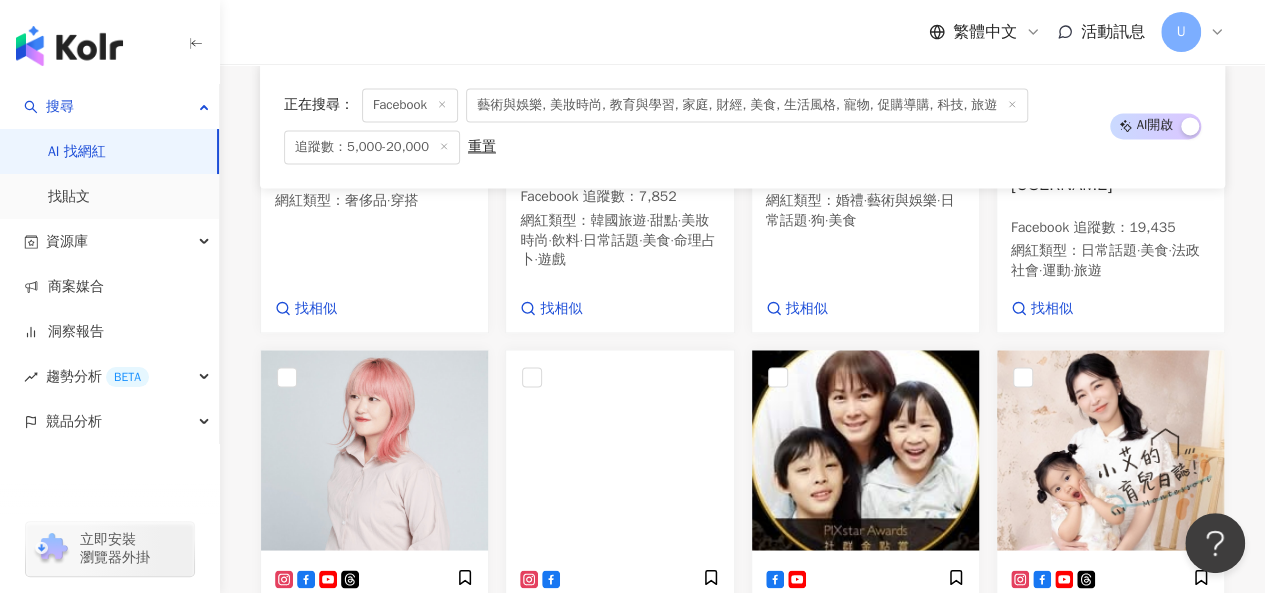 scroll, scrollTop: 1689, scrollLeft: 0, axis: vertical 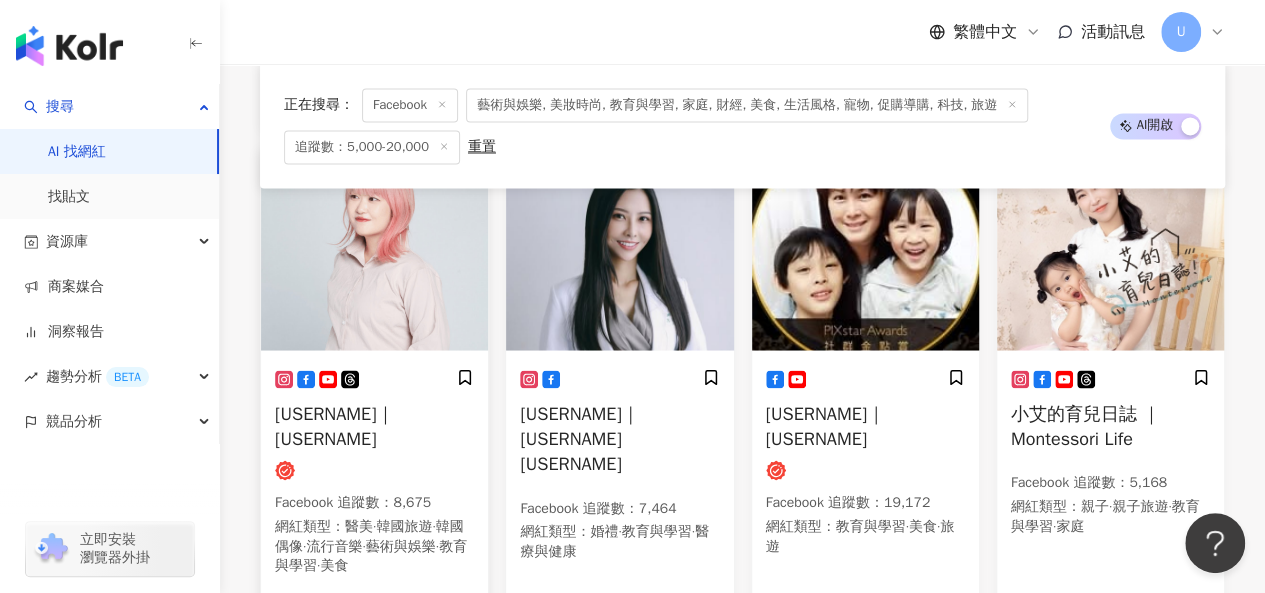 click at bounding box center (374, 250) 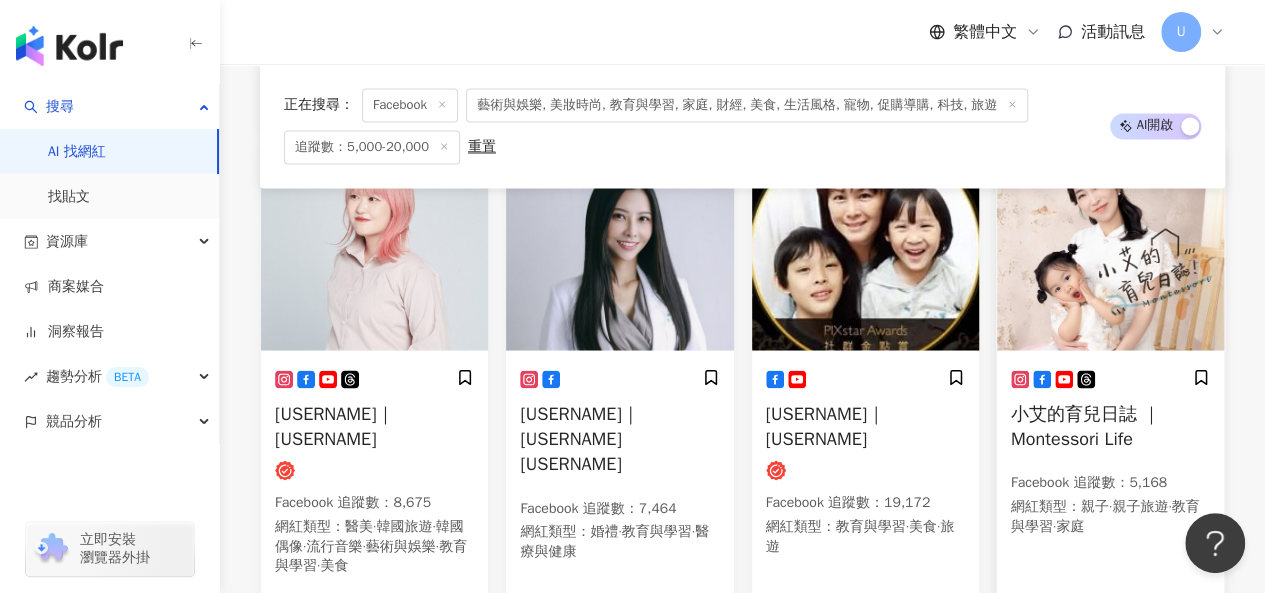 click at bounding box center (1110, 250) 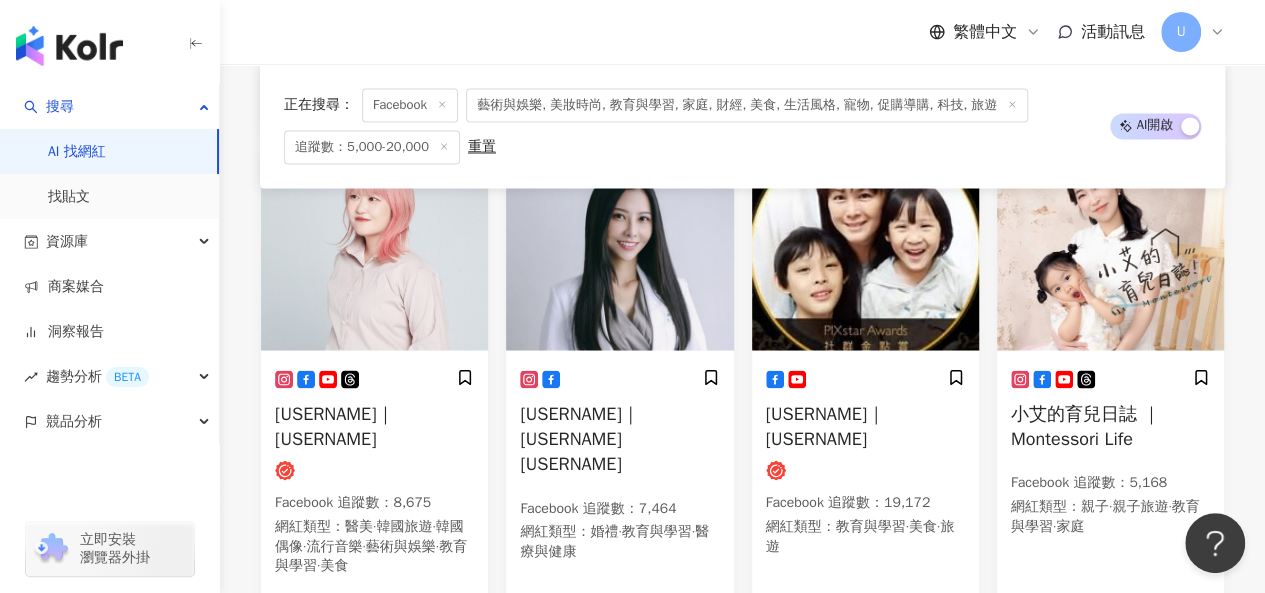 scroll, scrollTop: 2089, scrollLeft: 0, axis: vertical 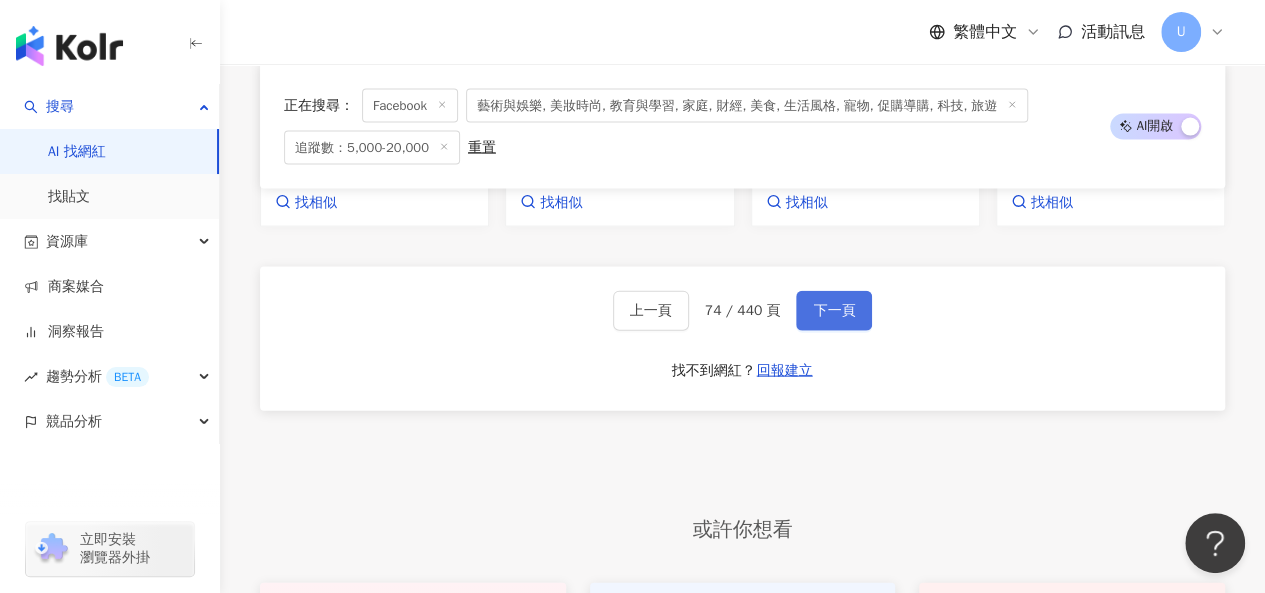 click on "下一頁" at bounding box center [834, 311] 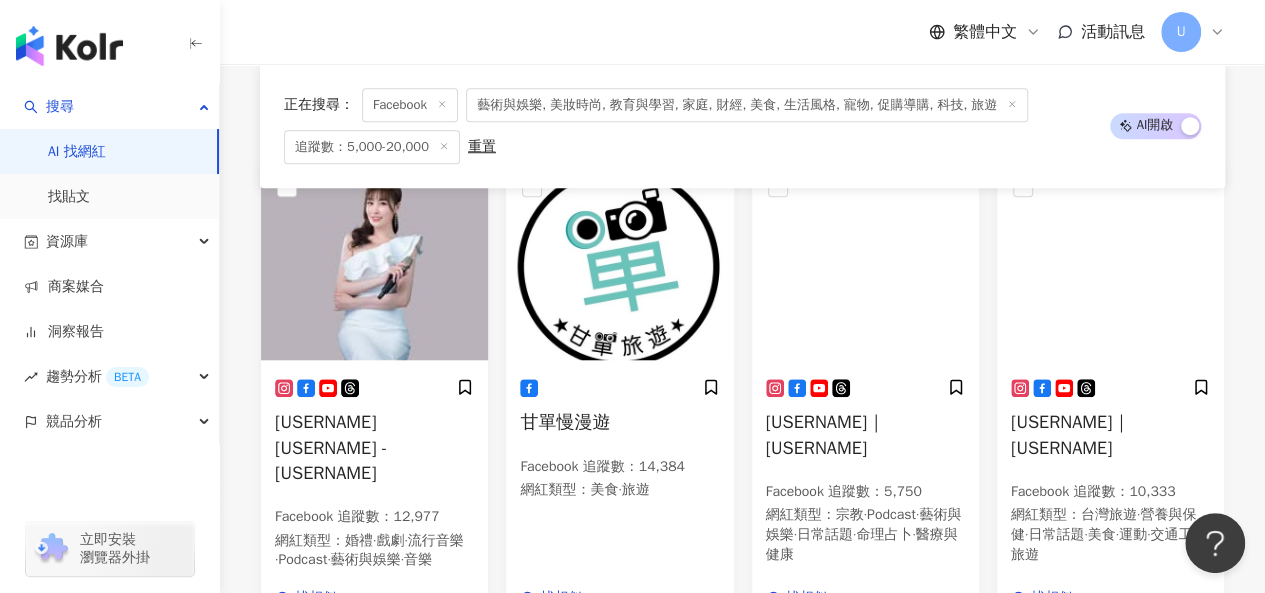 scroll, scrollTop: 764, scrollLeft: 0, axis: vertical 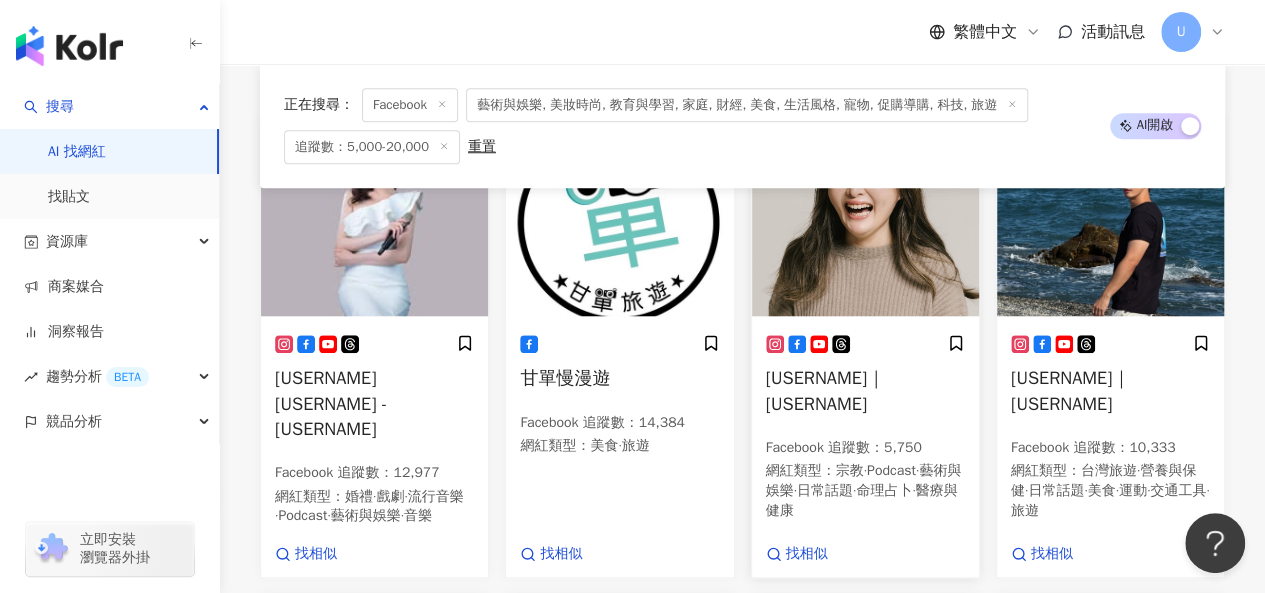 click at bounding box center [865, 216] 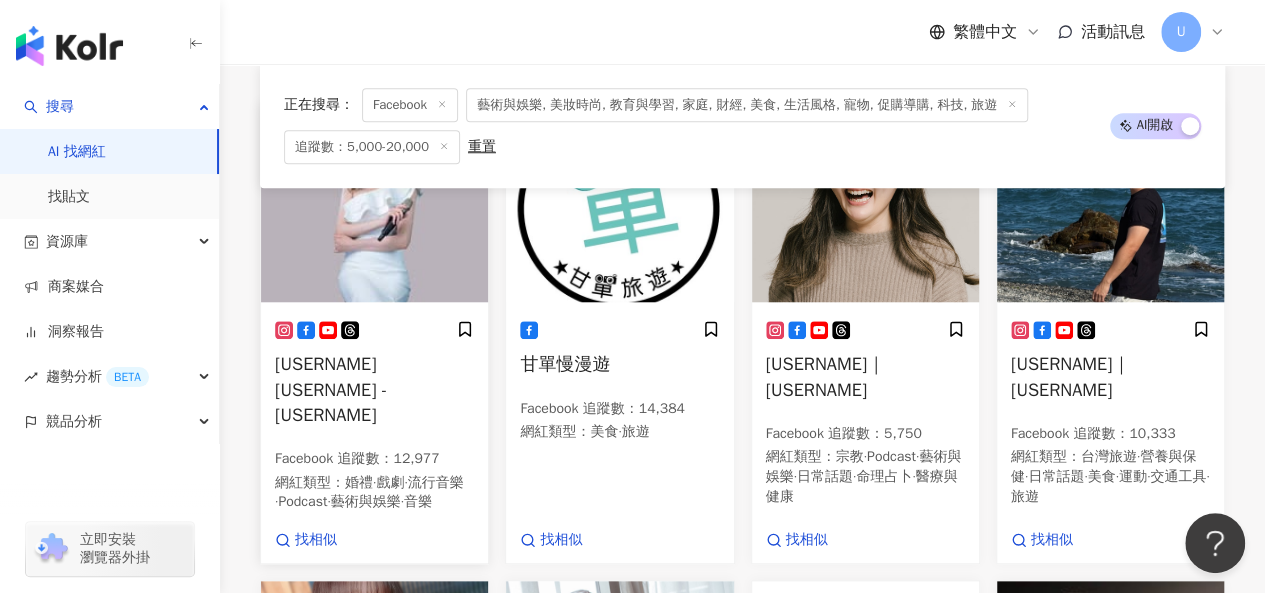 scroll, scrollTop: 1064, scrollLeft: 0, axis: vertical 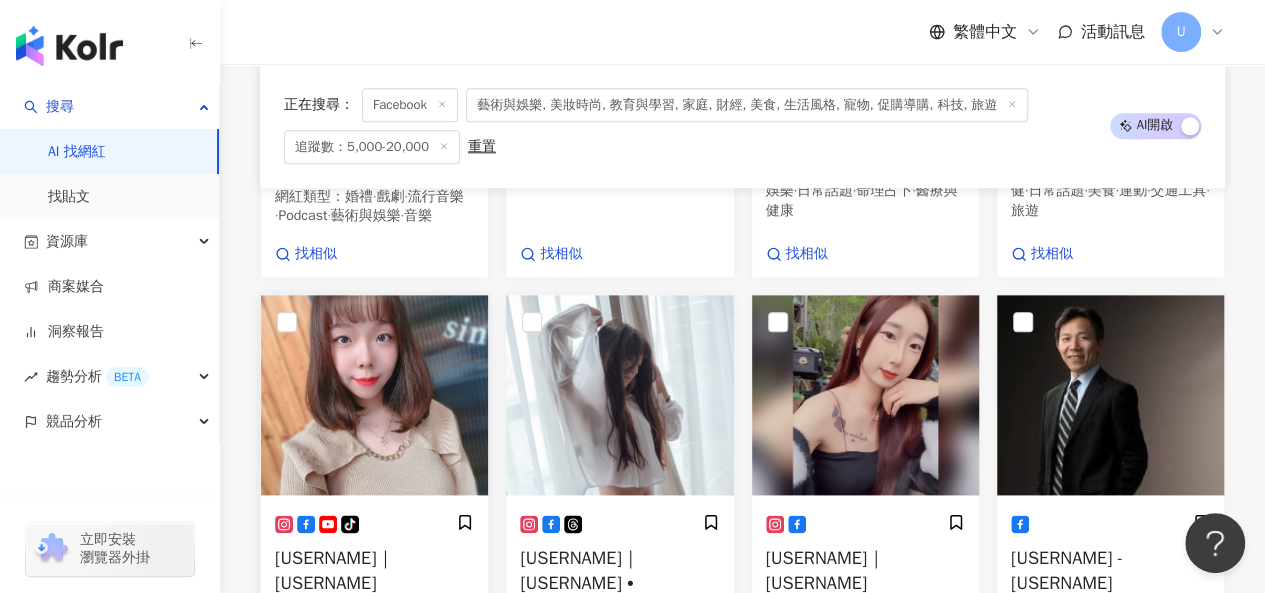 click at bounding box center (374, 395) 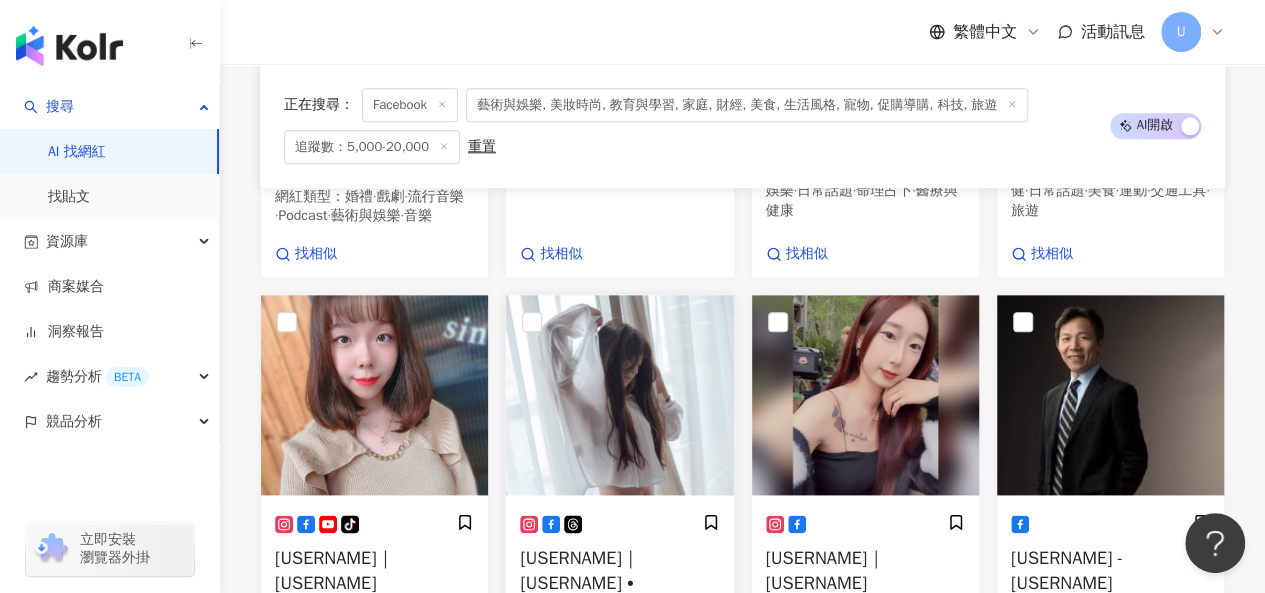 click at bounding box center (619, 395) 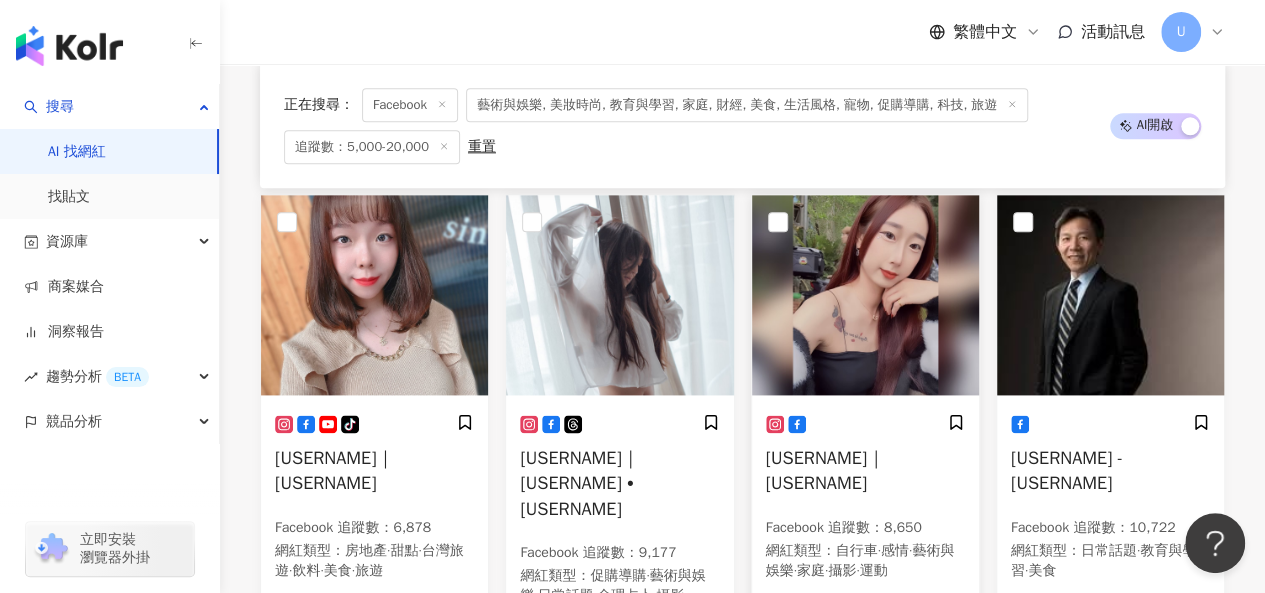 click at bounding box center (865, 295) 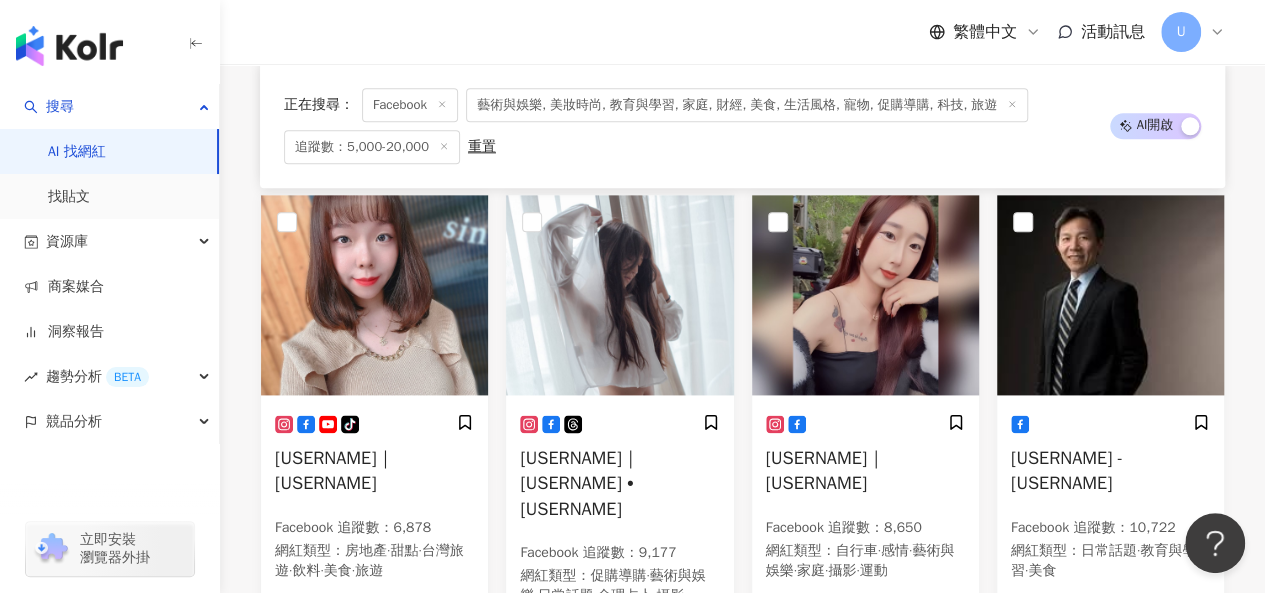 click at bounding box center [1110, 295] 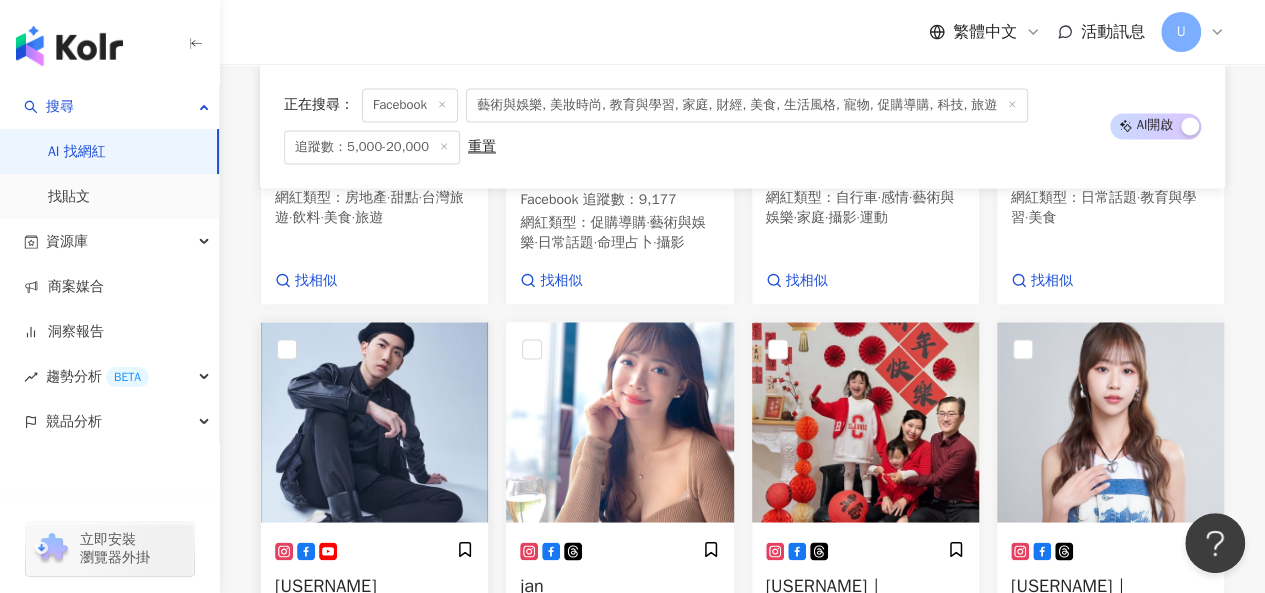 scroll, scrollTop: 1617, scrollLeft: 0, axis: vertical 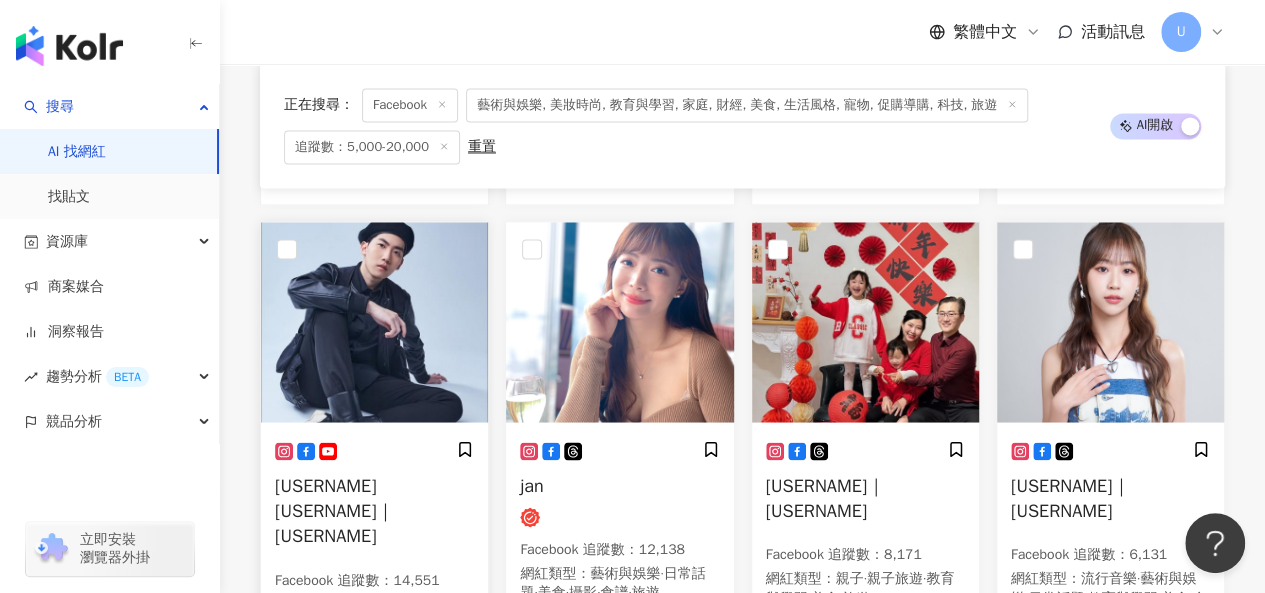 click at bounding box center (374, 322) 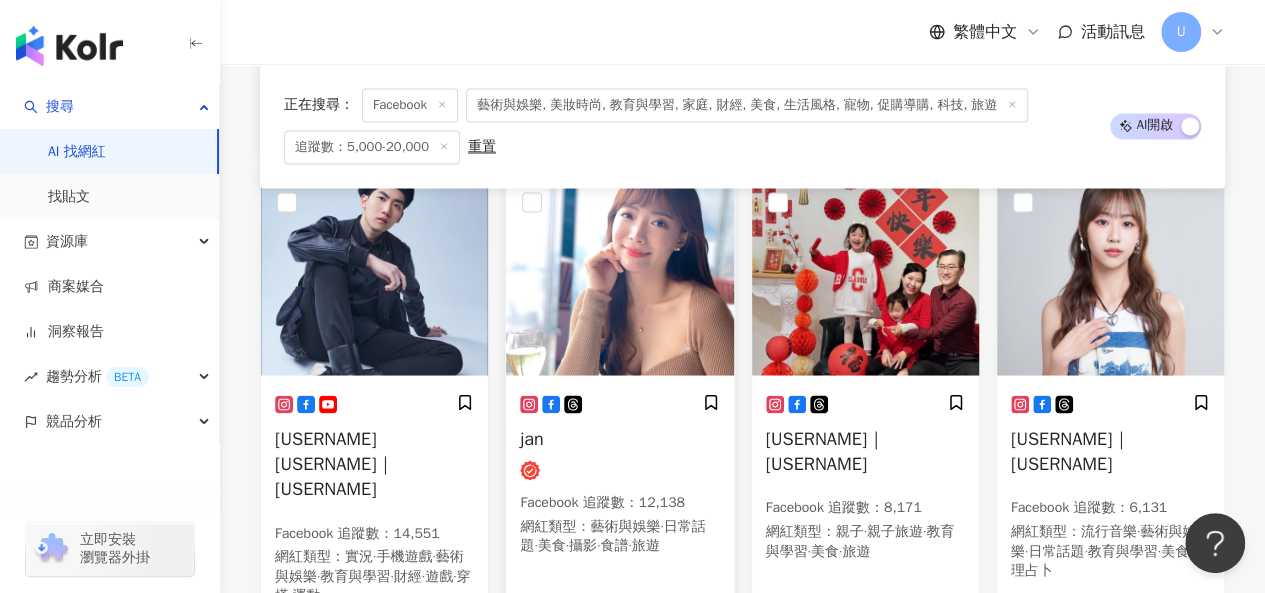 click at bounding box center [619, 275] 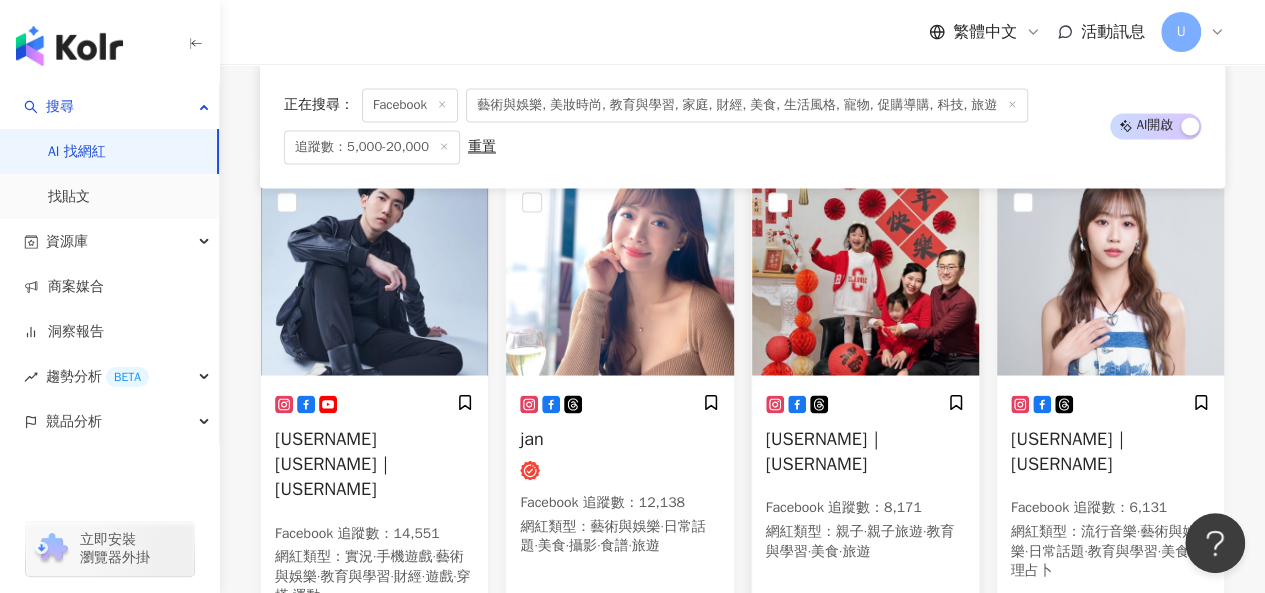 click at bounding box center [865, 275] 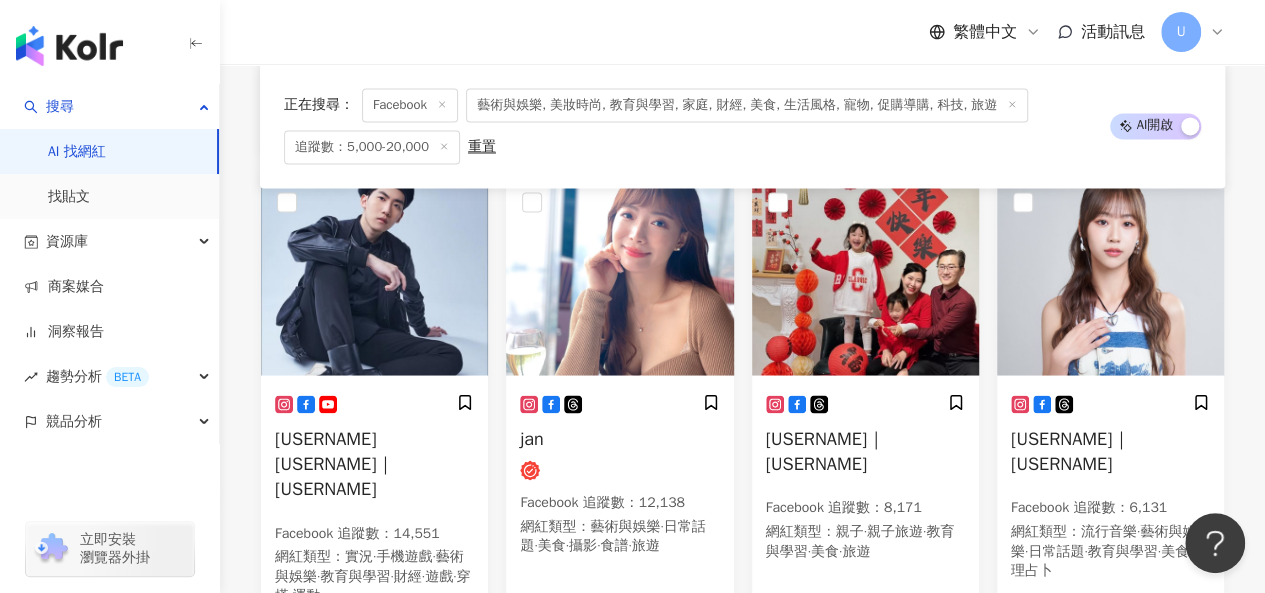 click on "下一頁" at bounding box center (834, 741) 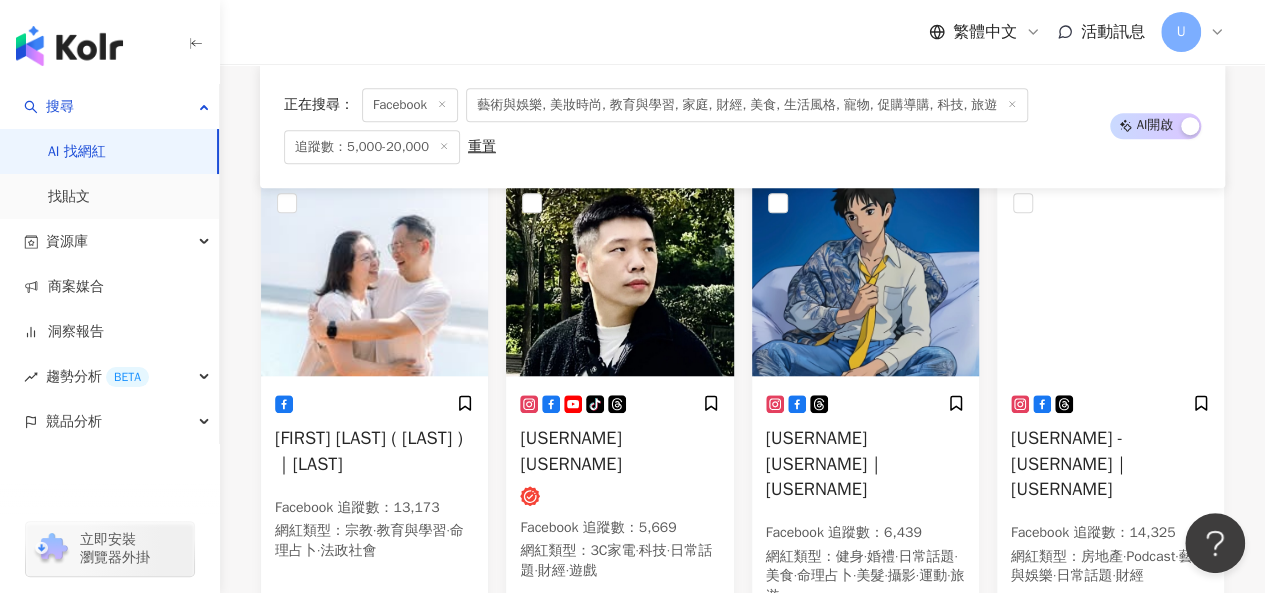 scroll, scrollTop: 749, scrollLeft: 0, axis: vertical 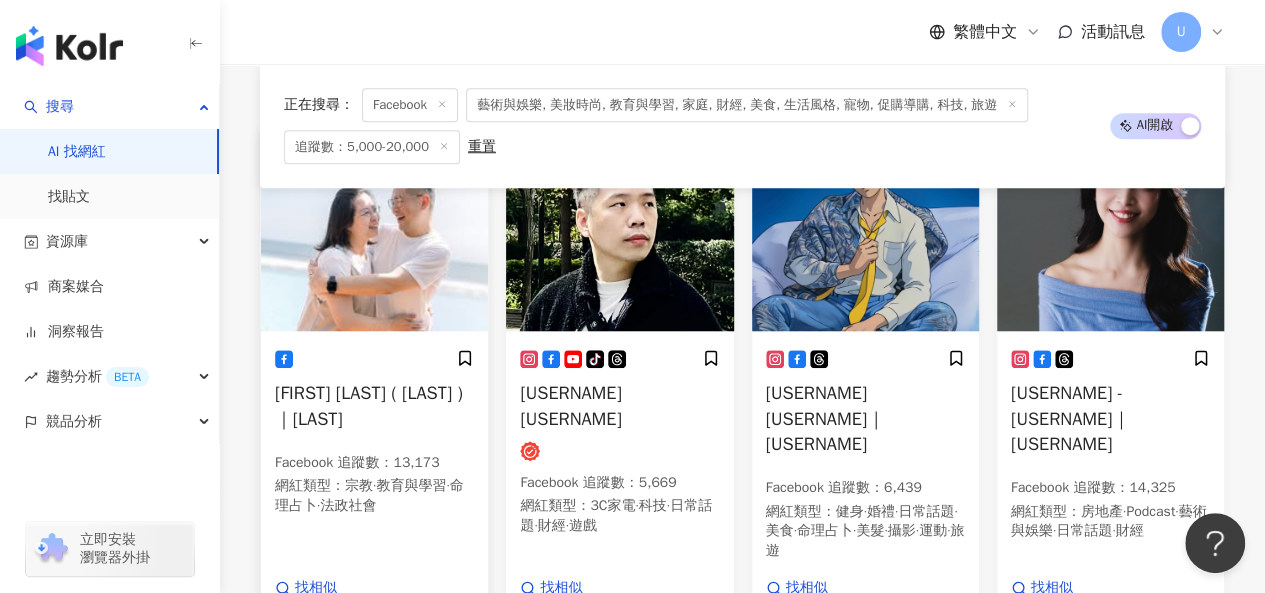 click at bounding box center [374, 231] 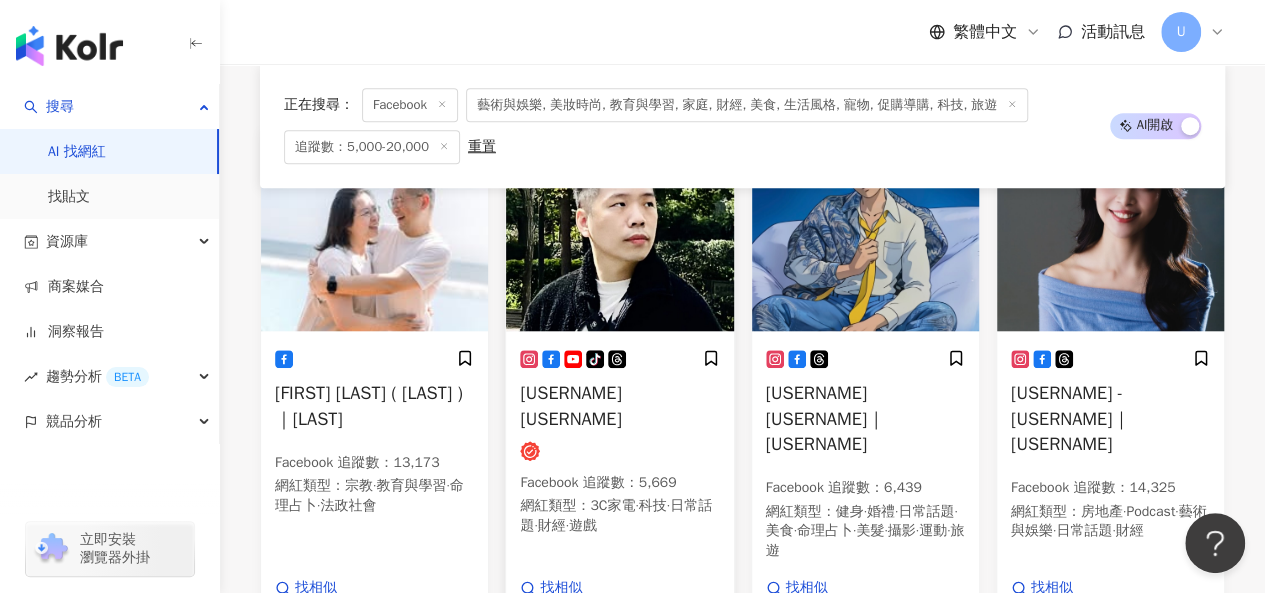click at bounding box center [619, 231] 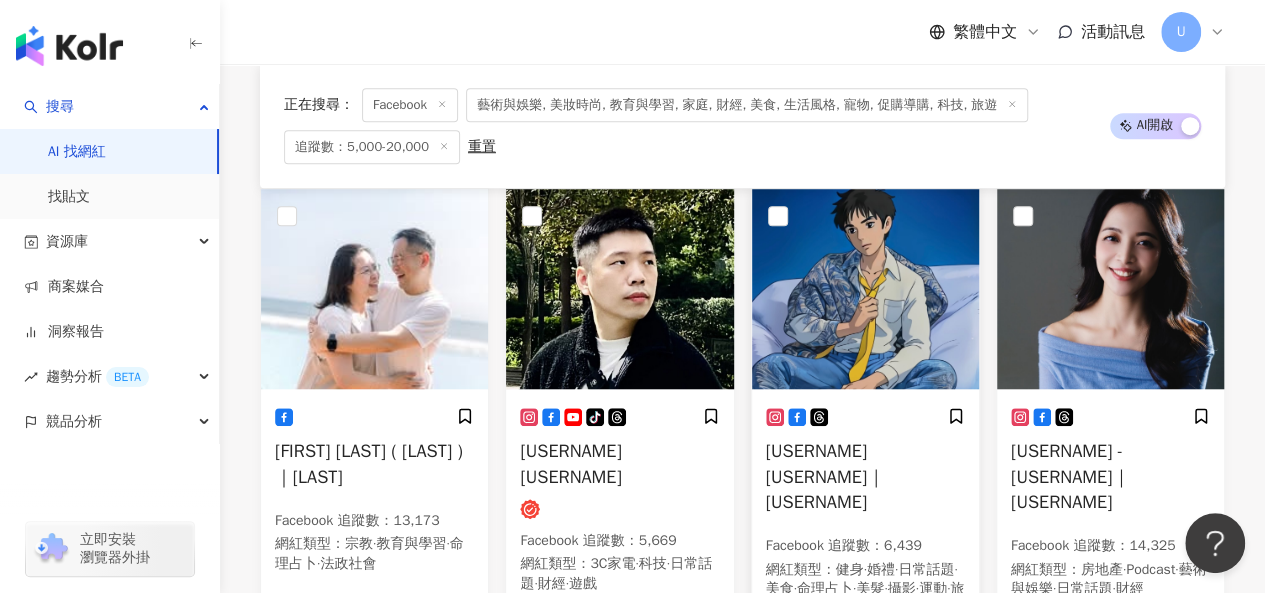 scroll, scrollTop: 749, scrollLeft: 0, axis: vertical 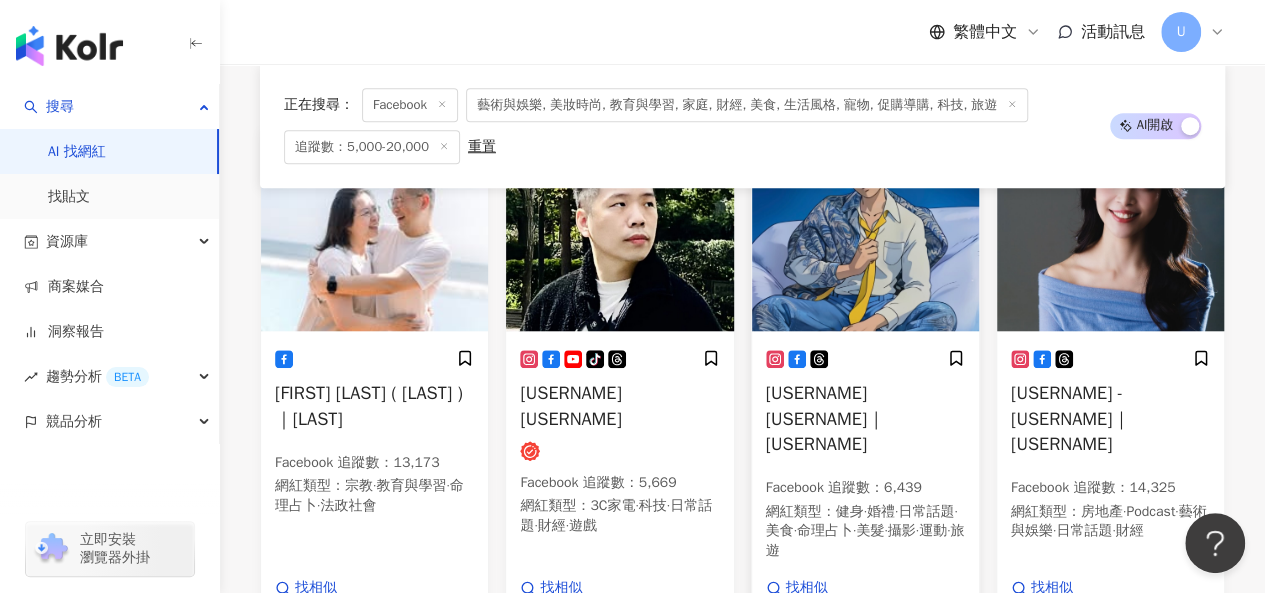 click at bounding box center [865, 231] 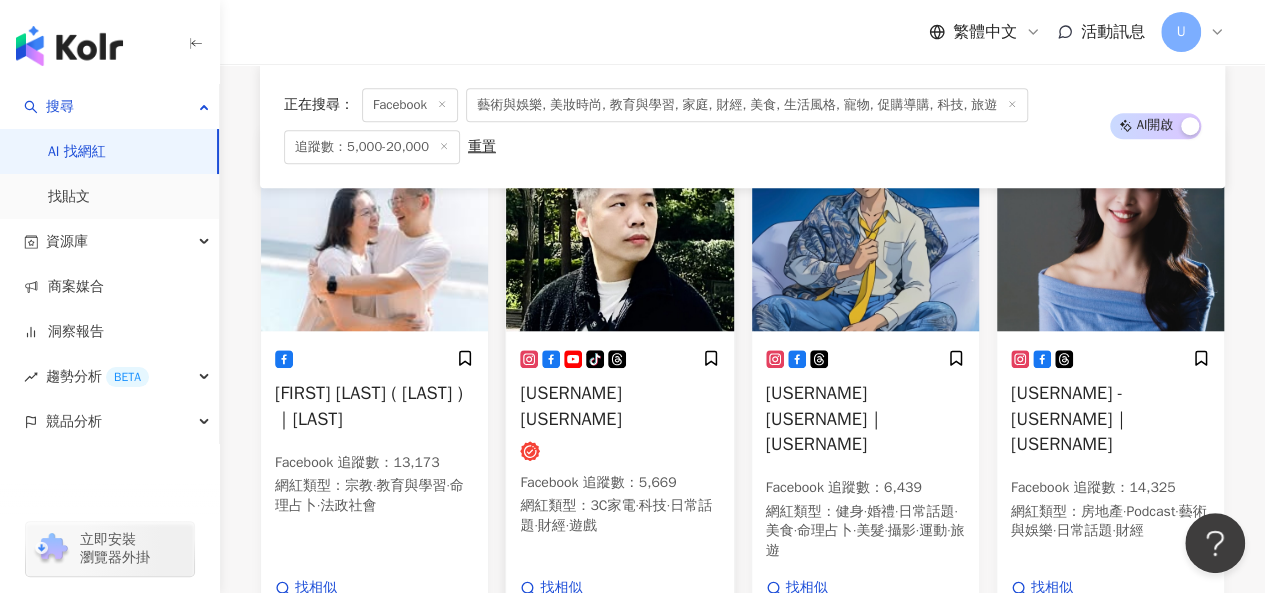 click at bounding box center [1110, 231] 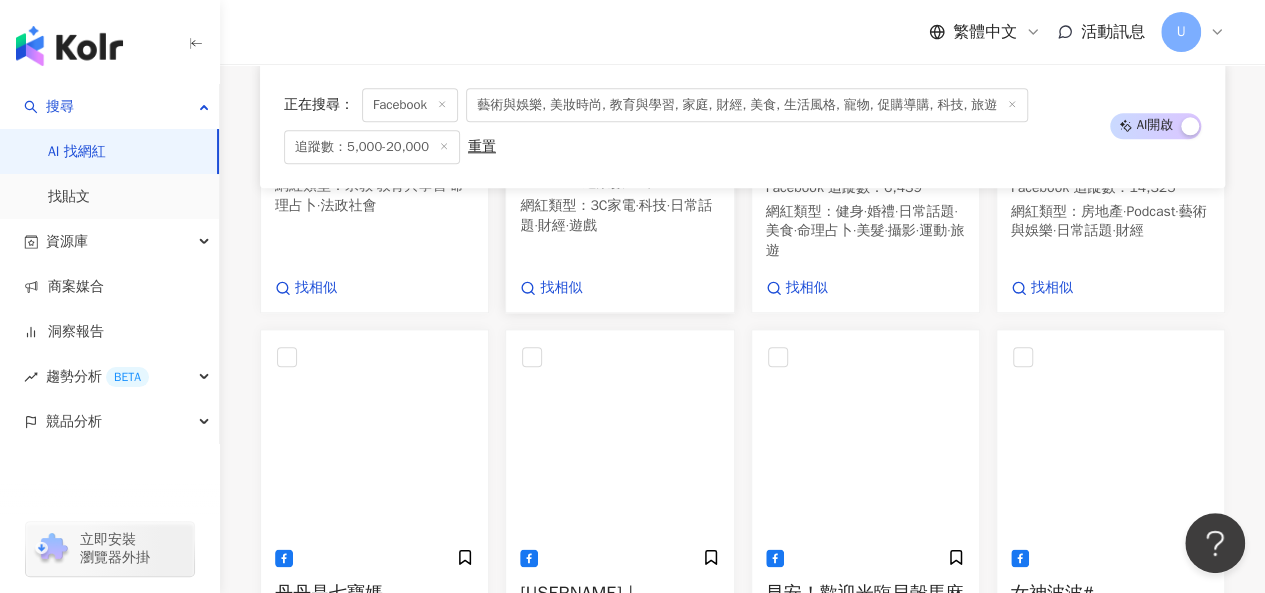 scroll, scrollTop: 1149, scrollLeft: 0, axis: vertical 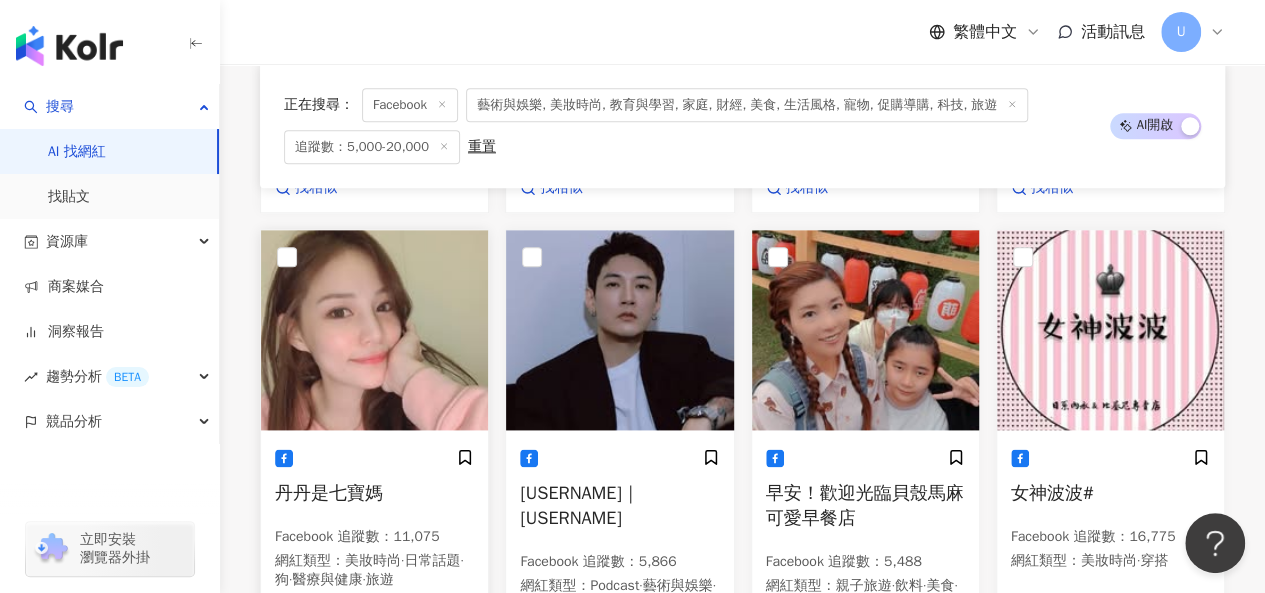 click at bounding box center [374, 330] 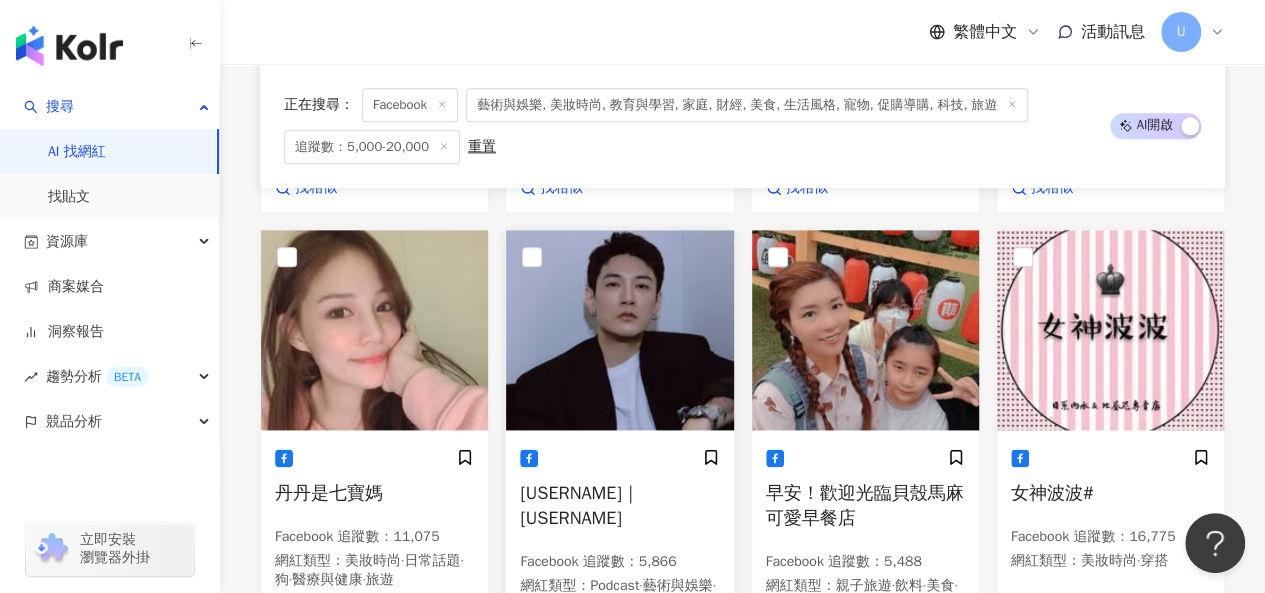 click at bounding box center (619, 330) 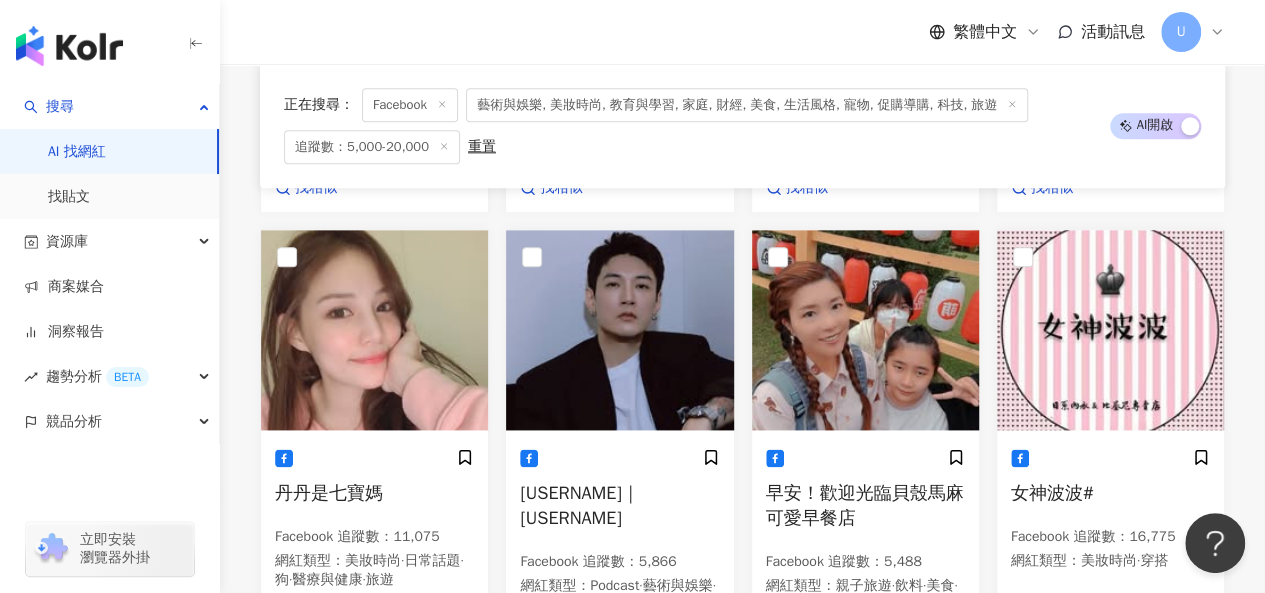 click at bounding box center [865, 330] 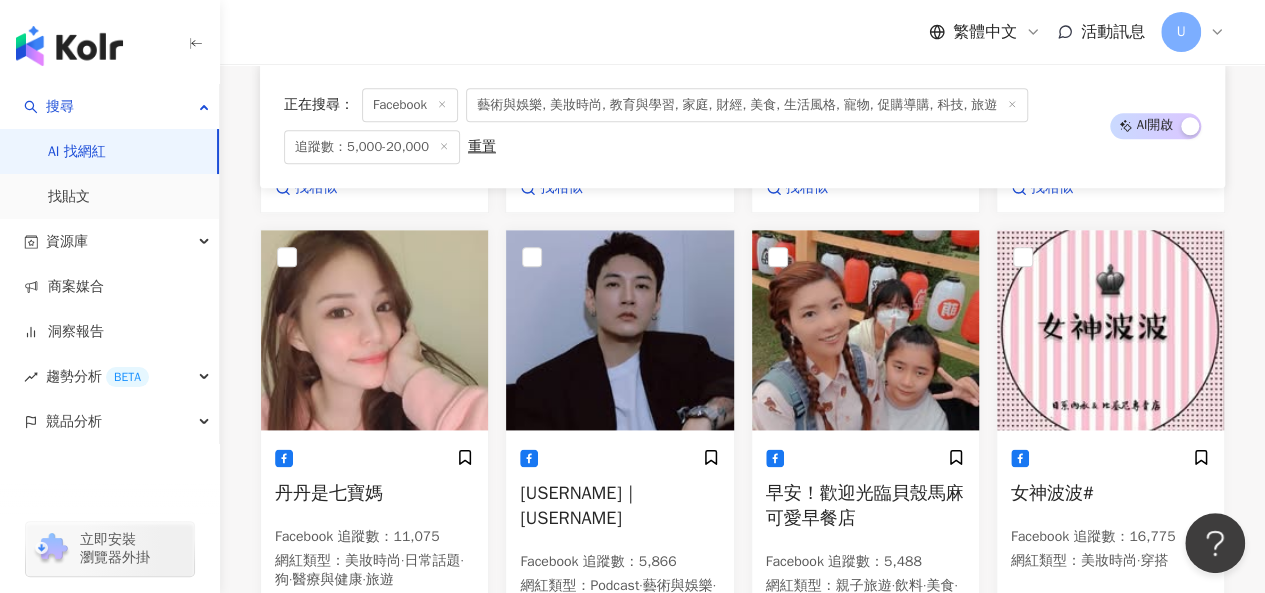 scroll, scrollTop: 1649, scrollLeft: 0, axis: vertical 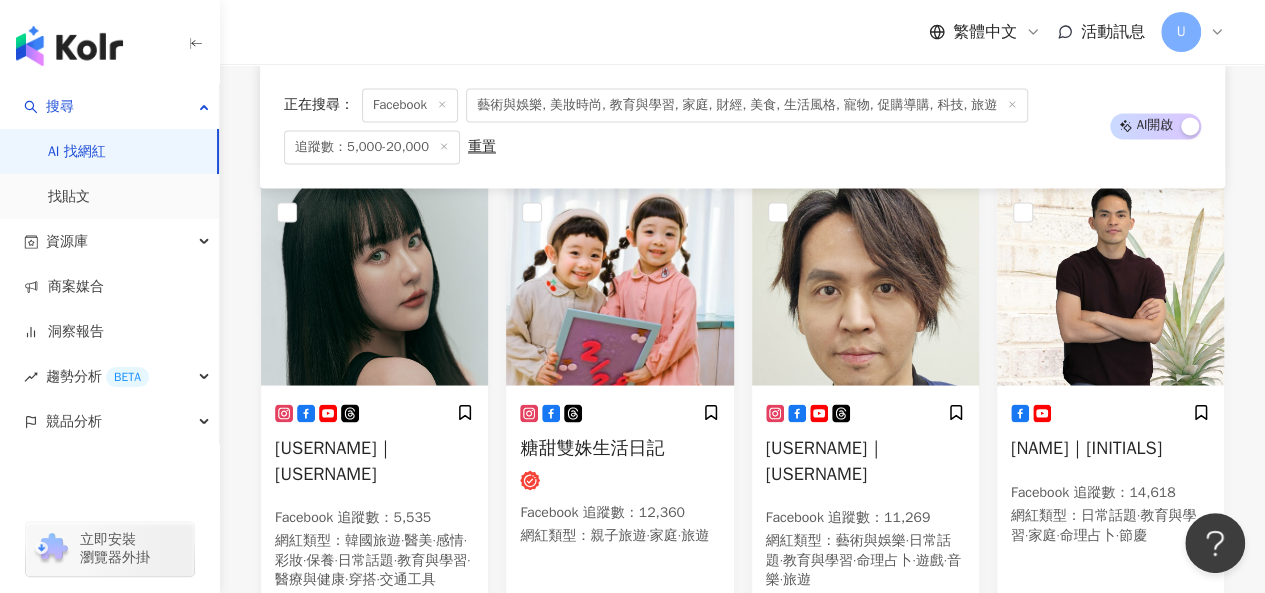 click at bounding box center (865, 285) 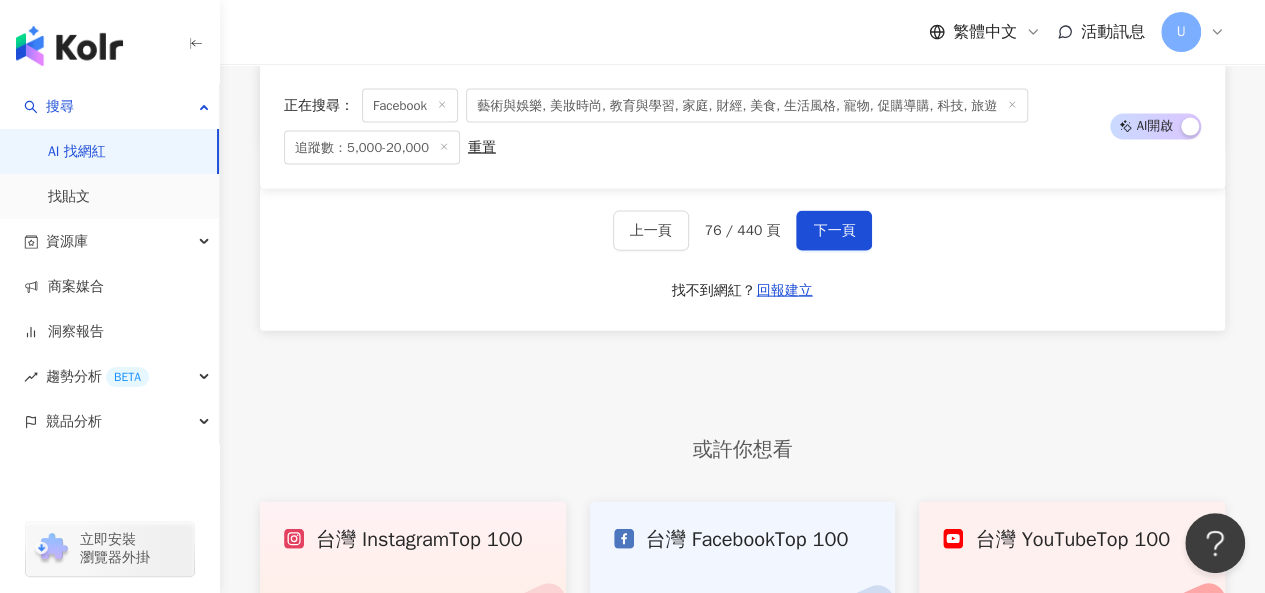 scroll, scrollTop: 2125, scrollLeft: 0, axis: vertical 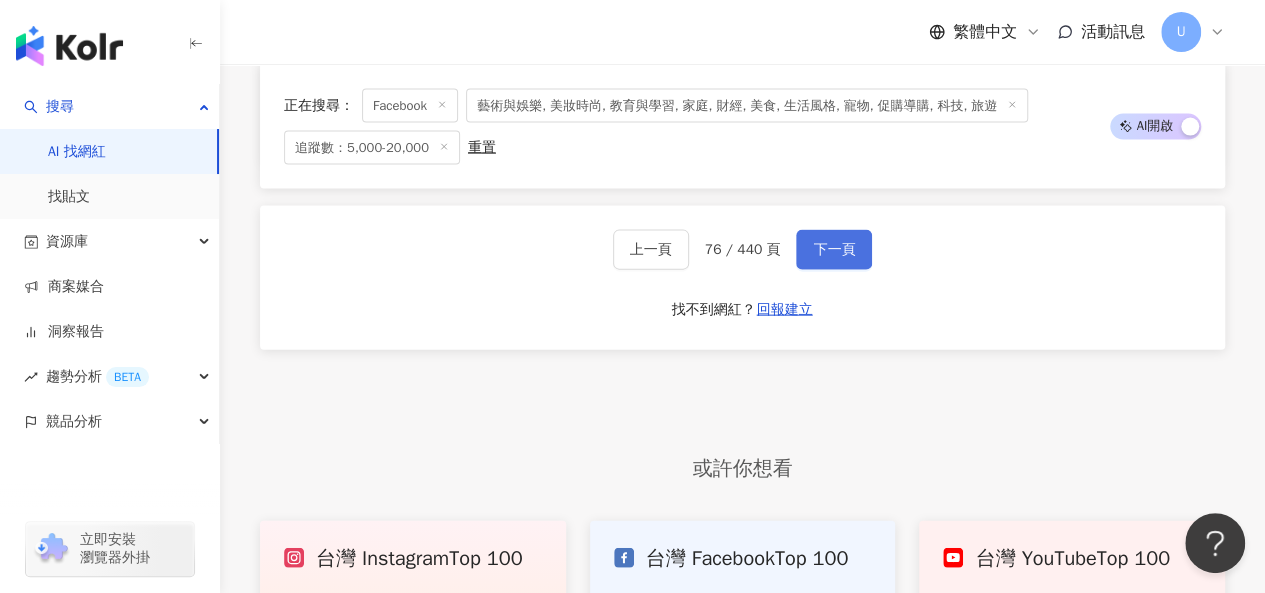 click on "下一頁" at bounding box center [834, 250] 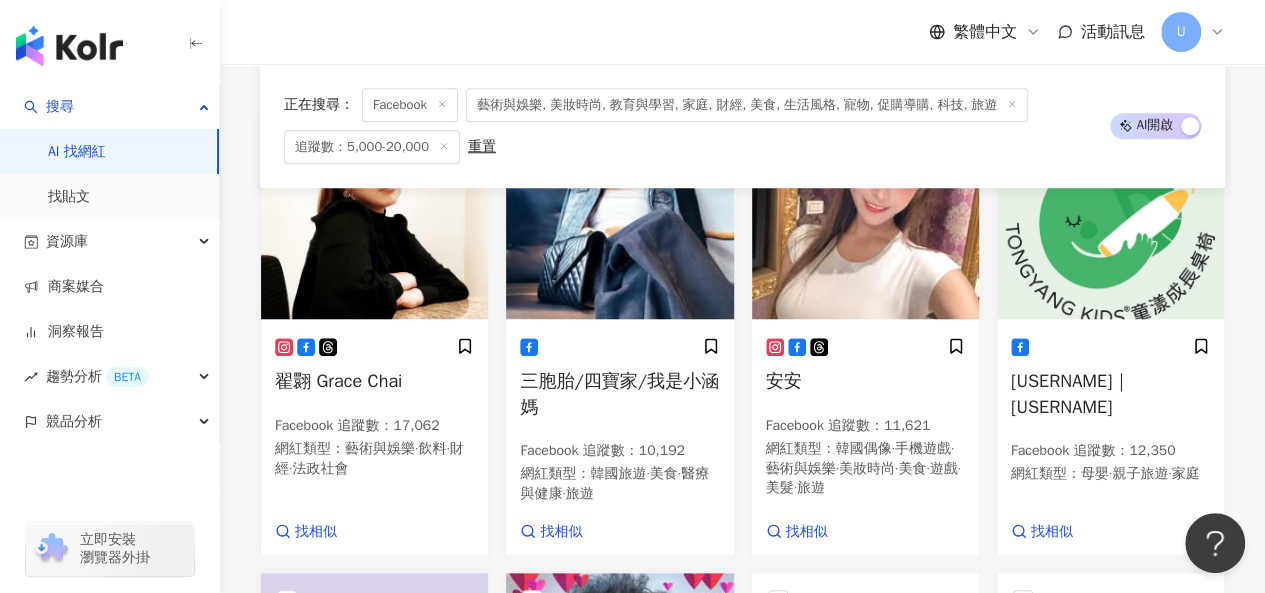 scroll, scrollTop: 769, scrollLeft: 0, axis: vertical 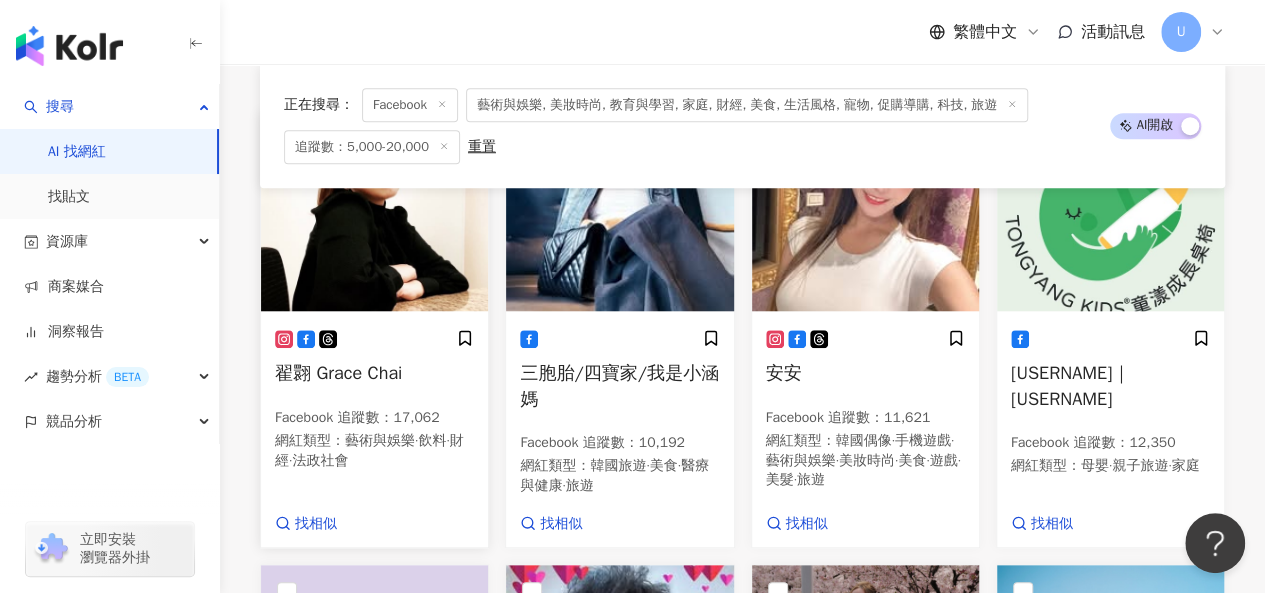 click at bounding box center [374, 211] 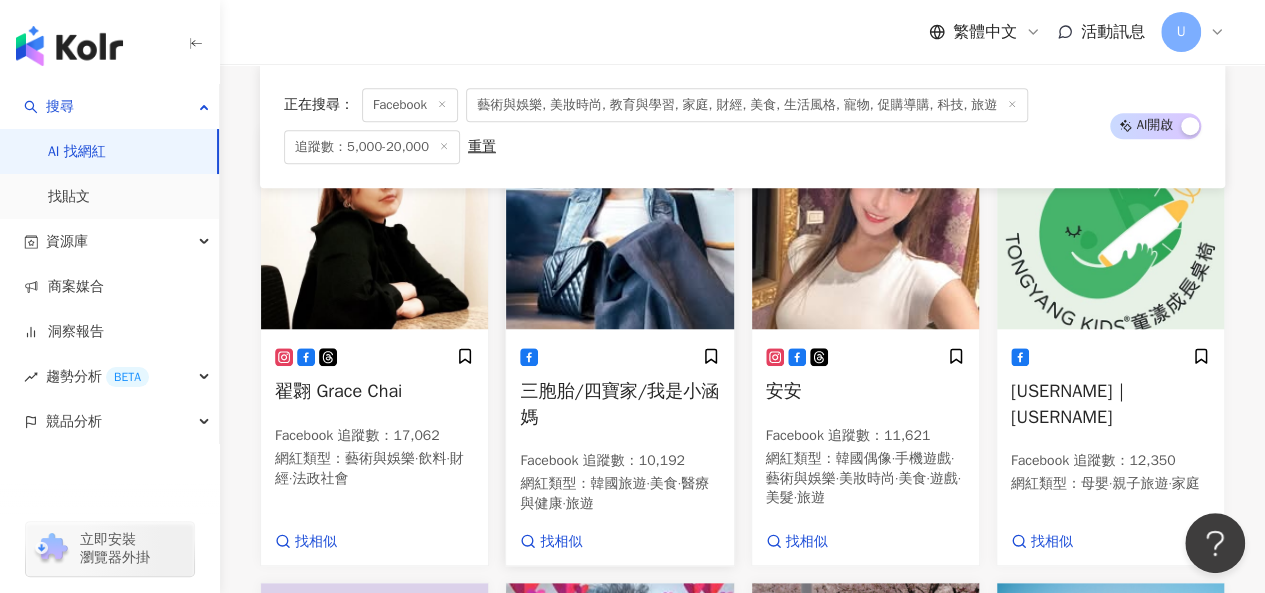 scroll, scrollTop: 755, scrollLeft: 0, axis: vertical 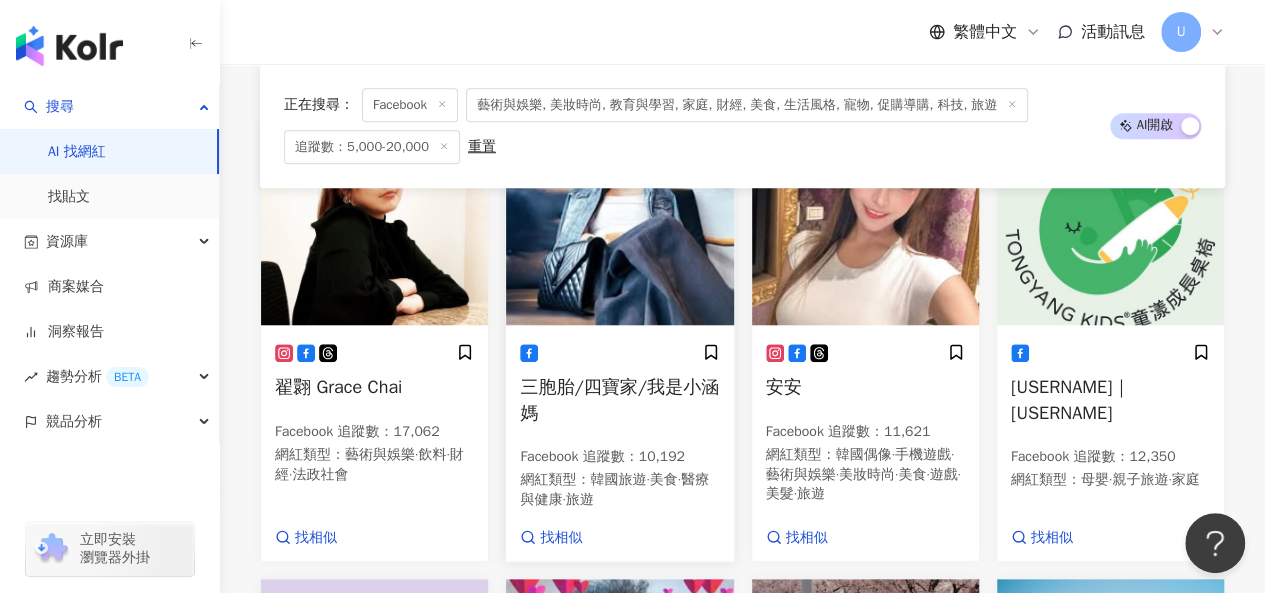 click at bounding box center [619, 225] 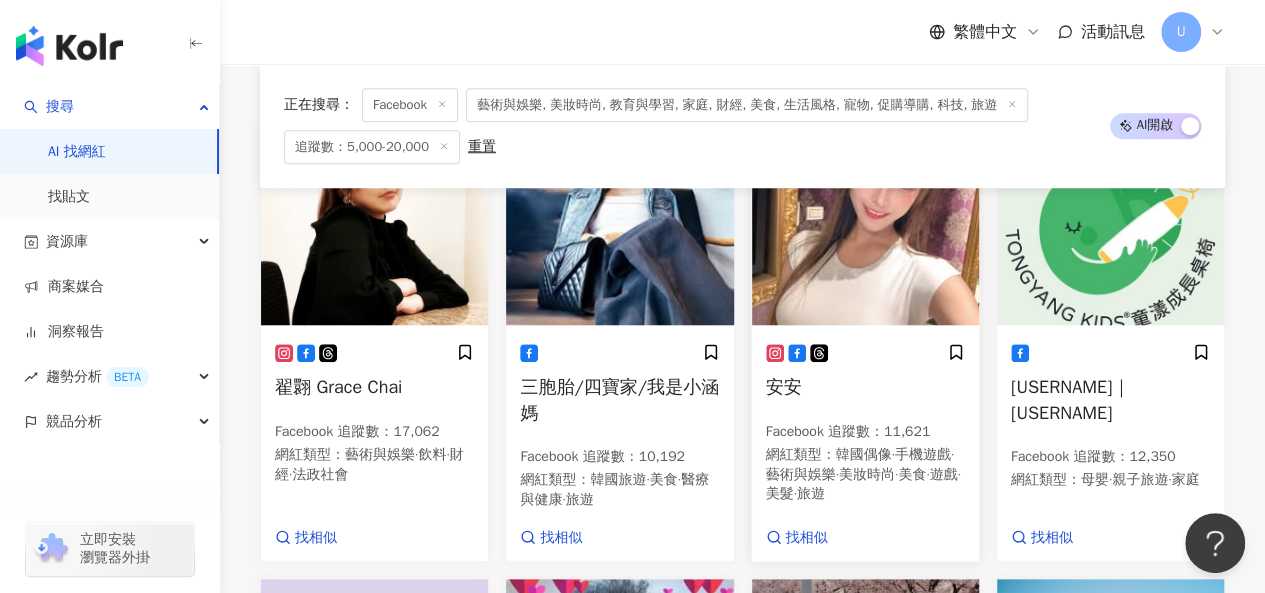 click at bounding box center [865, 225] 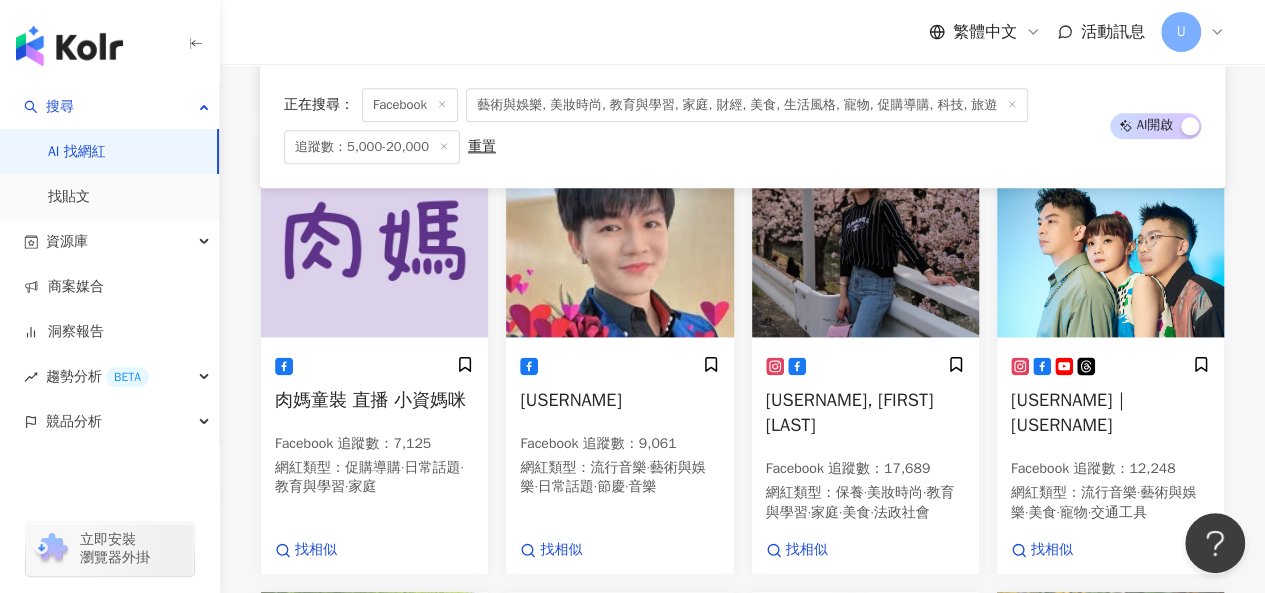 scroll, scrollTop: 1210, scrollLeft: 0, axis: vertical 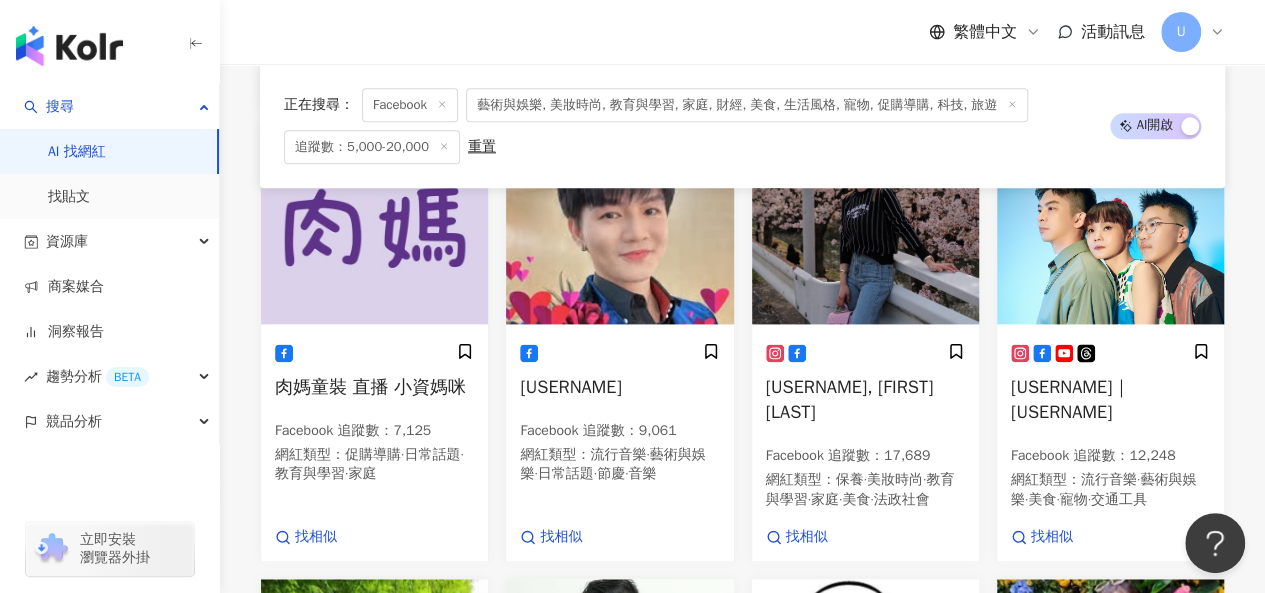 click at bounding box center (619, 224) 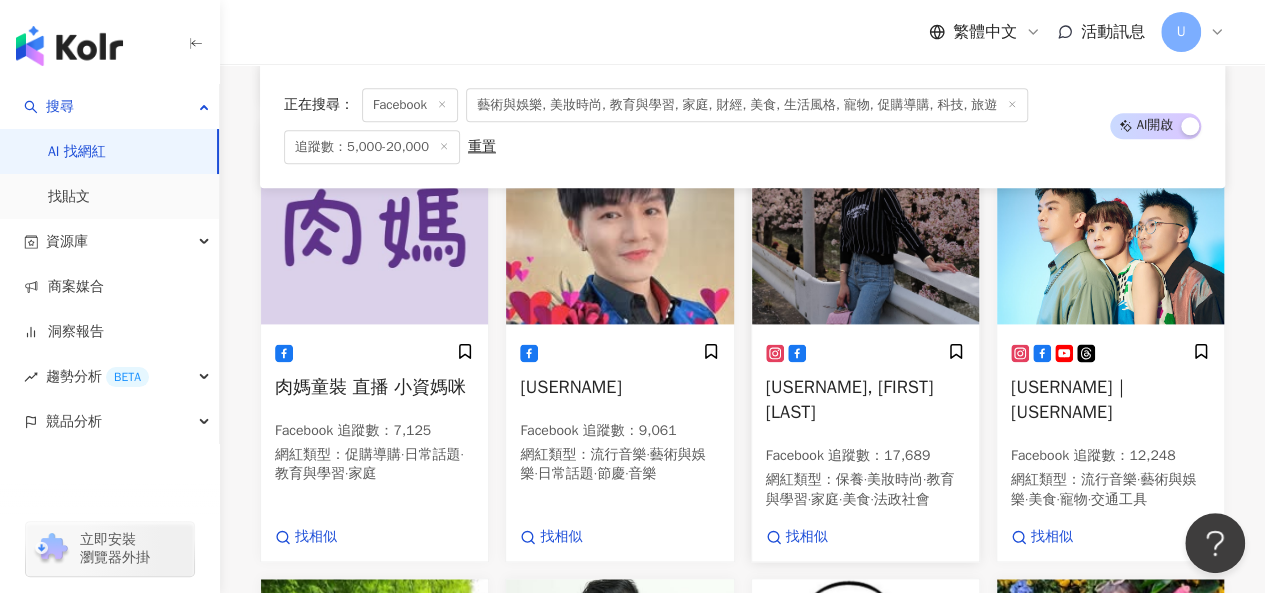 click at bounding box center (865, 224) 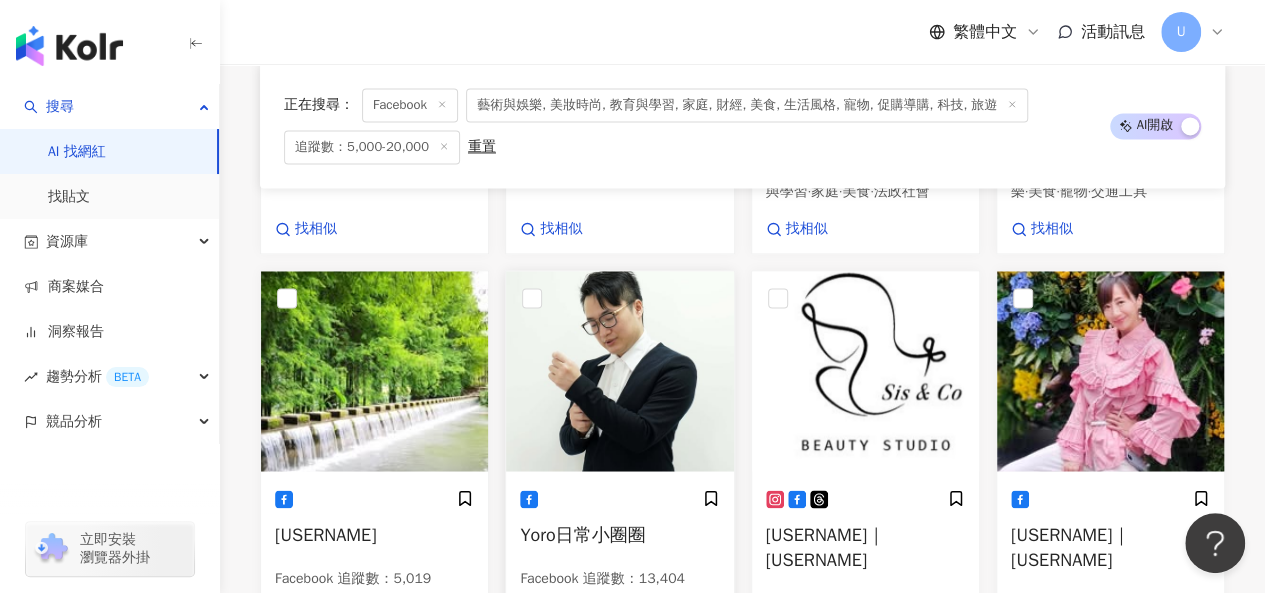 scroll, scrollTop: 1527, scrollLeft: 0, axis: vertical 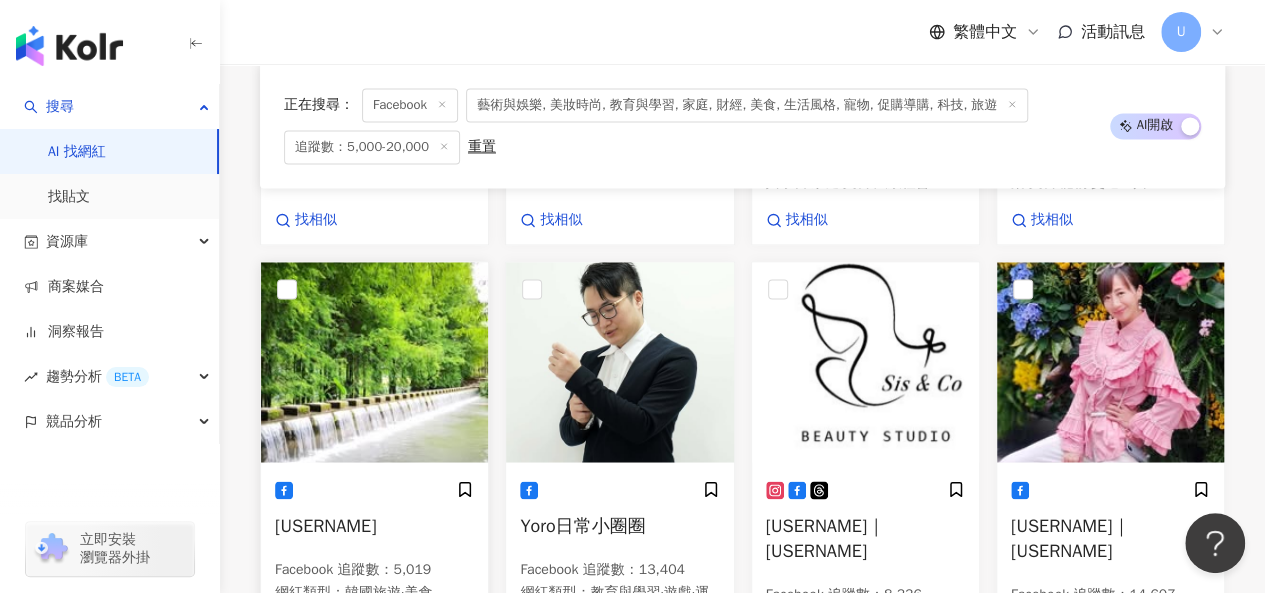 click at bounding box center [374, 362] 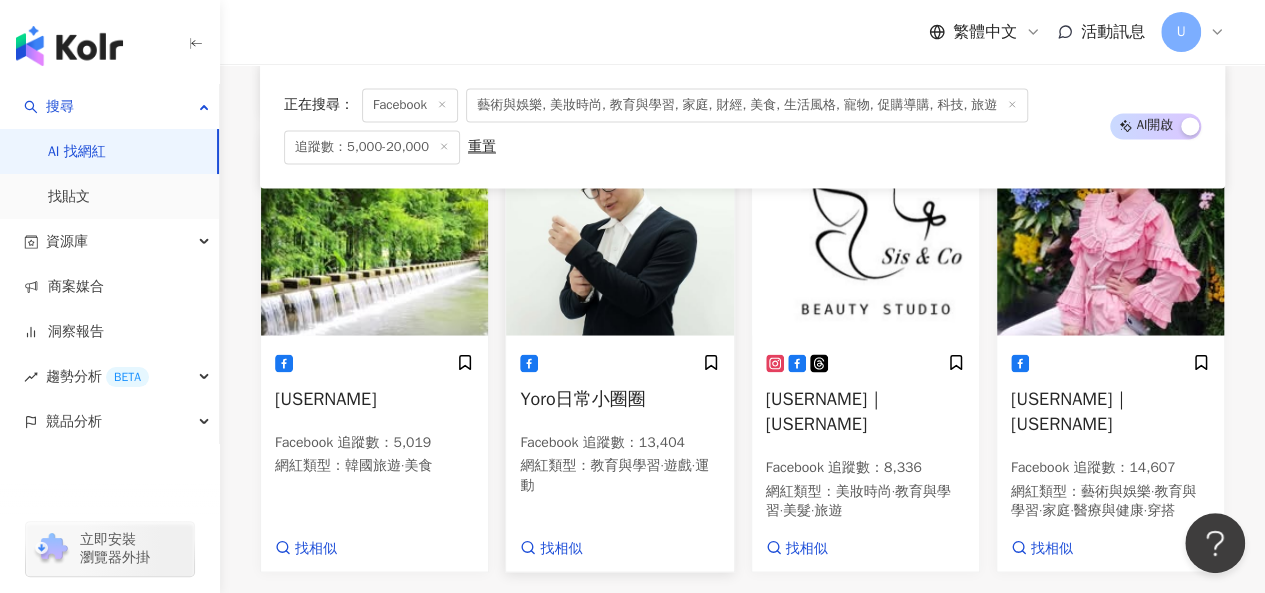 click at bounding box center [619, 235] 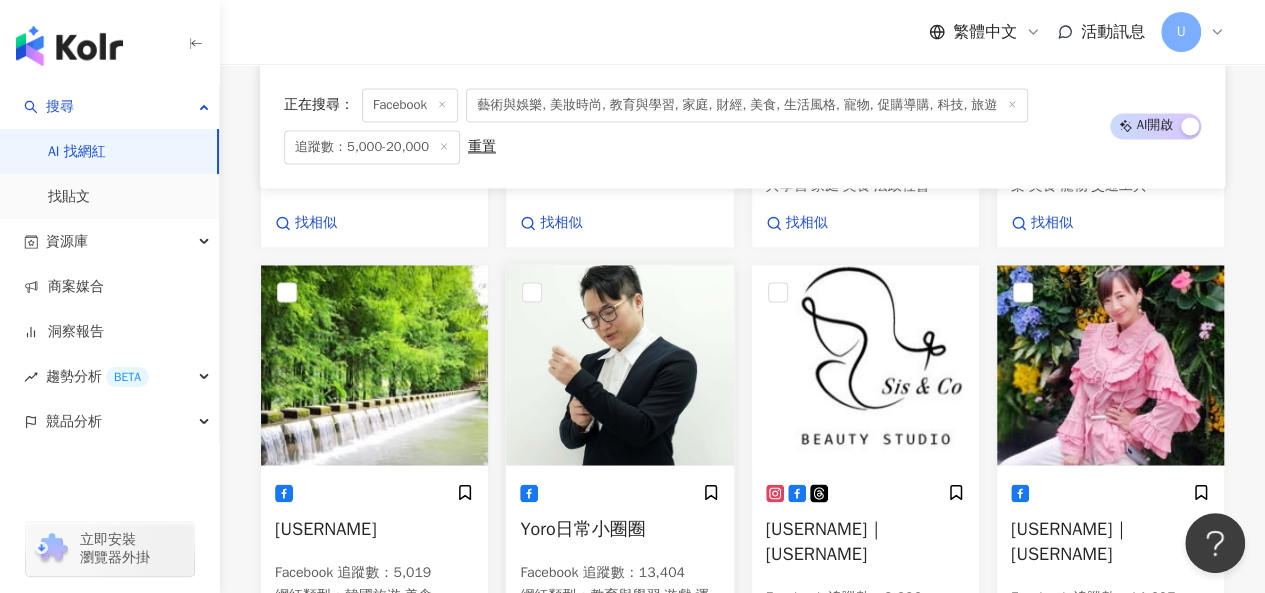 scroll, scrollTop: 1510, scrollLeft: 0, axis: vertical 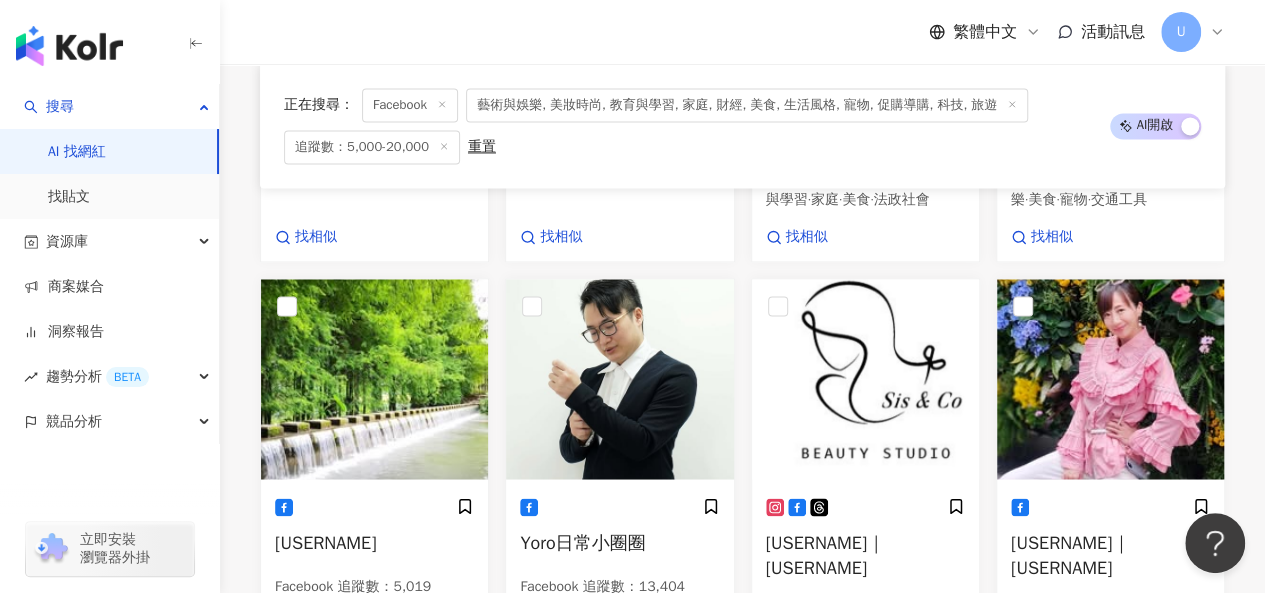 click at bounding box center [1110, 379] 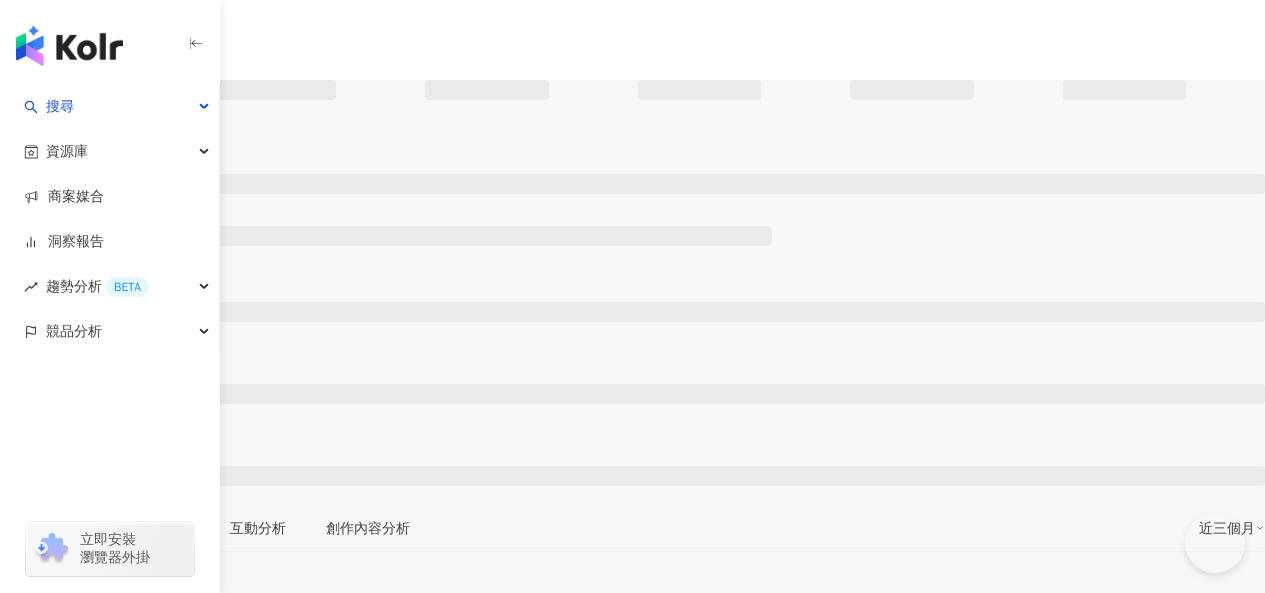 scroll, scrollTop: 0, scrollLeft: 0, axis: both 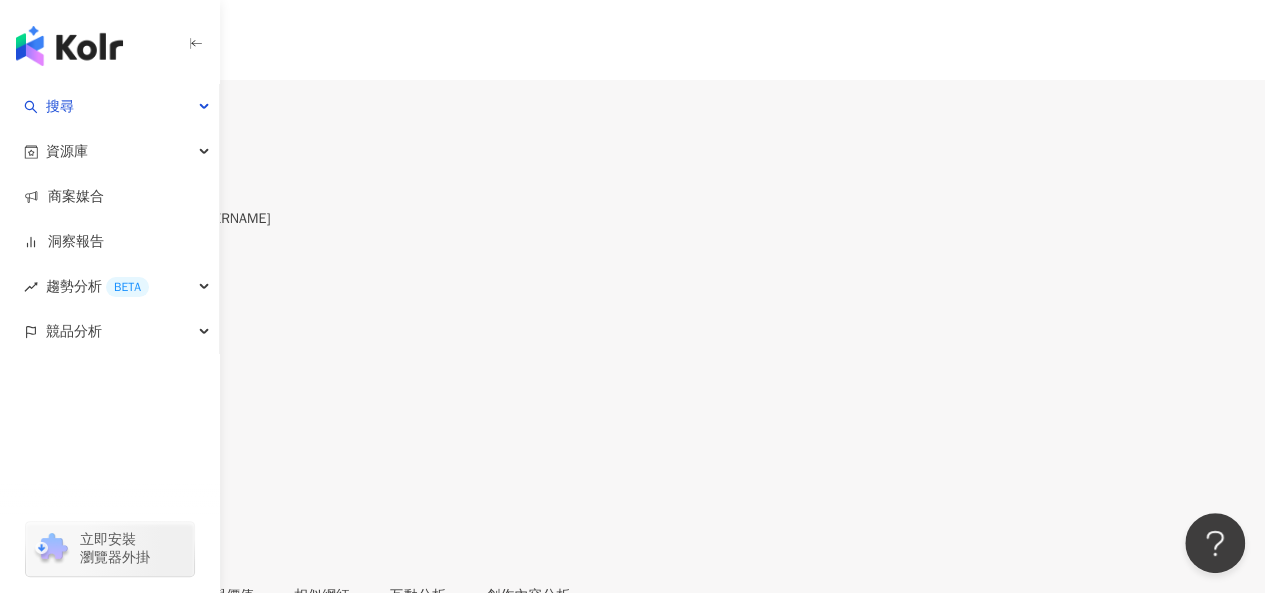 click on "5,881" at bounding box center (78, 110) 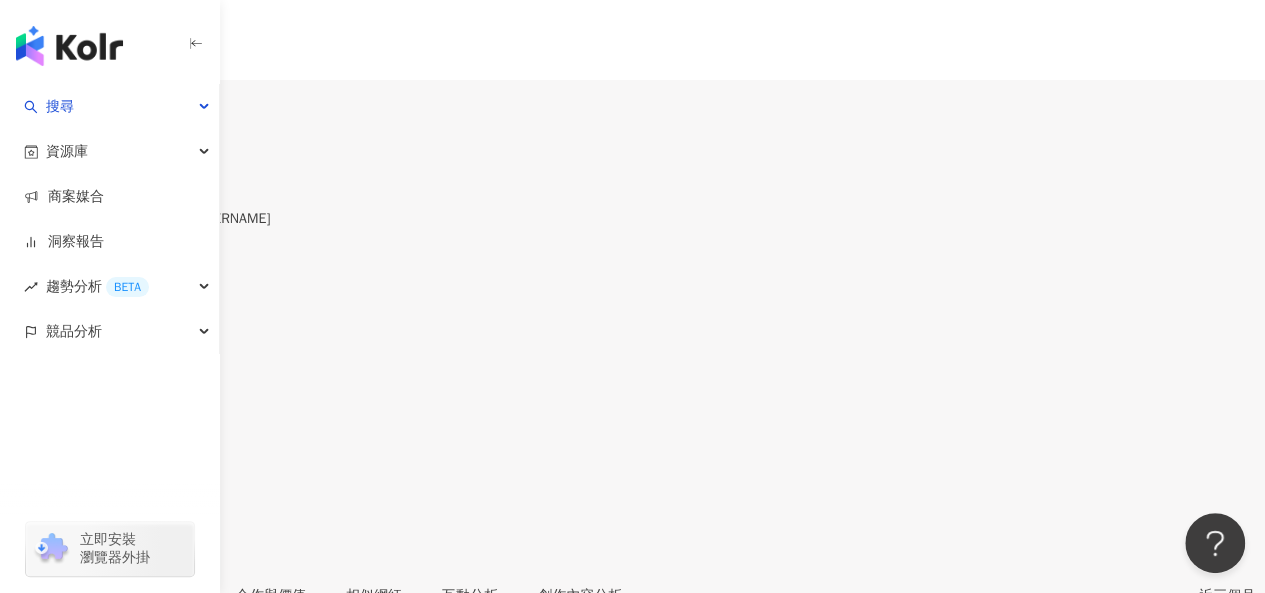 scroll, scrollTop: 100, scrollLeft: 0, axis: vertical 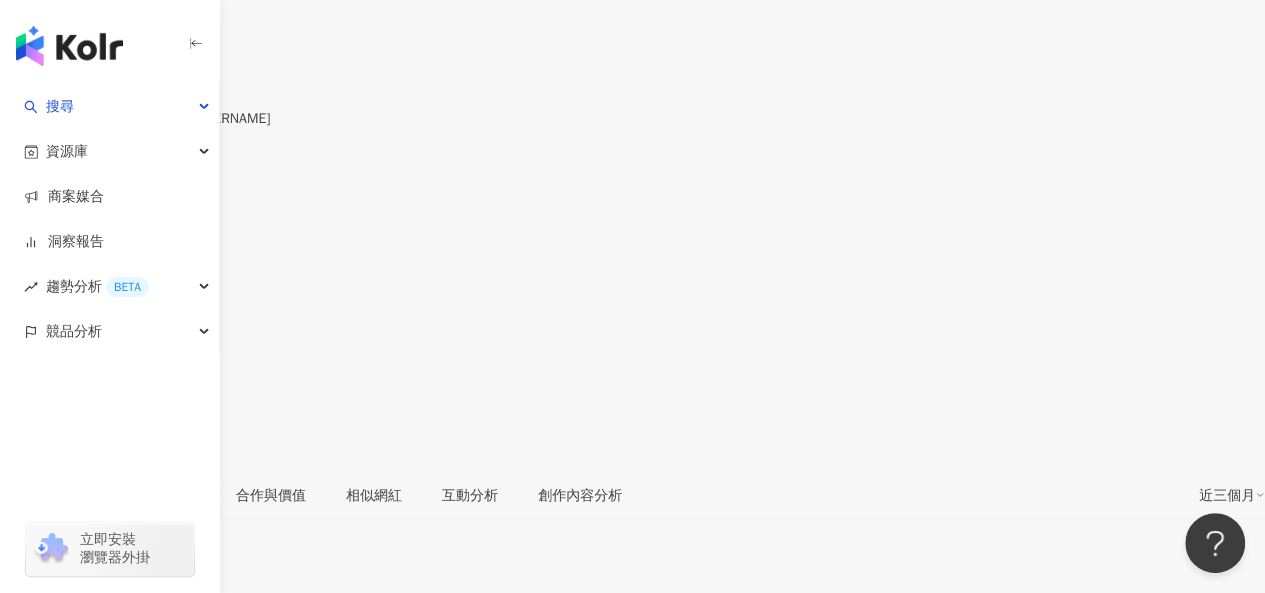 click on "Facebook 網紅基本資料" at bounding box center (632, 607) 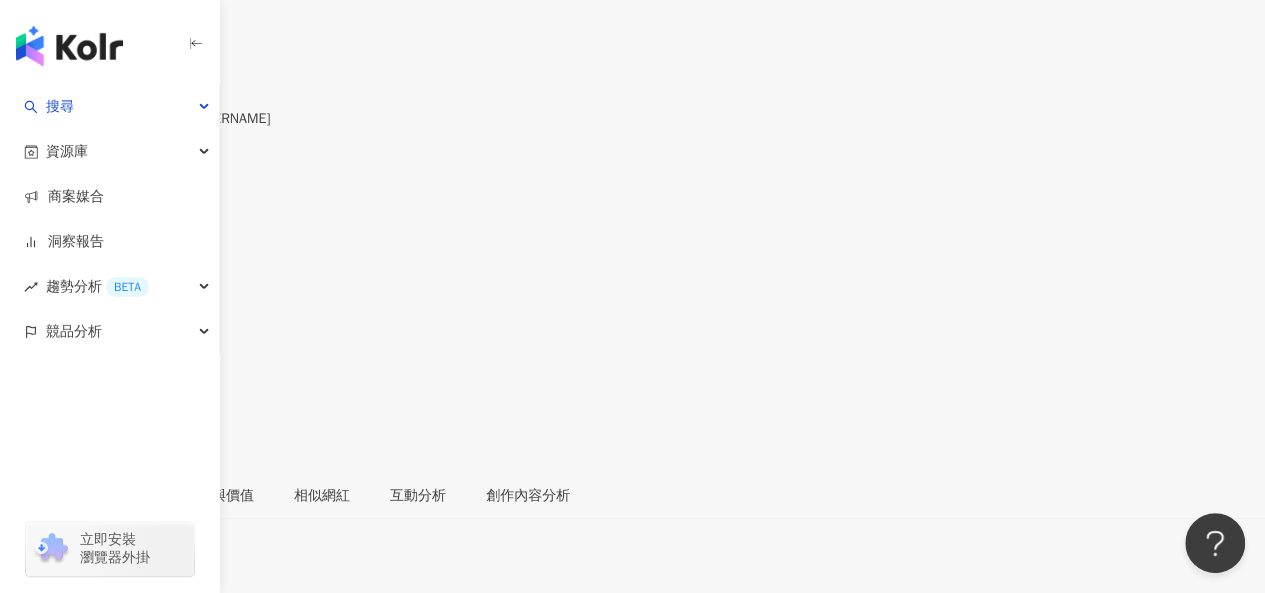 scroll, scrollTop: 300, scrollLeft: 0, axis: vertical 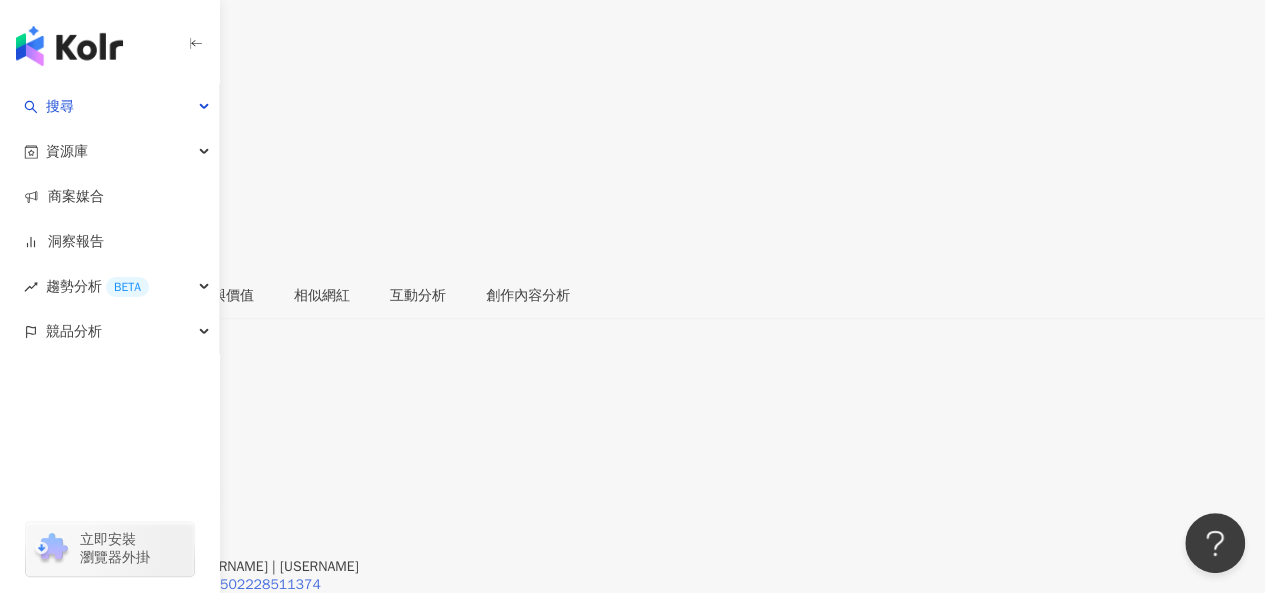 click on "https://www.facebook.com/516502228511374" at bounding box center (170, 585) 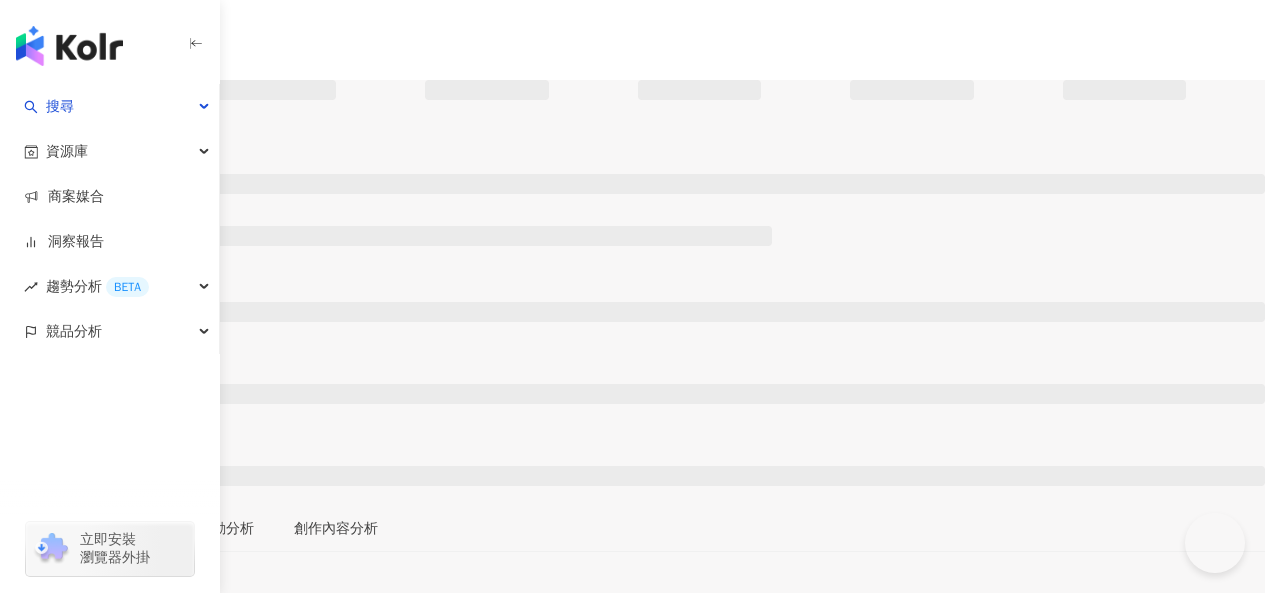 scroll, scrollTop: 0, scrollLeft: 0, axis: both 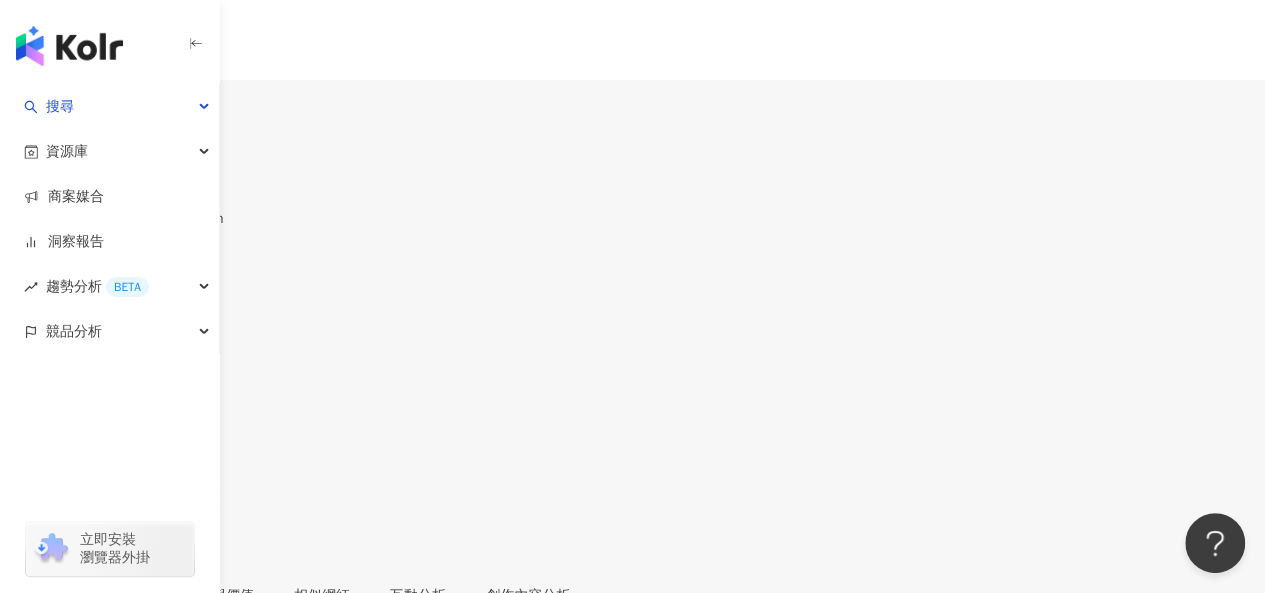 click on "1.6萬" at bounding box center [76, 110] 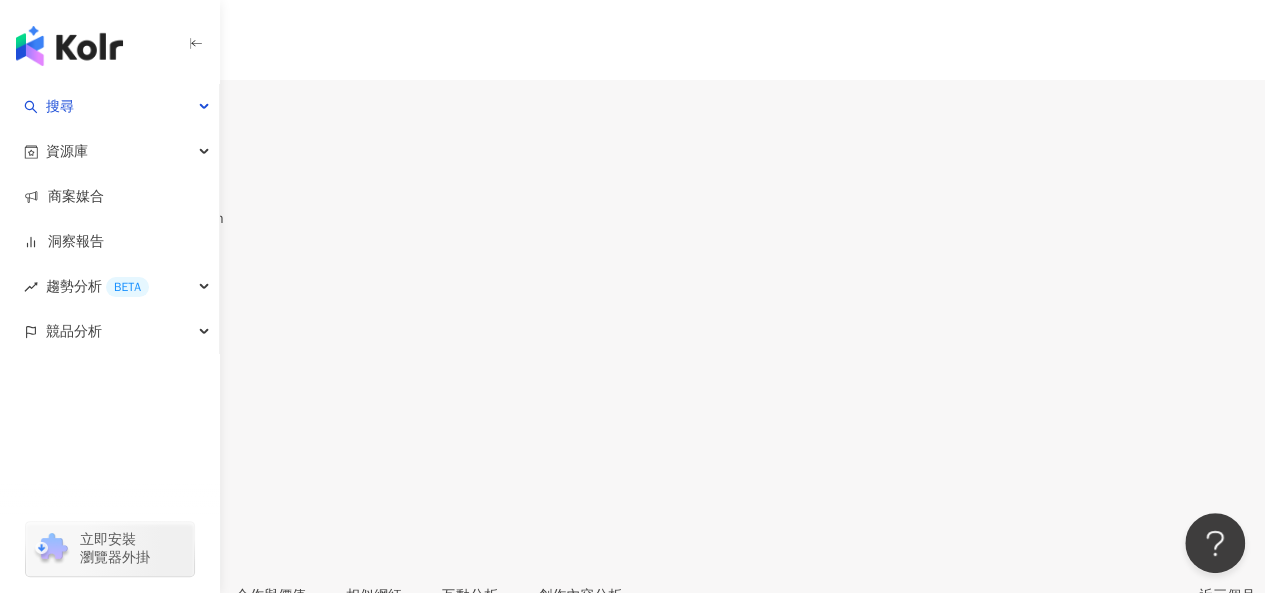 scroll, scrollTop: 300, scrollLeft: 0, axis: vertical 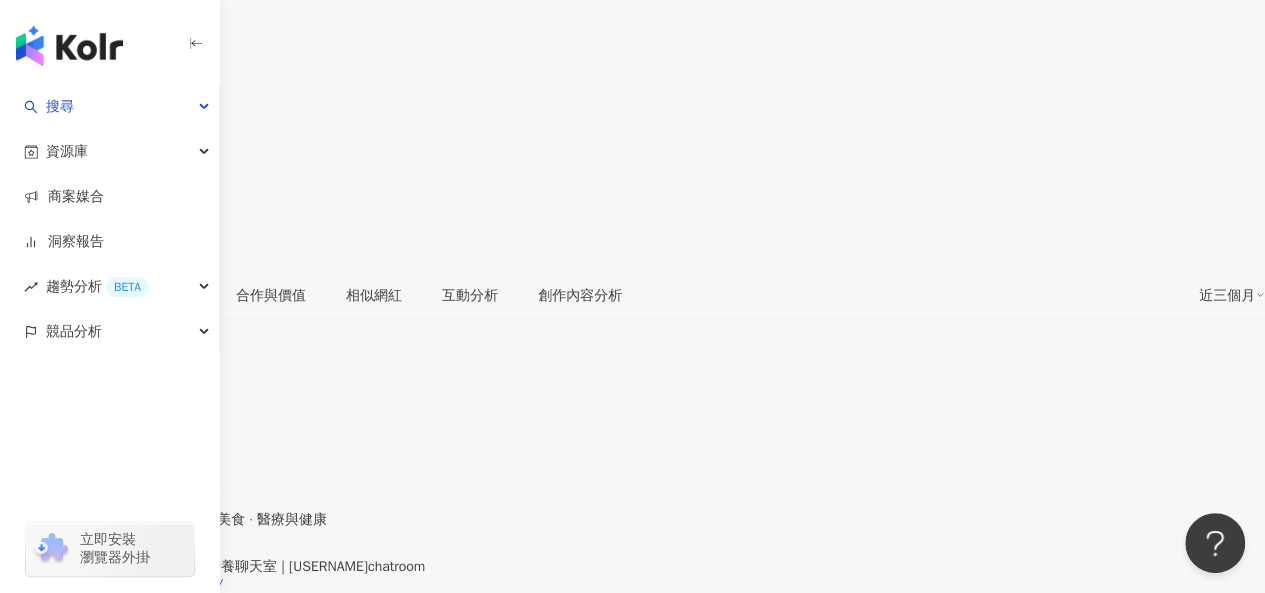 click on "Facebook 網紅基本資料" at bounding box center (632, 407) 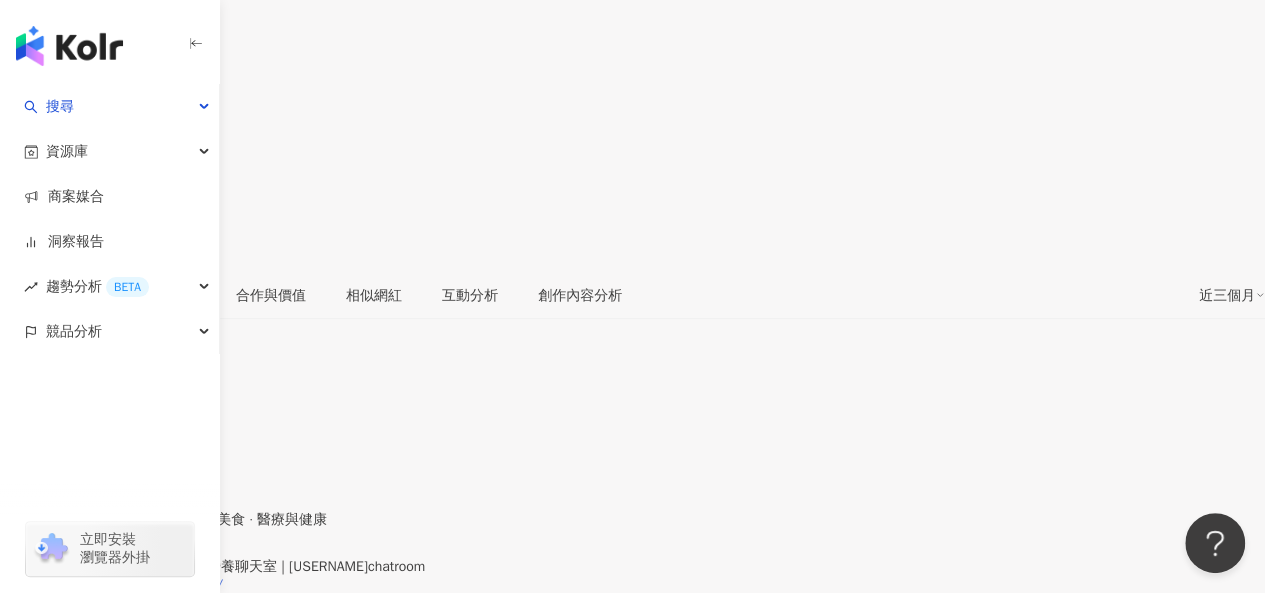 click on "https://www.facebook.com/237206313830605" at bounding box center (121, 585) 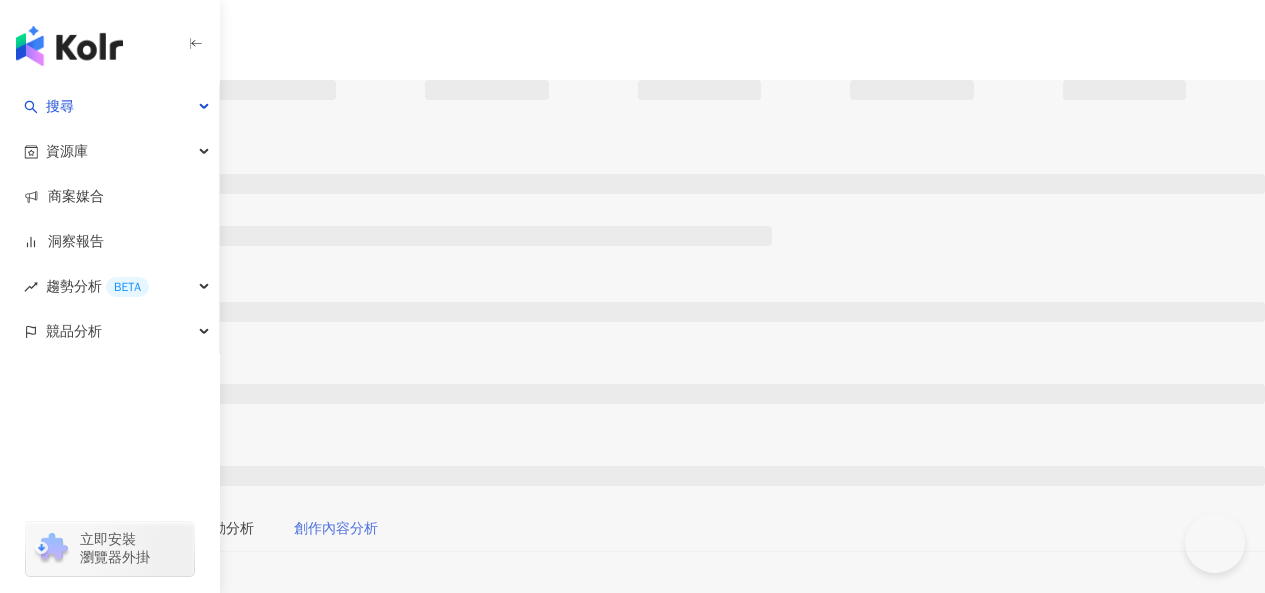 scroll, scrollTop: 0, scrollLeft: 0, axis: both 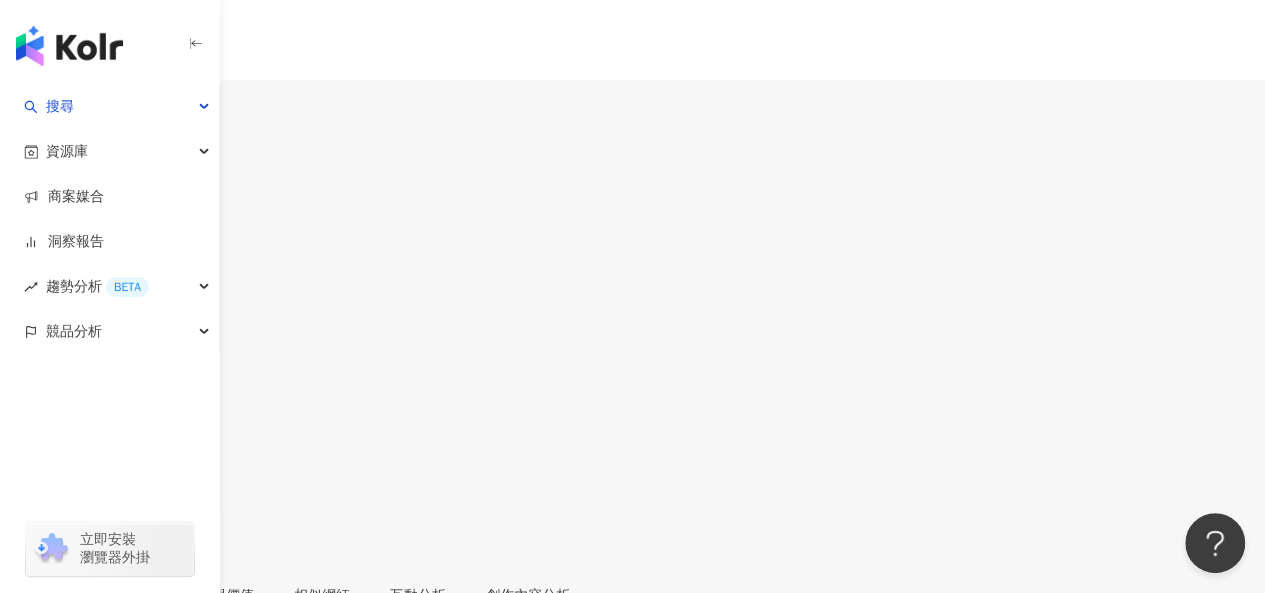 click on "https://www.facebook.com/[ID]" at bounding box center (118, 885) 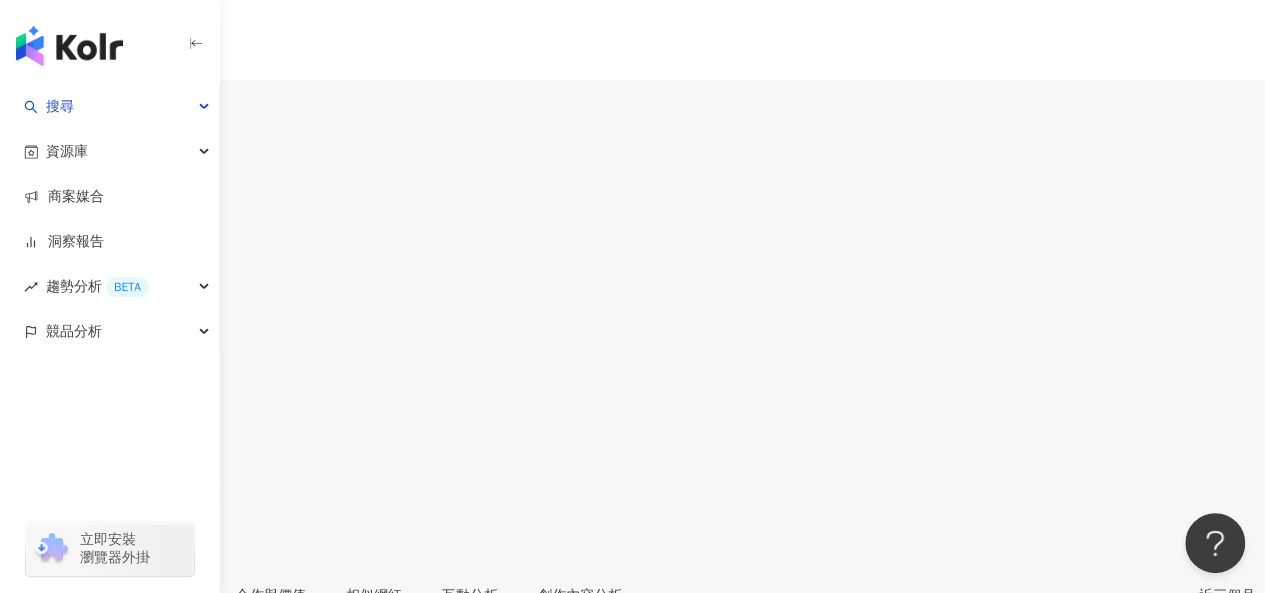 scroll, scrollTop: 400, scrollLeft: 0, axis: vertical 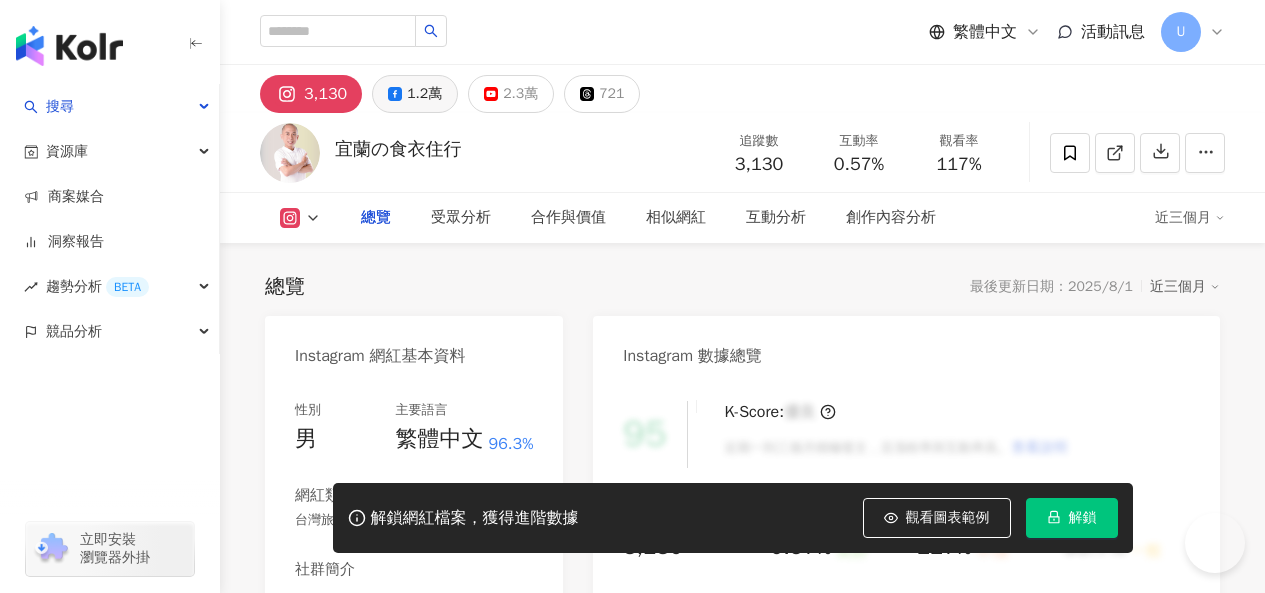 click on "1.2萬" at bounding box center [424, 94] 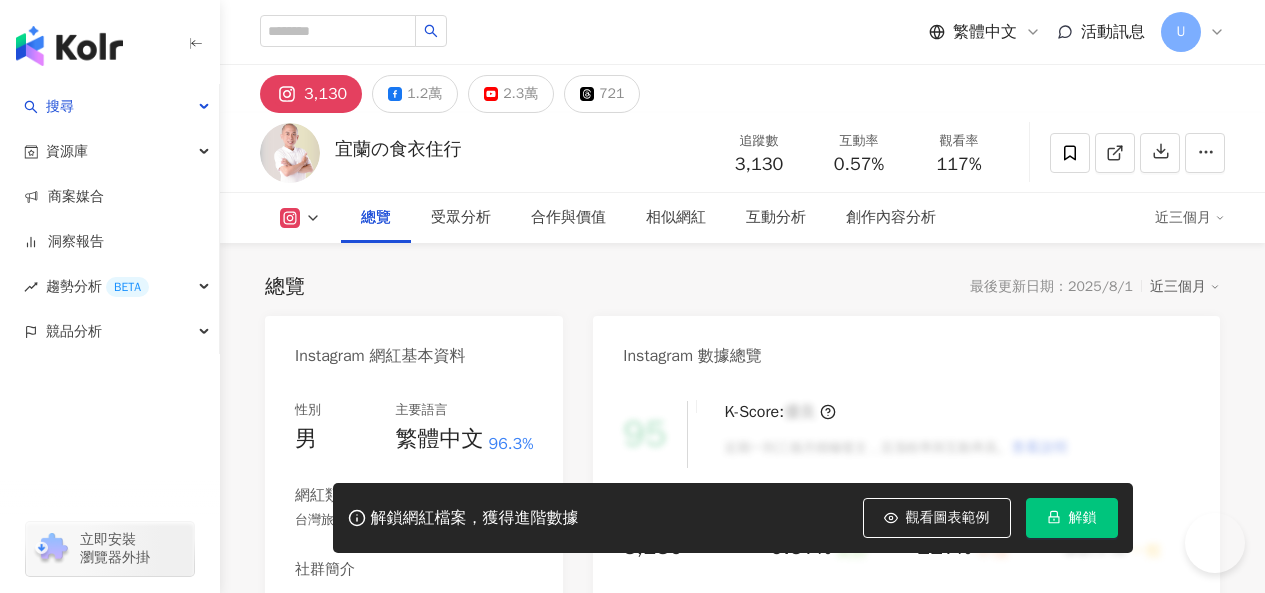 scroll, scrollTop: 0, scrollLeft: 0, axis: both 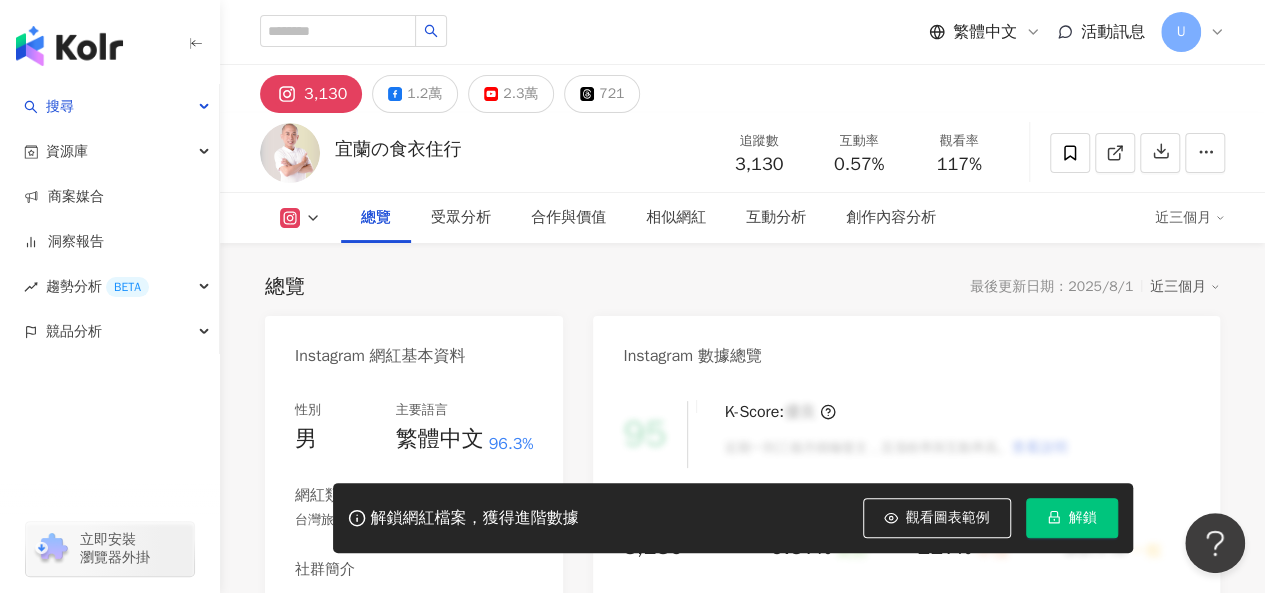 click on "1.2萬" at bounding box center (424, 94) 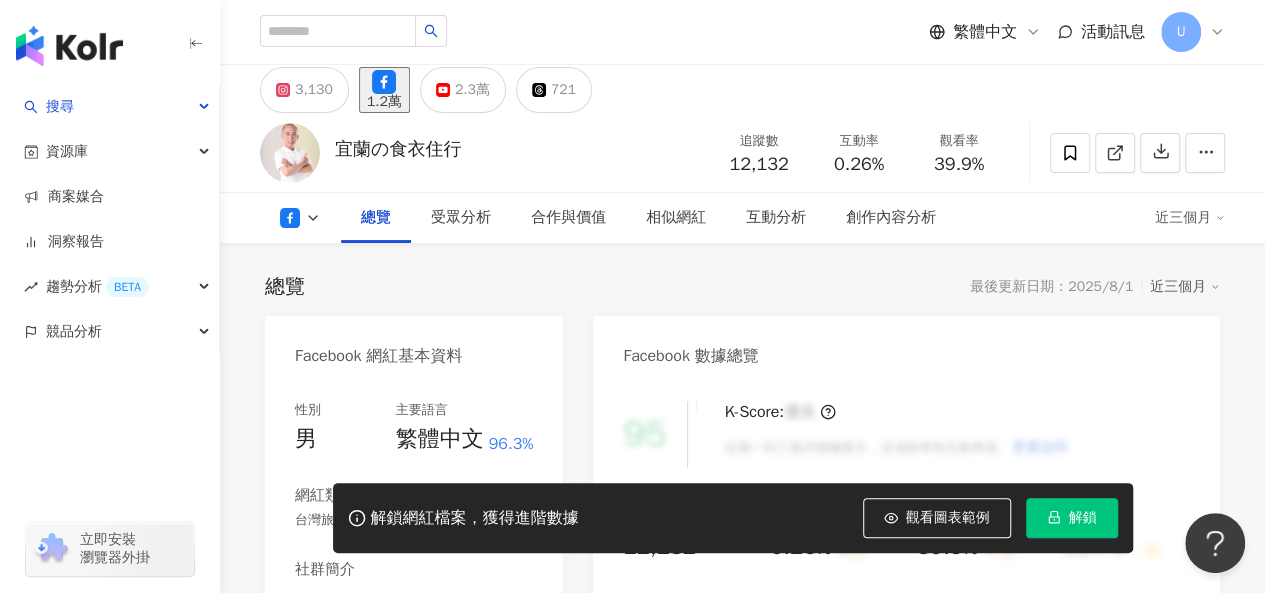 click on "https://www.facebook.com/1118978111498599" at bounding box center [424, 639] 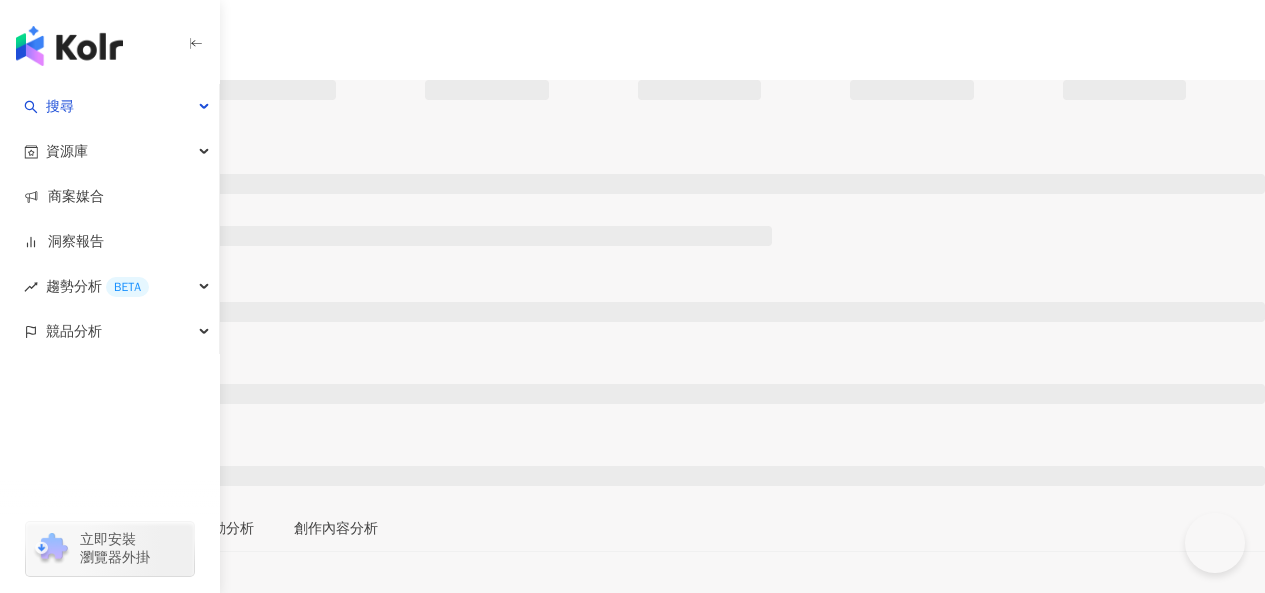 scroll, scrollTop: 0, scrollLeft: 0, axis: both 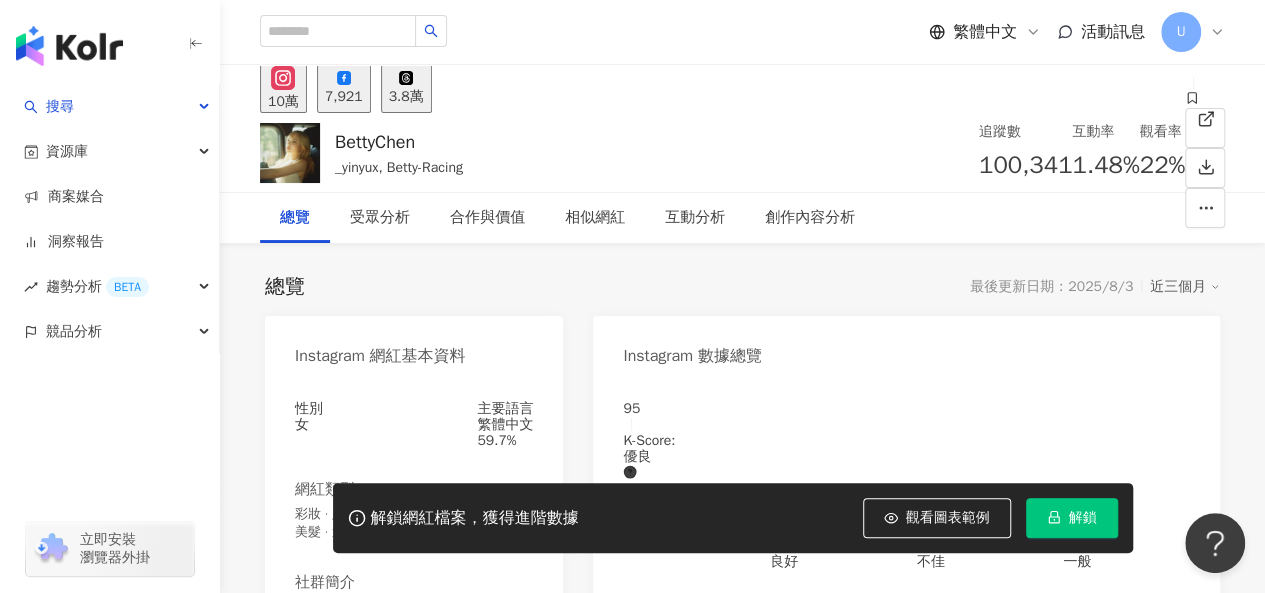 click on "7,921" at bounding box center (344, 97) 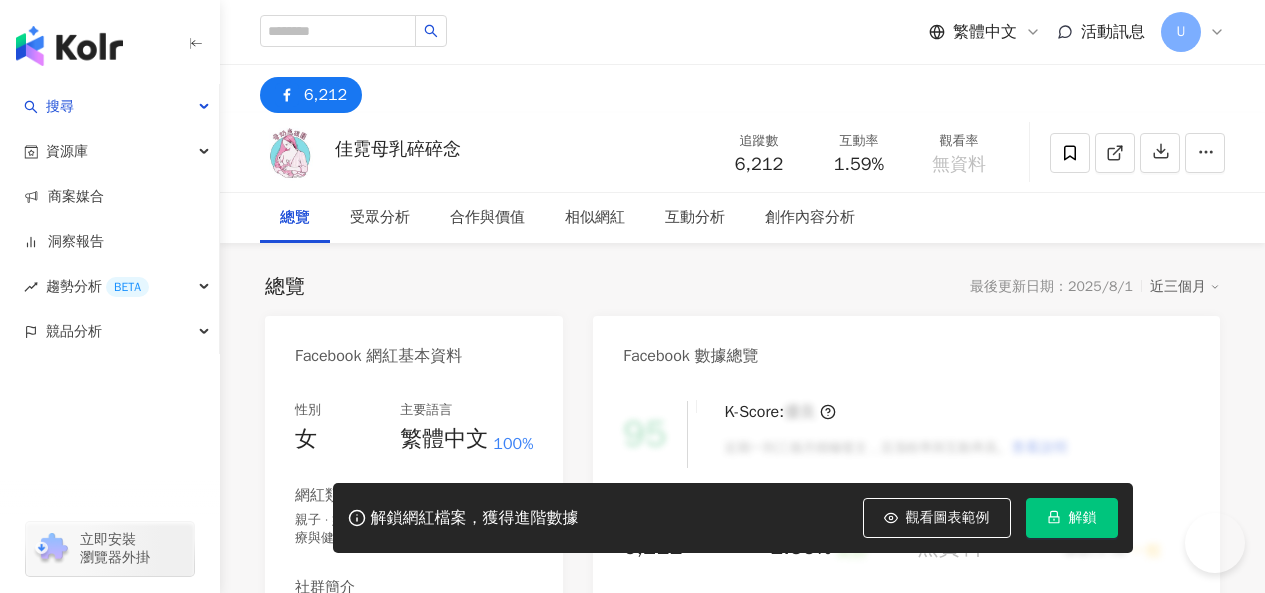 scroll, scrollTop: 400, scrollLeft: 0, axis: vertical 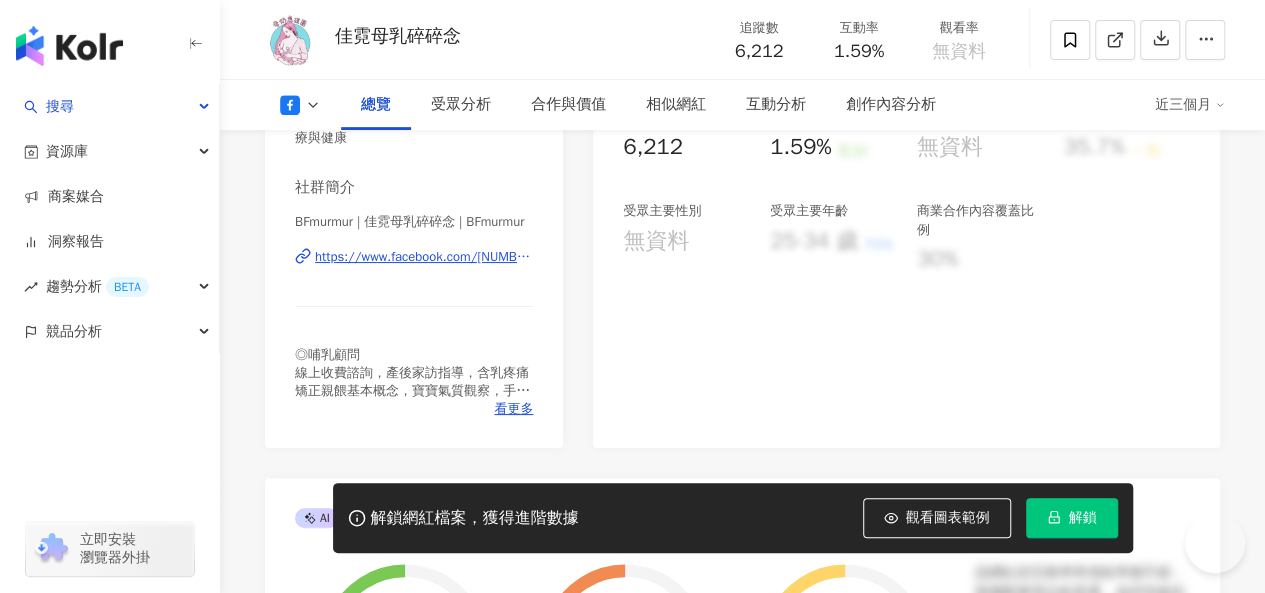 drag, startPoint x: 402, startPoint y: 256, endPoint x: 534, endPoint y: 249, distance: 132.18547 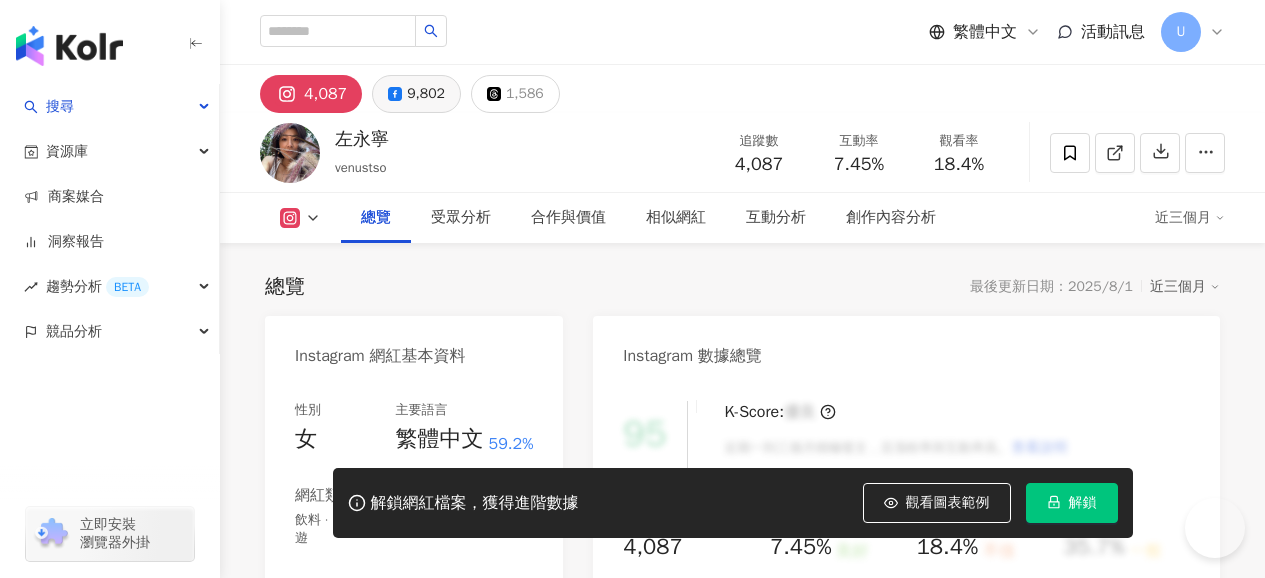 click on "9,802" at bounding box center (426, 94) 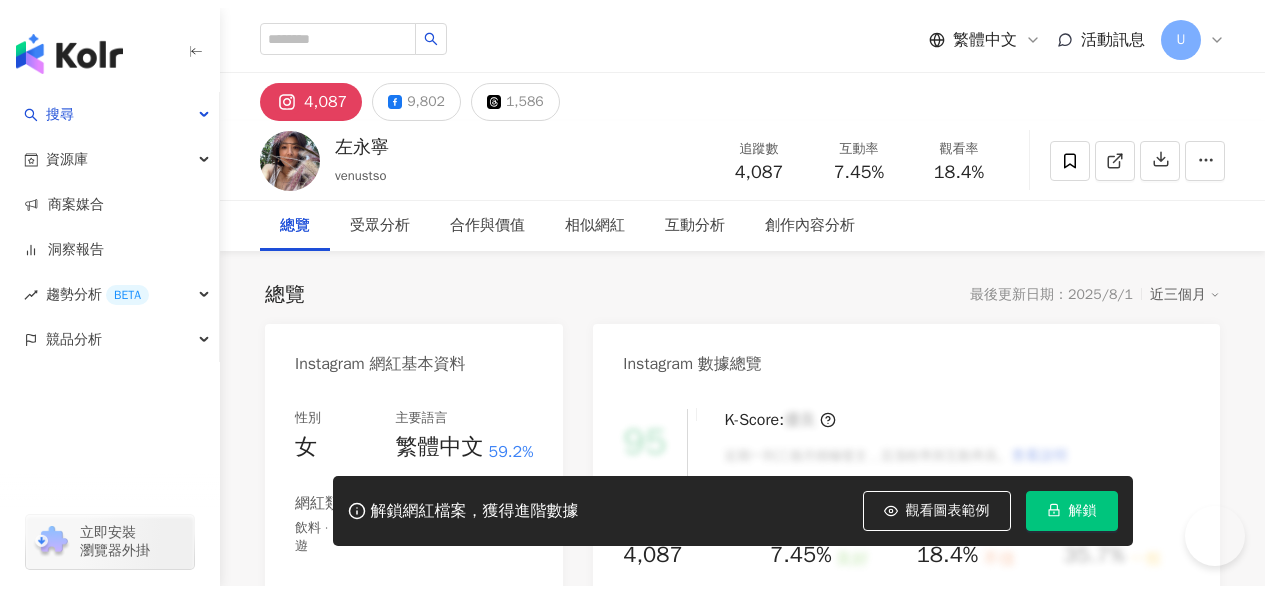 scroll, scrollTop: 0, scrollLeft: 0, axis: both 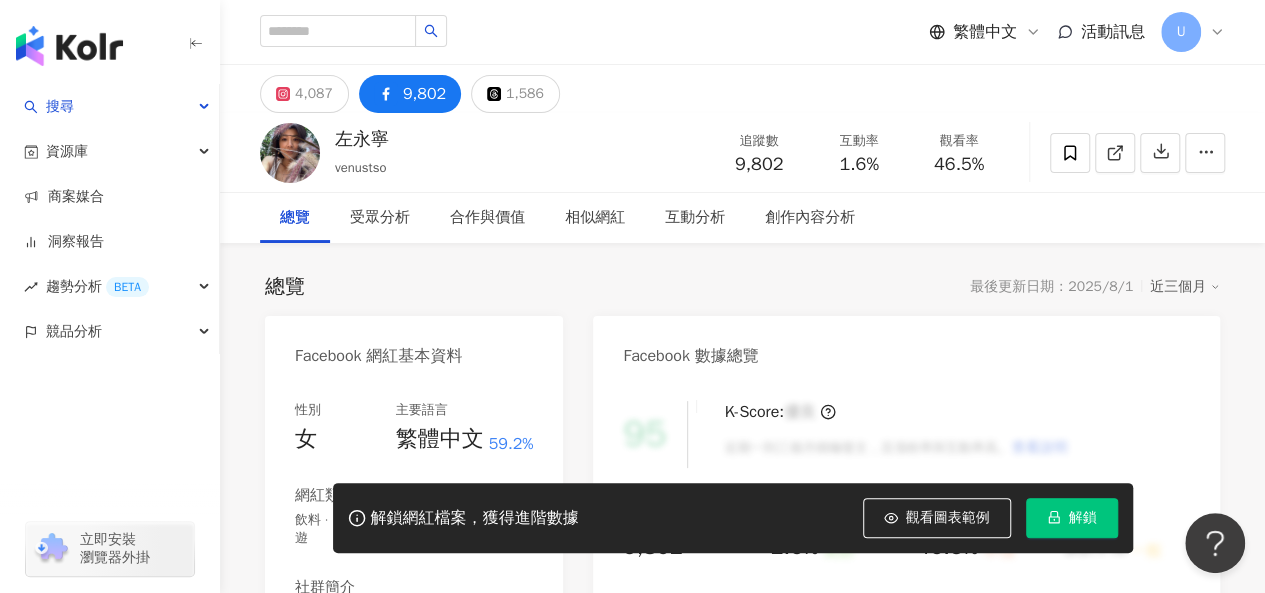 click on "https://www.facebook.com/10150155261100553" at bounding box center (424, 657) 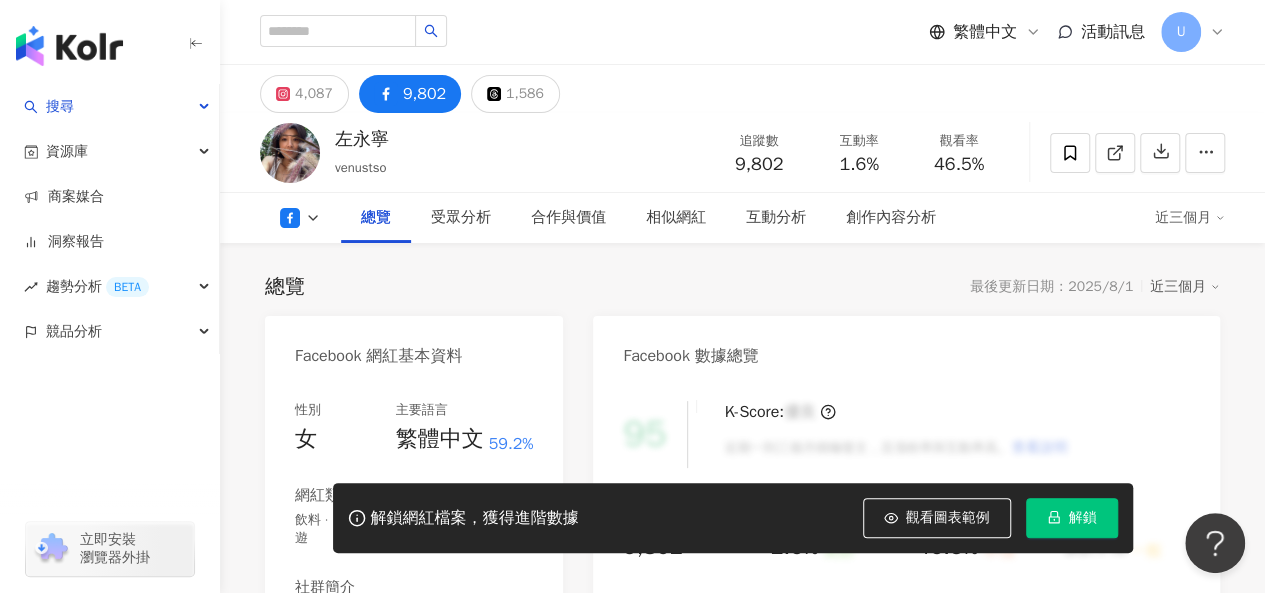 scroll, scrollTop: 300, scrollLeft: 0, axis: vertical 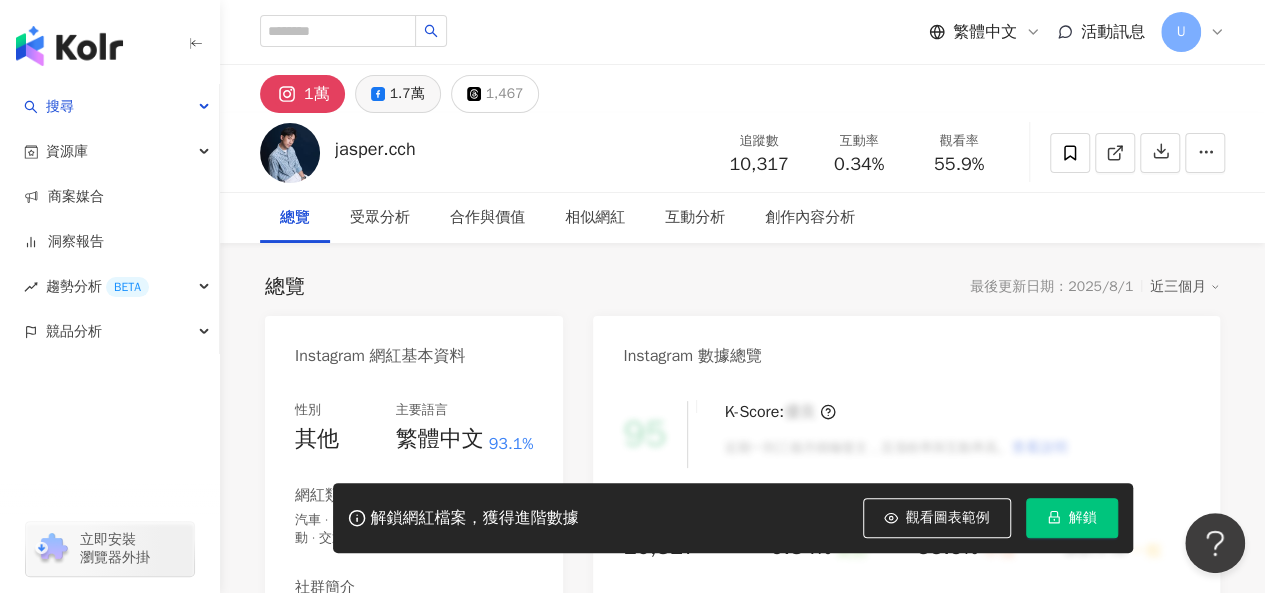 click on "1.7萬" at bounding box center (407, 94) 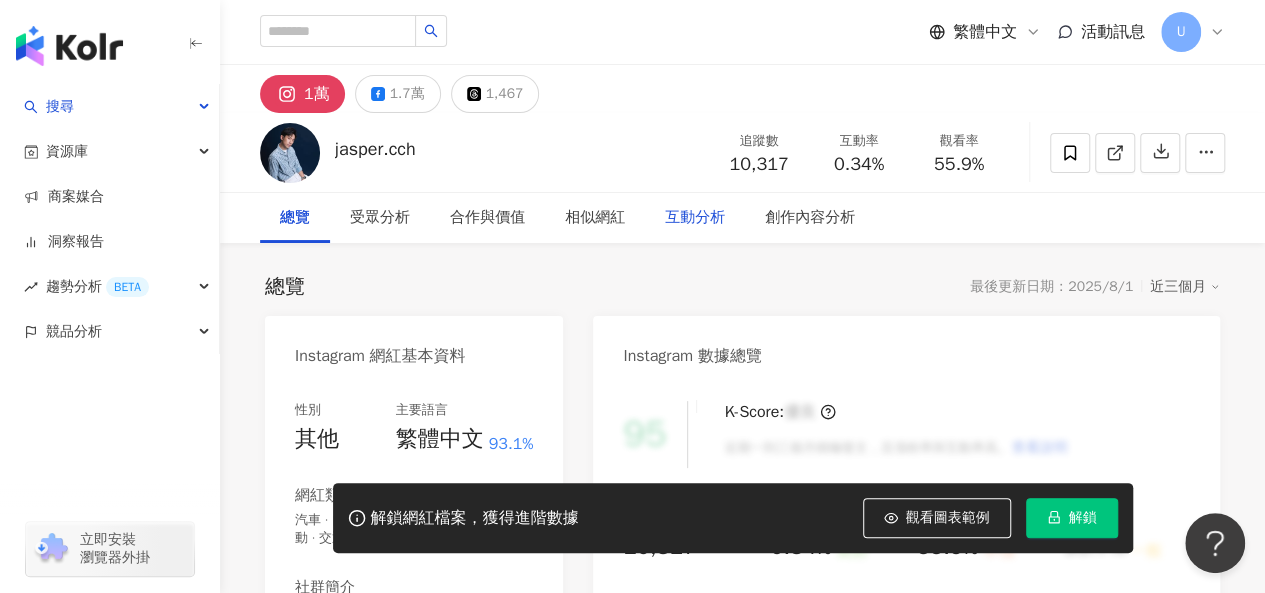 scroll, scrollTop: 0, scrollLeft: 0, axis: both 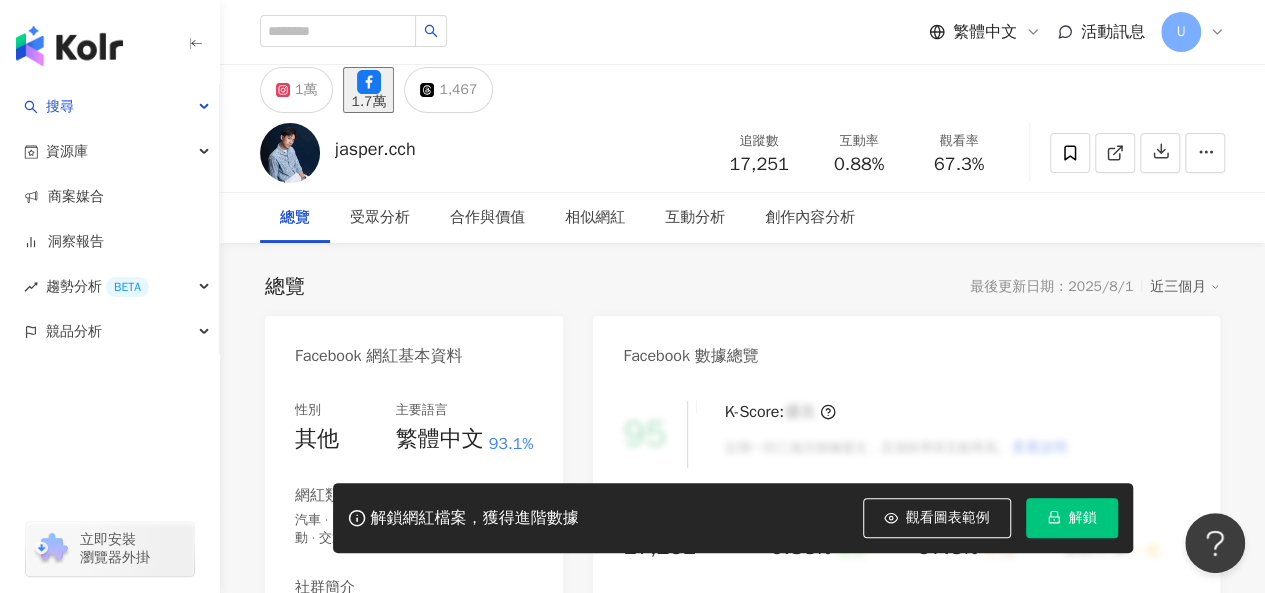 click on "https://www.facebook.com/235918673265761" at bounding box center (424, 657) 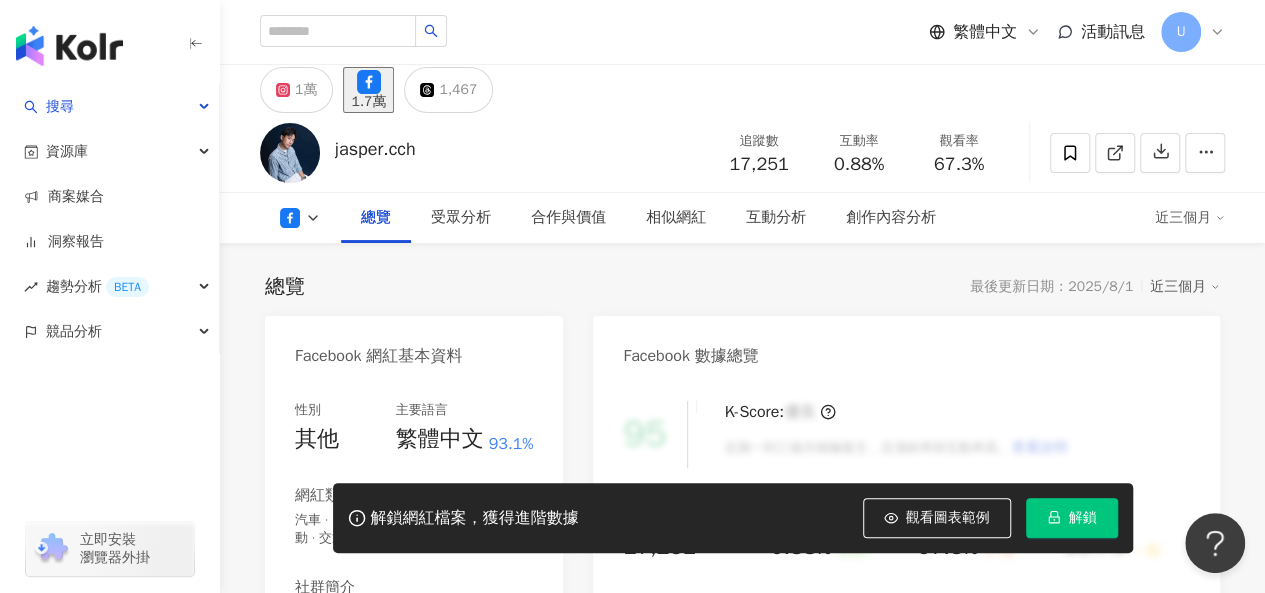 scroll, scrollTop: 268, scrollLeft: 0, axis: vertical 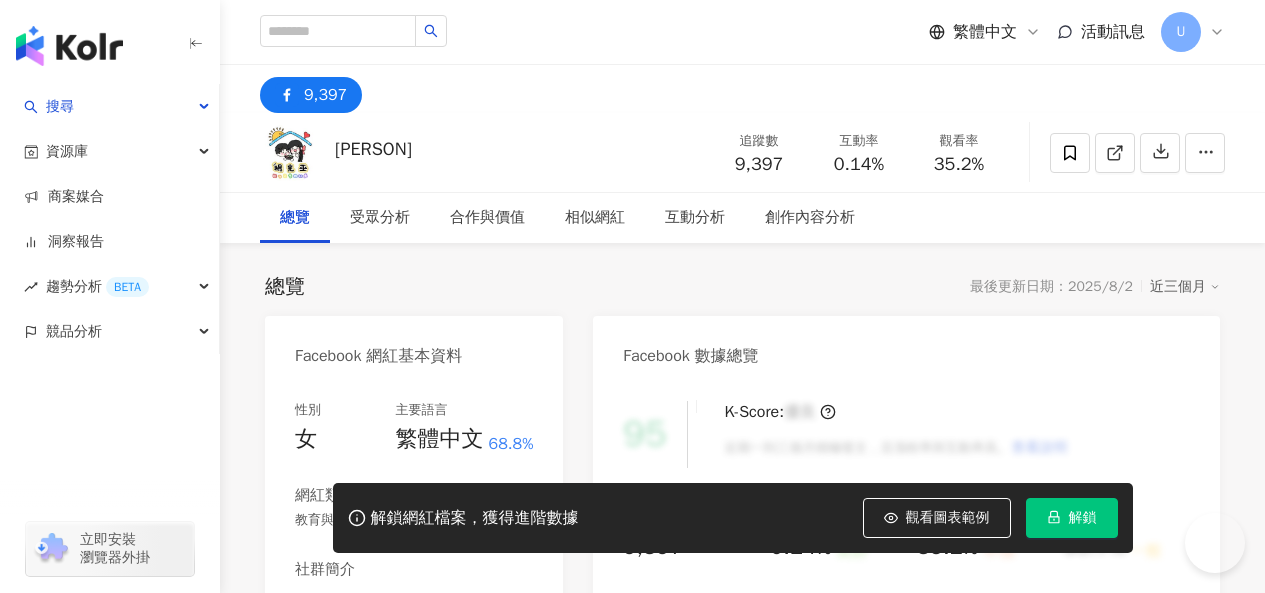 click on "https://www.facebook.com/288450667890979" at bounding box center [424, 639] 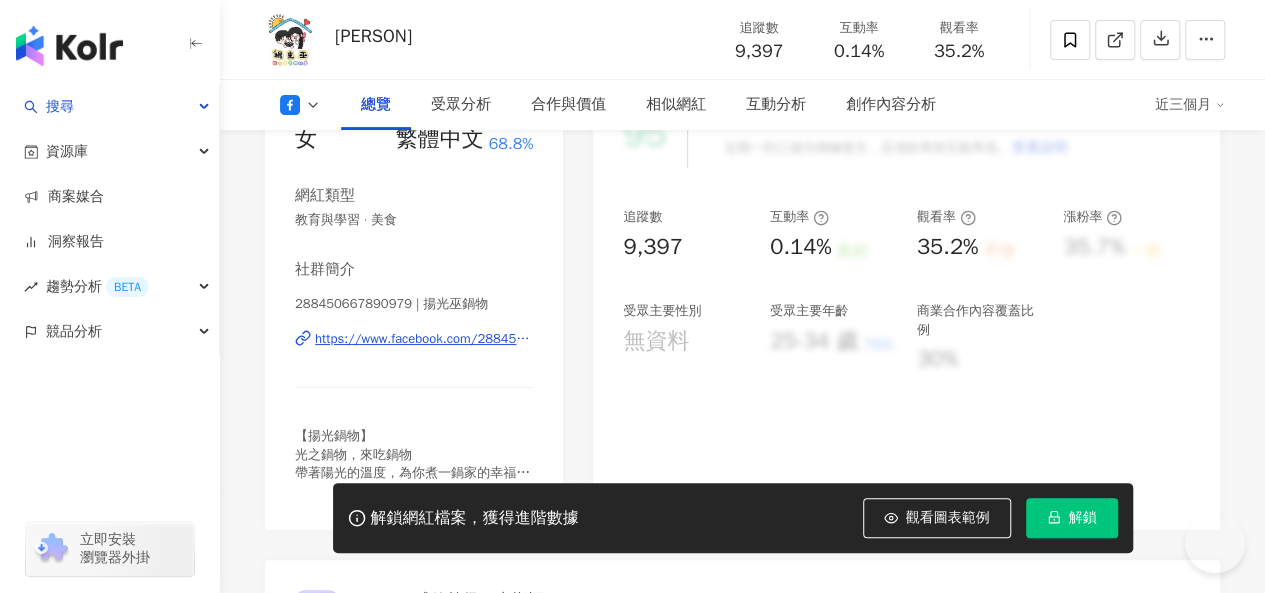 scroll, scrollTop: 300, scrollLeft: 0, axis: vertical 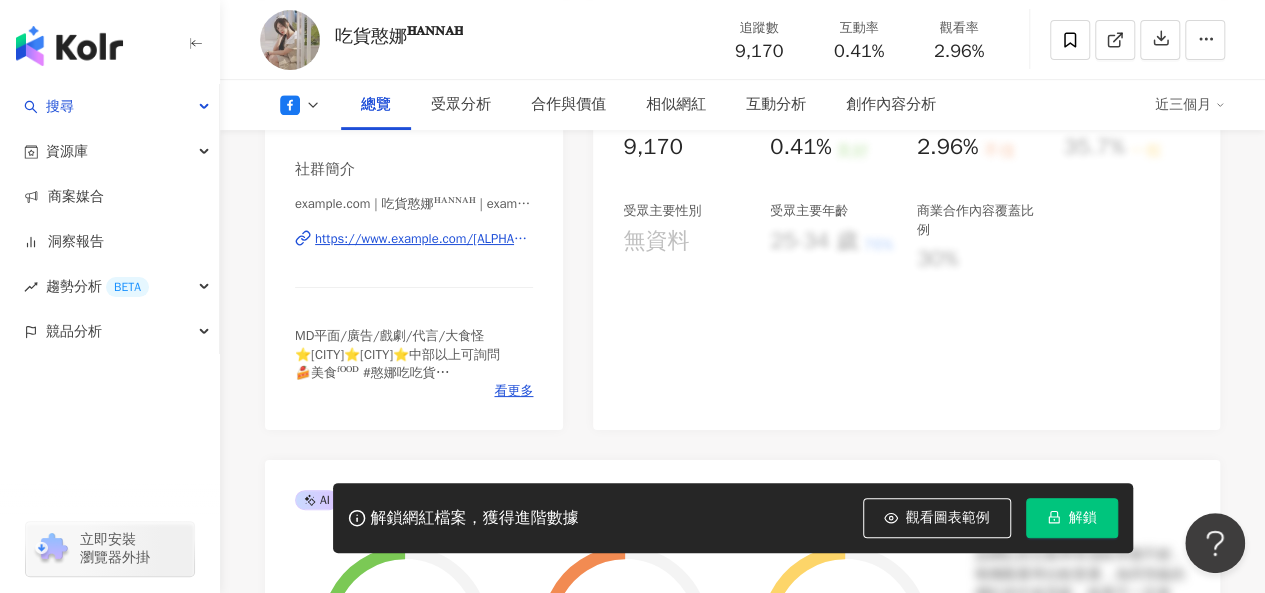 click on "https://www.example.com/[ALPHANUMERIC]" at bounding box center (424, 239) 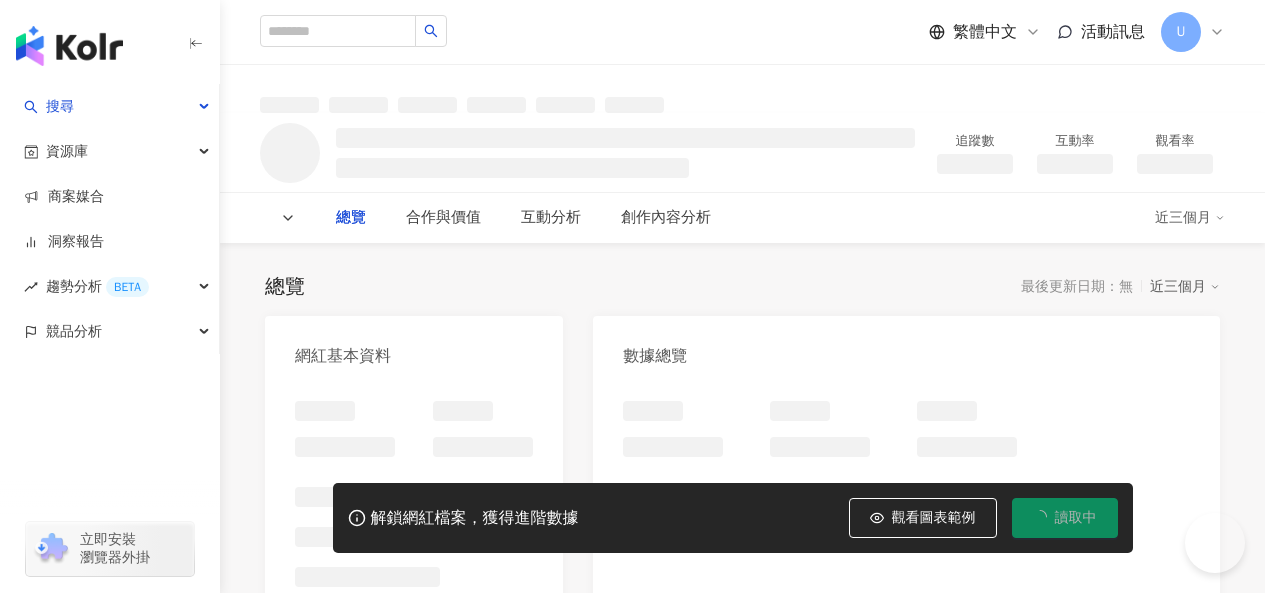 scroll, scrollTop: 0, scrollLeft: 0, axis: both 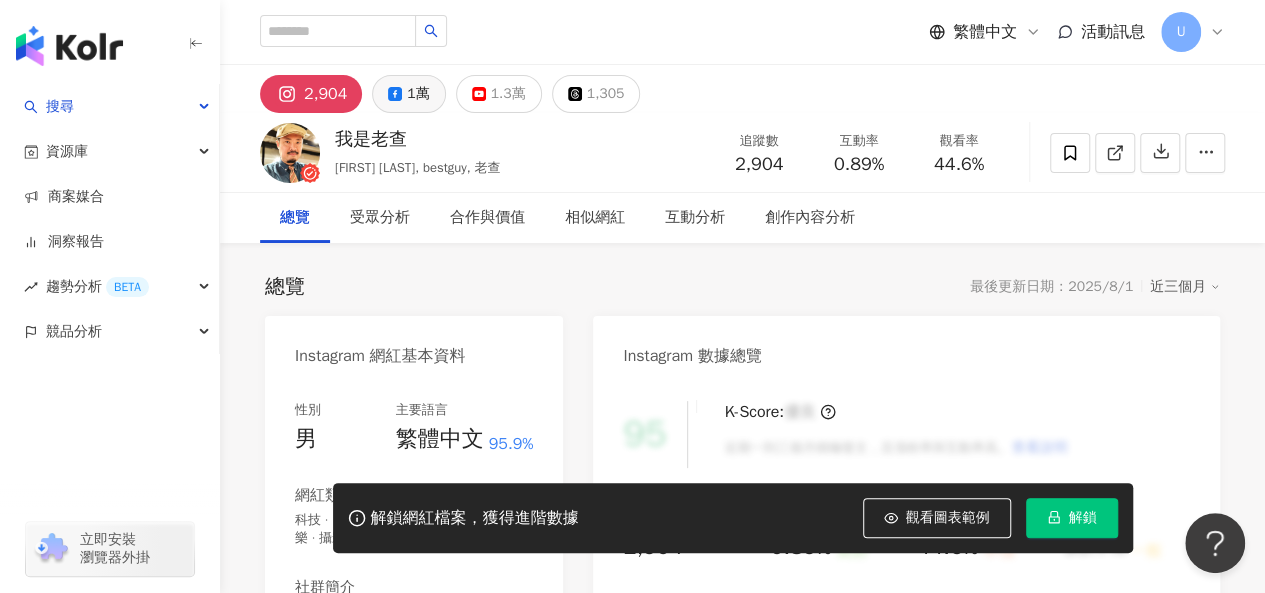 click on "1萬" at bounding box center (418, 94) 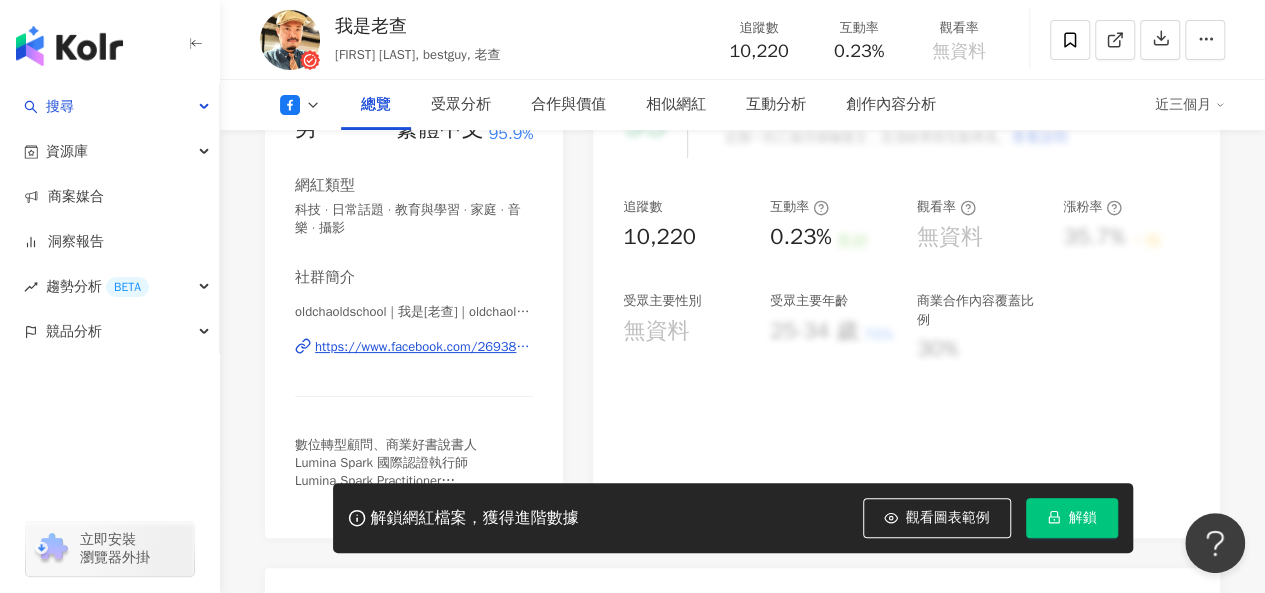 scroll, scrollTop: 400, scrollLeft: 0, axis: vertical 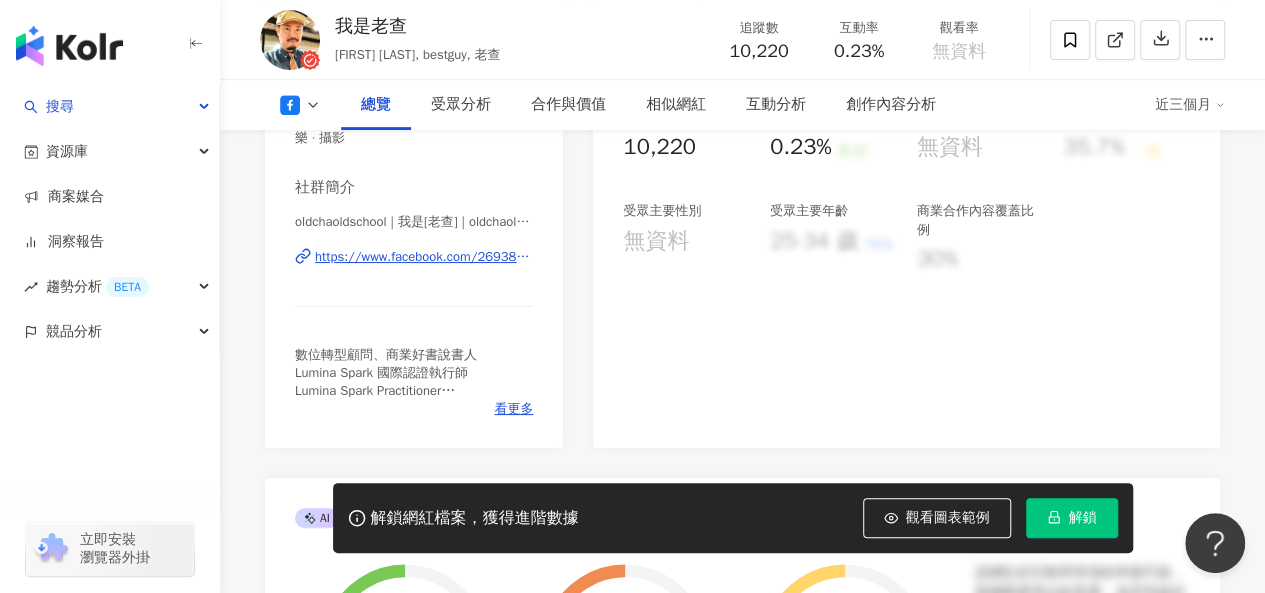 click on "https://www.facebook.com/269384877105369" at bounding box center (424, 257) 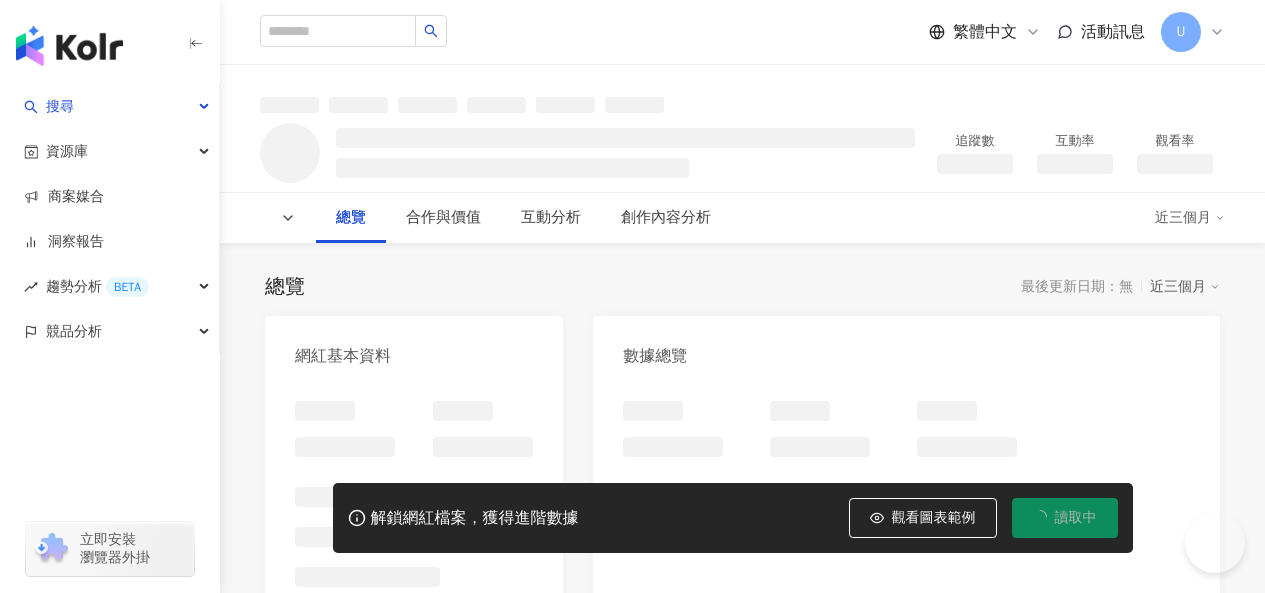 scroll, scrollTop: 0, scrollLeft: 0, axis: both 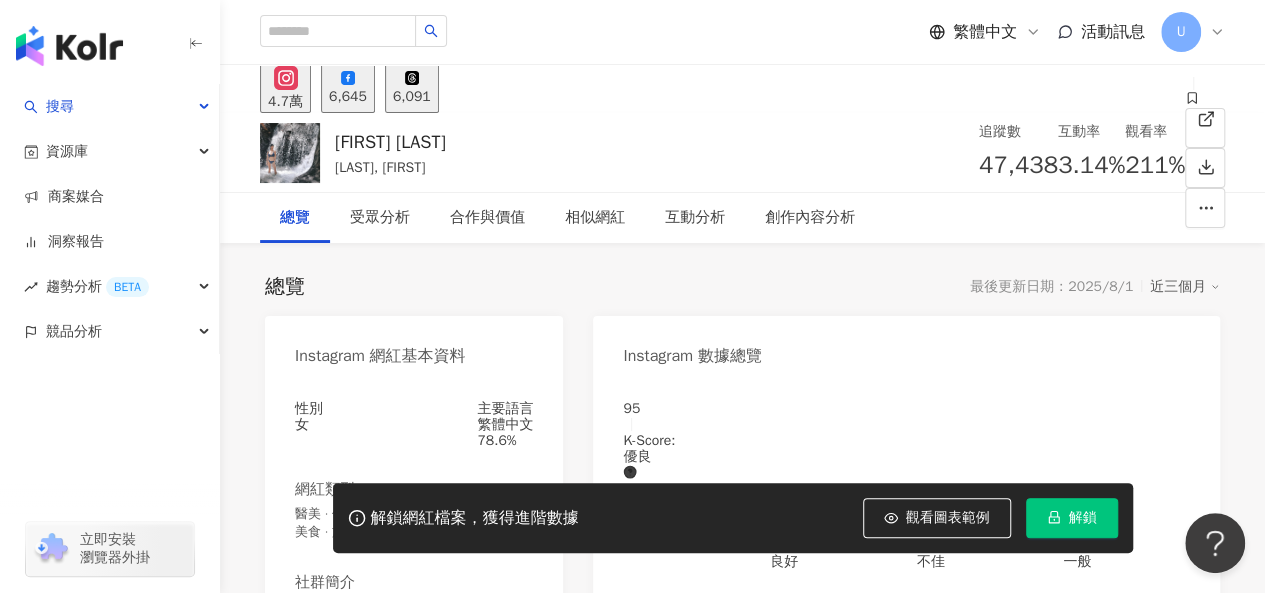 click on "6,645" at bounding box center (348, 97) 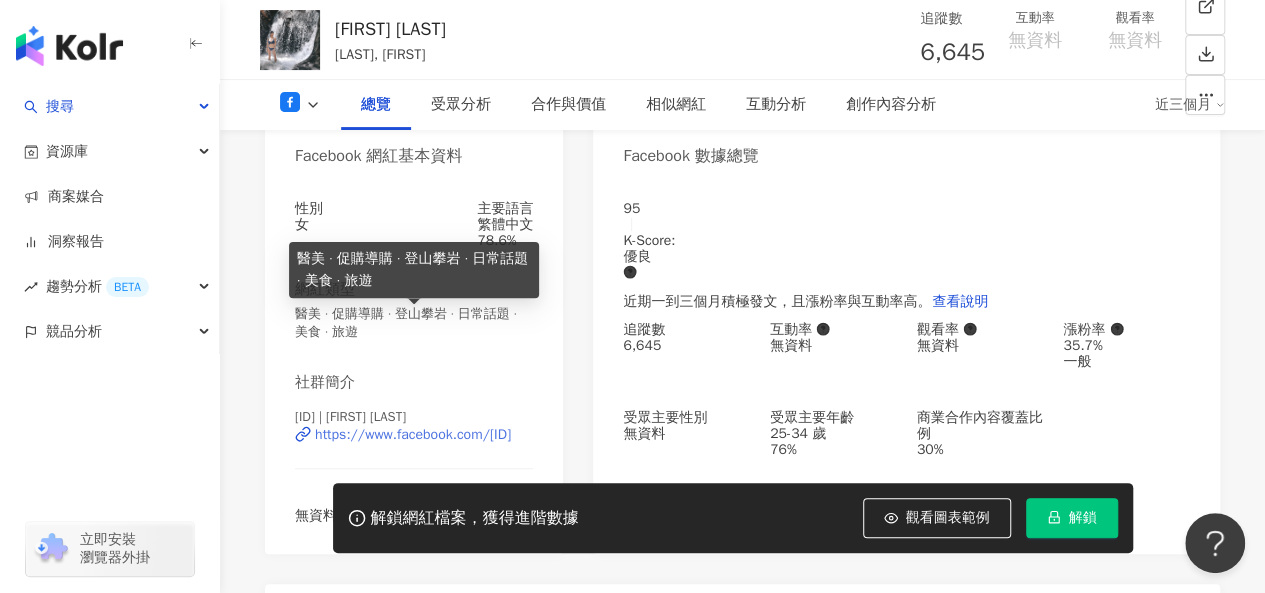 click on "https://www.facebook.com/261405940682957" at bounding box center (413, 435) 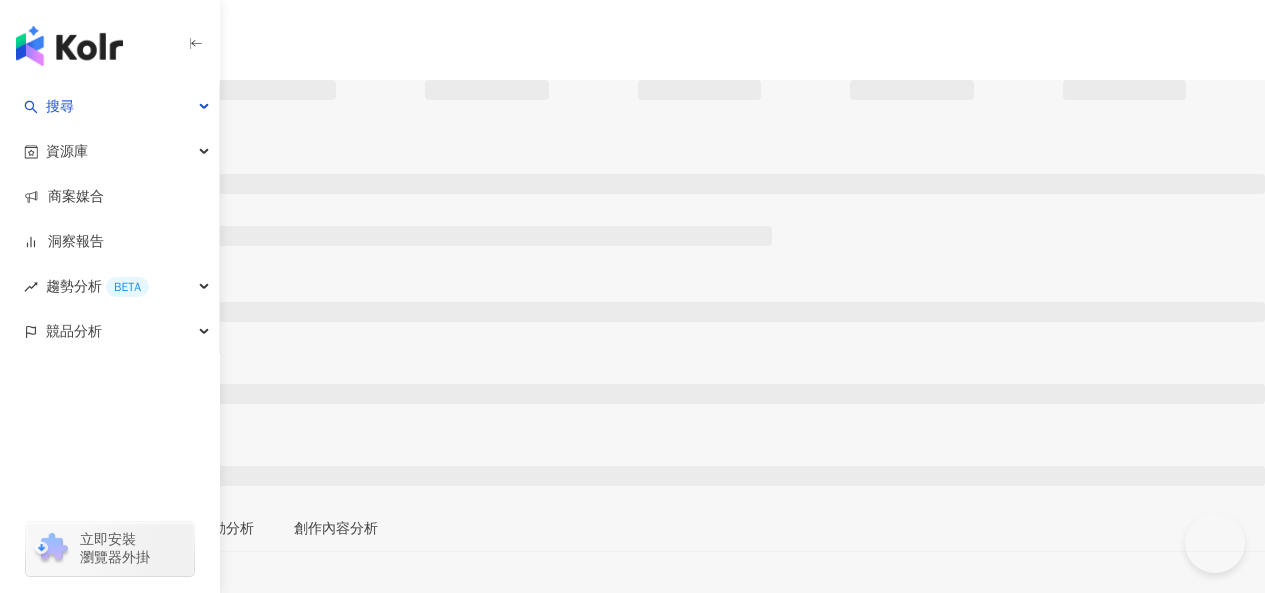 scroll, scrollTop: 0, scrollLeft: 0, axis: both 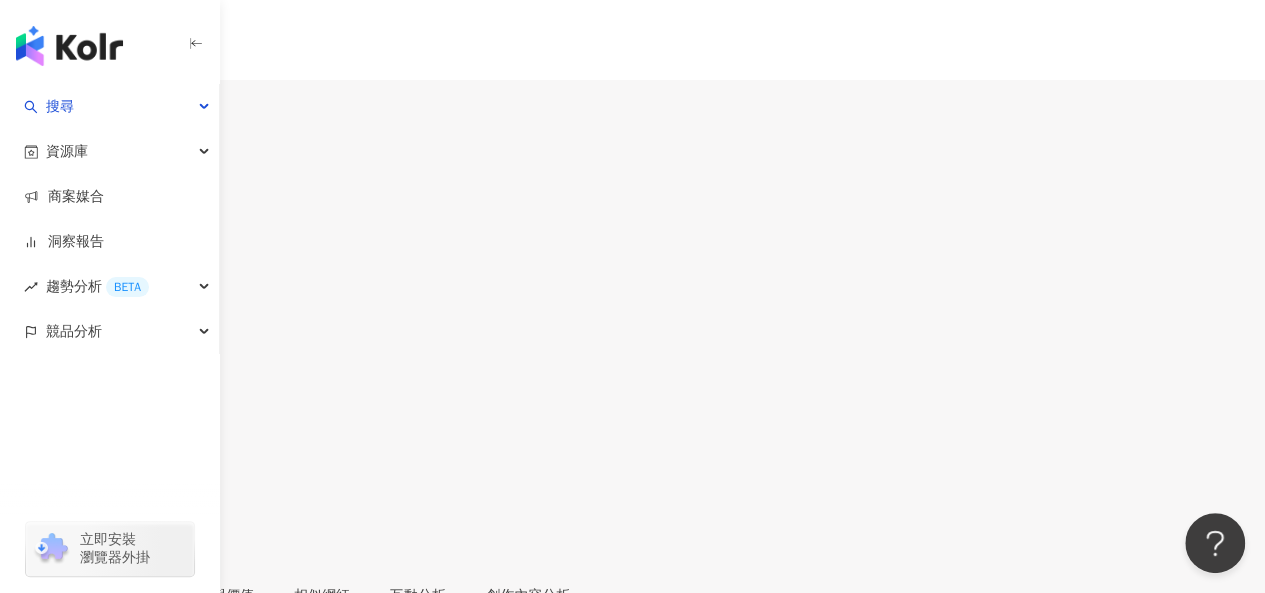 click on "1.7萬" at bounding box center (84, 119) 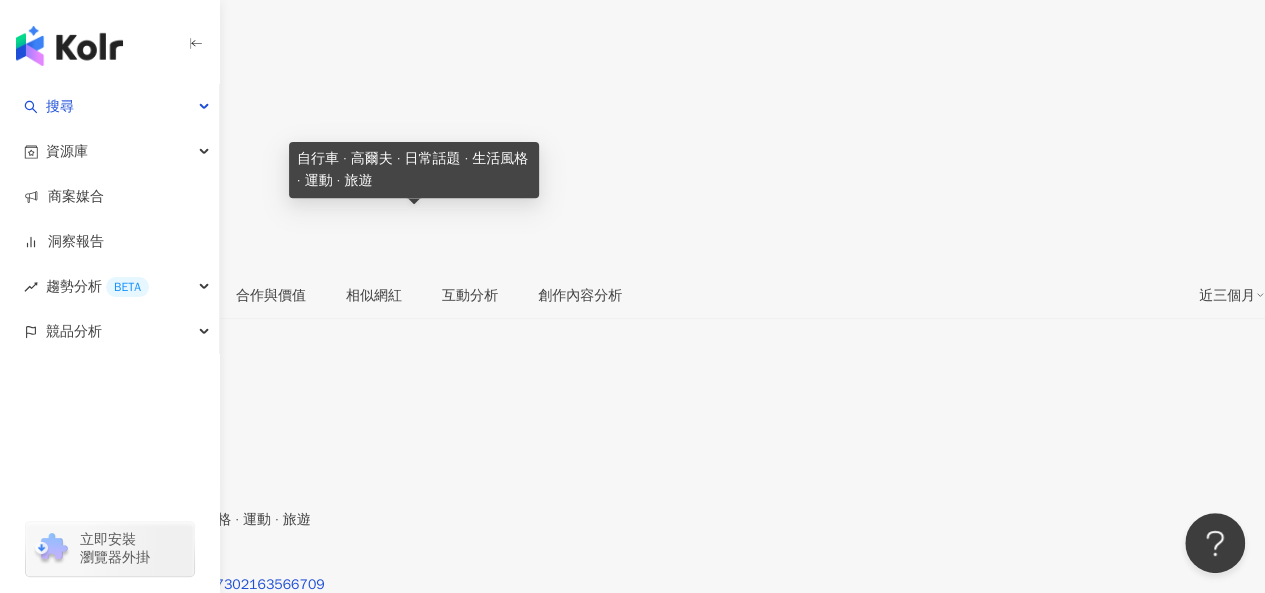 scroll, scrollTop: 300, scrollLeft: 0, axis: vertical 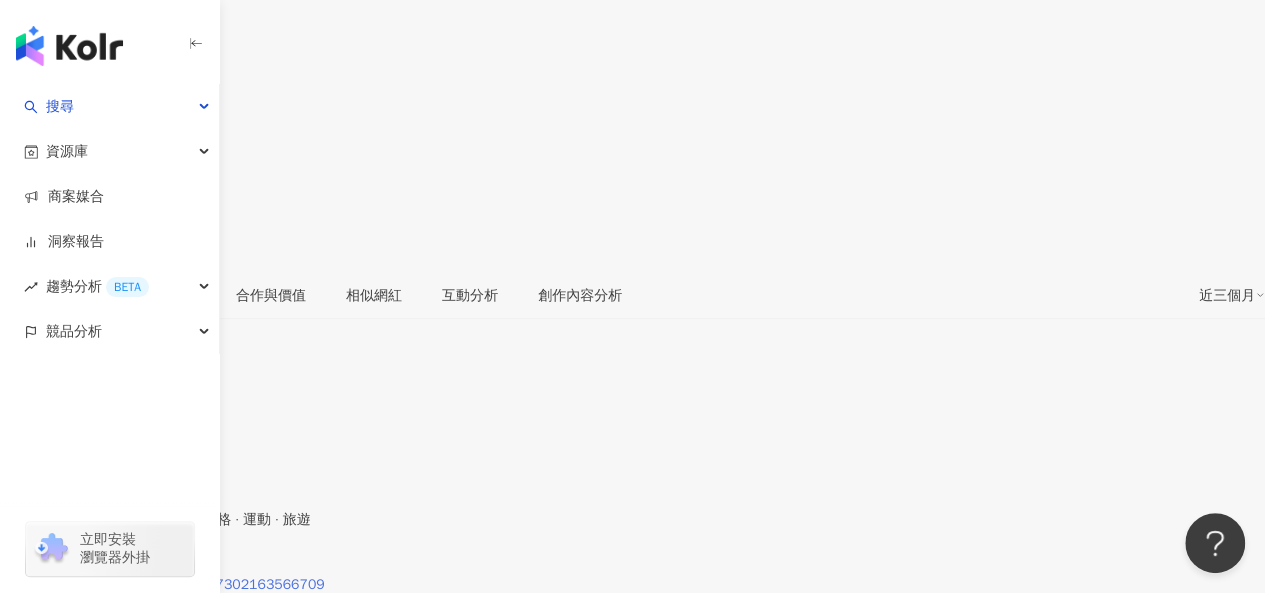 click on "https://www.facebook.com/1567302163566709" at bounding box center [172, 585] 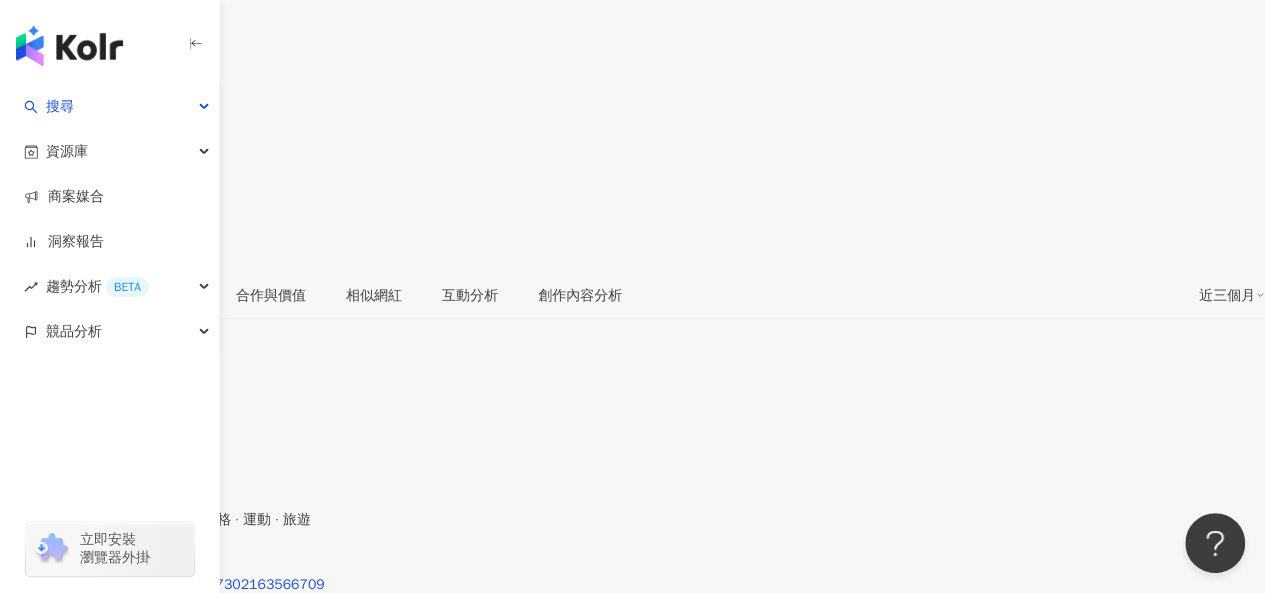 scroll, scrollTop: 0, scrollLeft: 0, axis: both 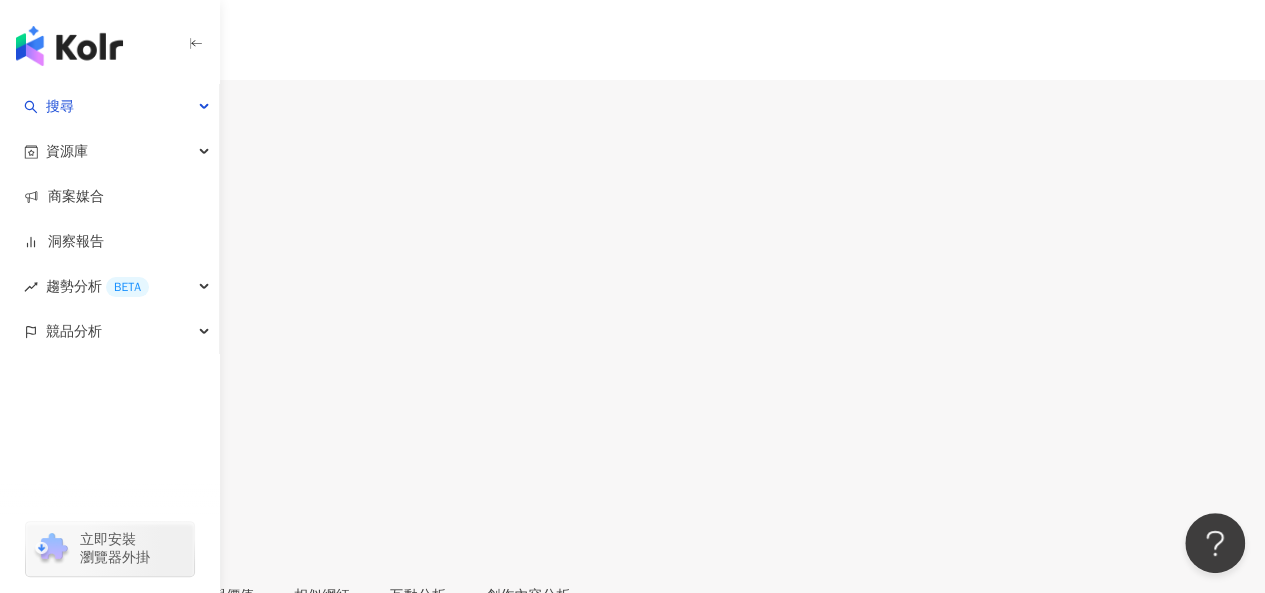 click on "14.4萬" at bounding box center (29, 119) 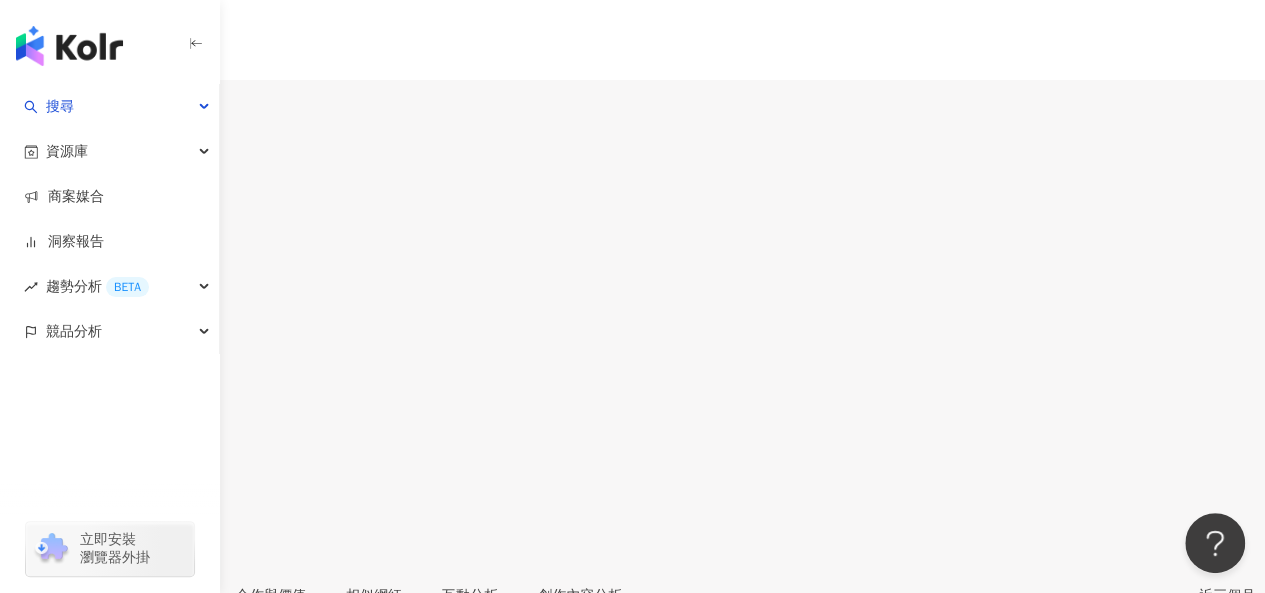 scroll, scrollTop: 400, scrollLeft: 0, axis: vertical 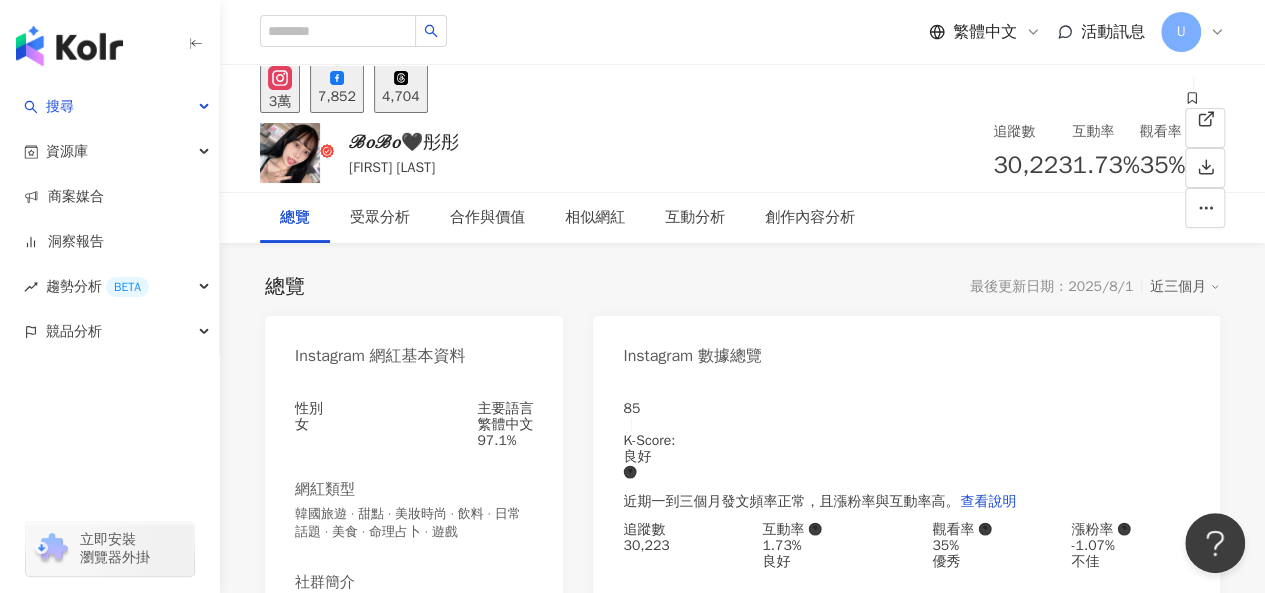 click on "7,852" at bounding box center (337, 97) 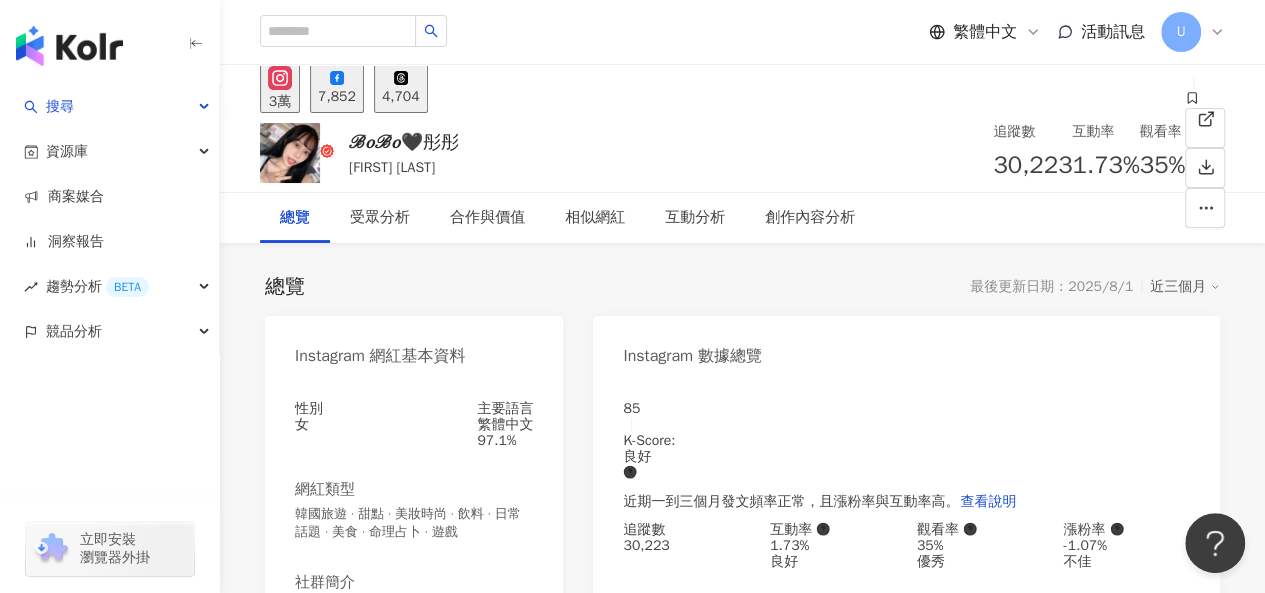 click on "https://www.instagram.com/suan_1214/" at bounding box center (448, 635) 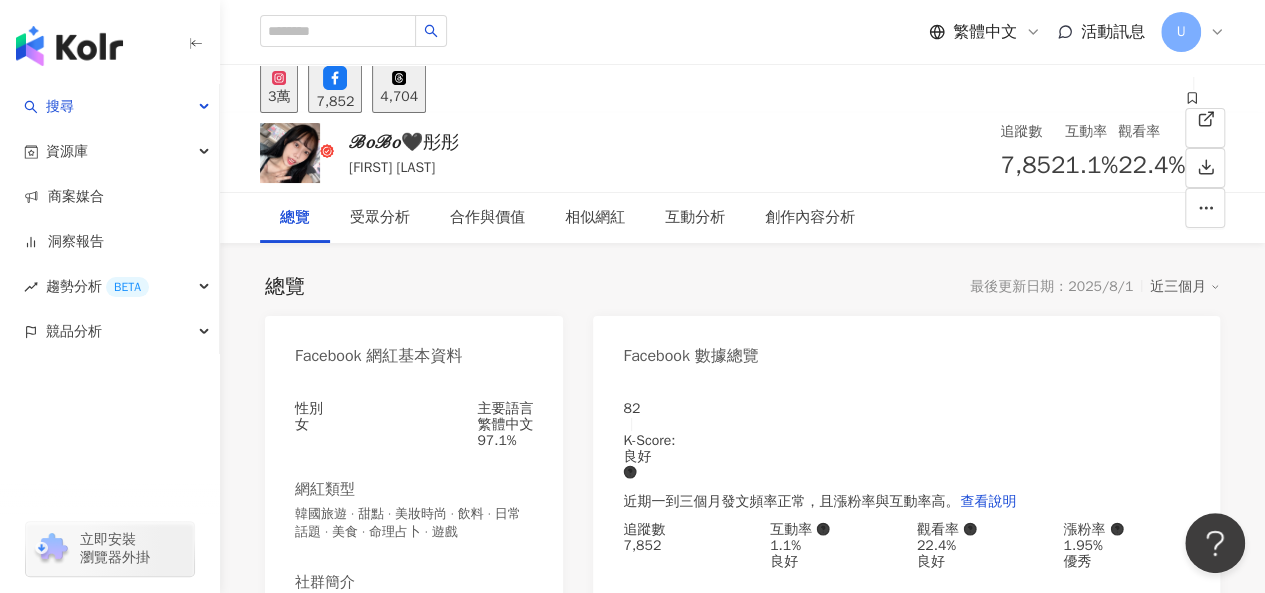 scroll, scrollTop: 300, scrollLeft: 0, axis: vertical 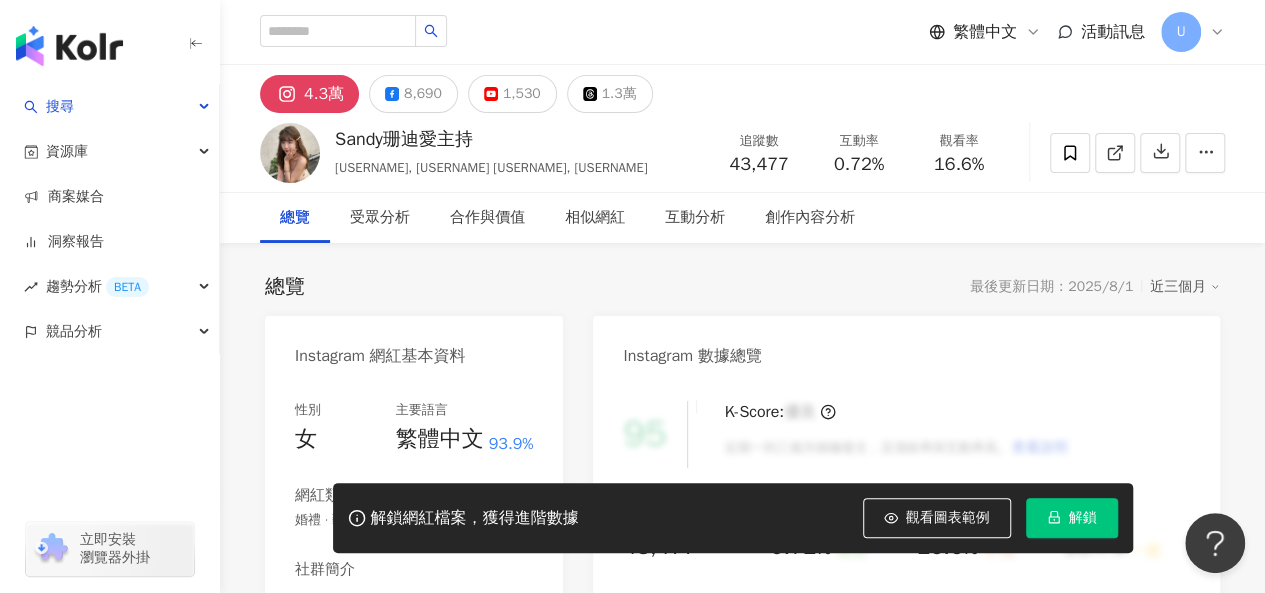 click on "8,690" at bounding box center [423, 94] 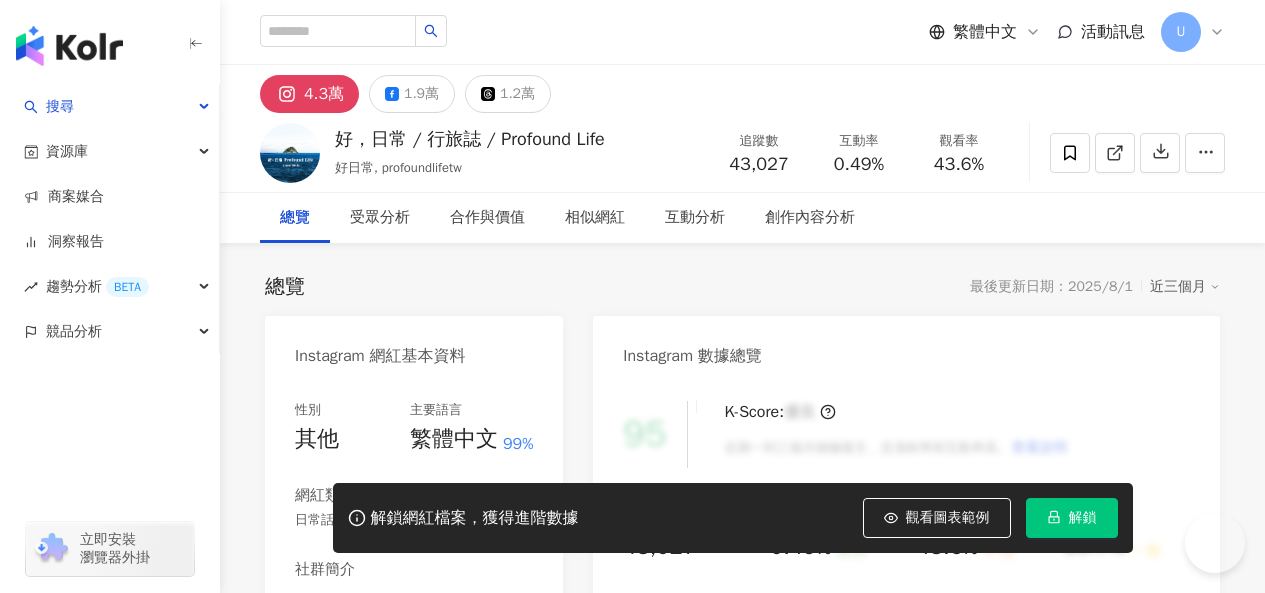 scroll, scrollTop: 0, scrollLeft: 0, axis: both 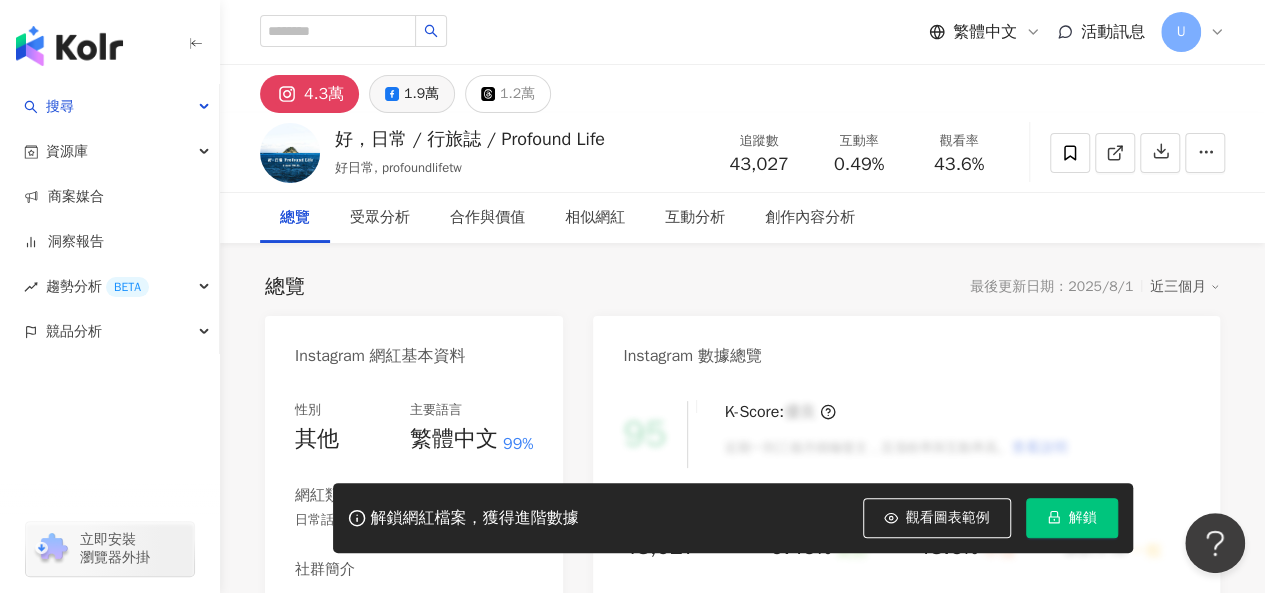 click on "1.9萬" at bounding box center [421, 94] 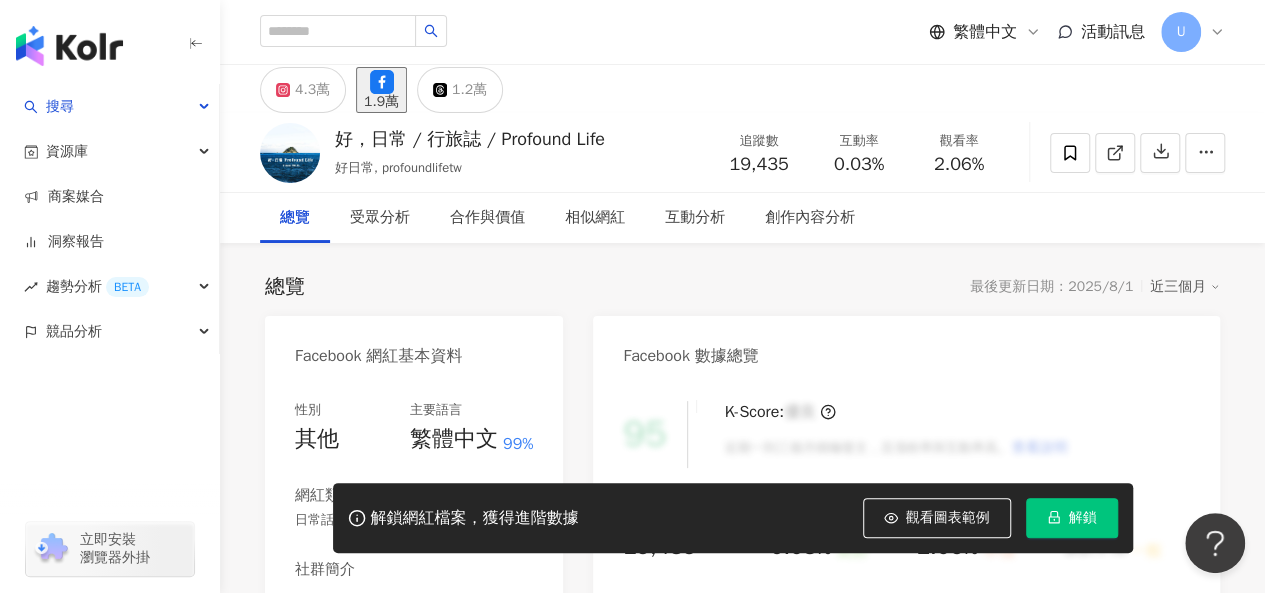 click on "https://www.facebook.com/1757807160977662" at bounding box center (424, 639) 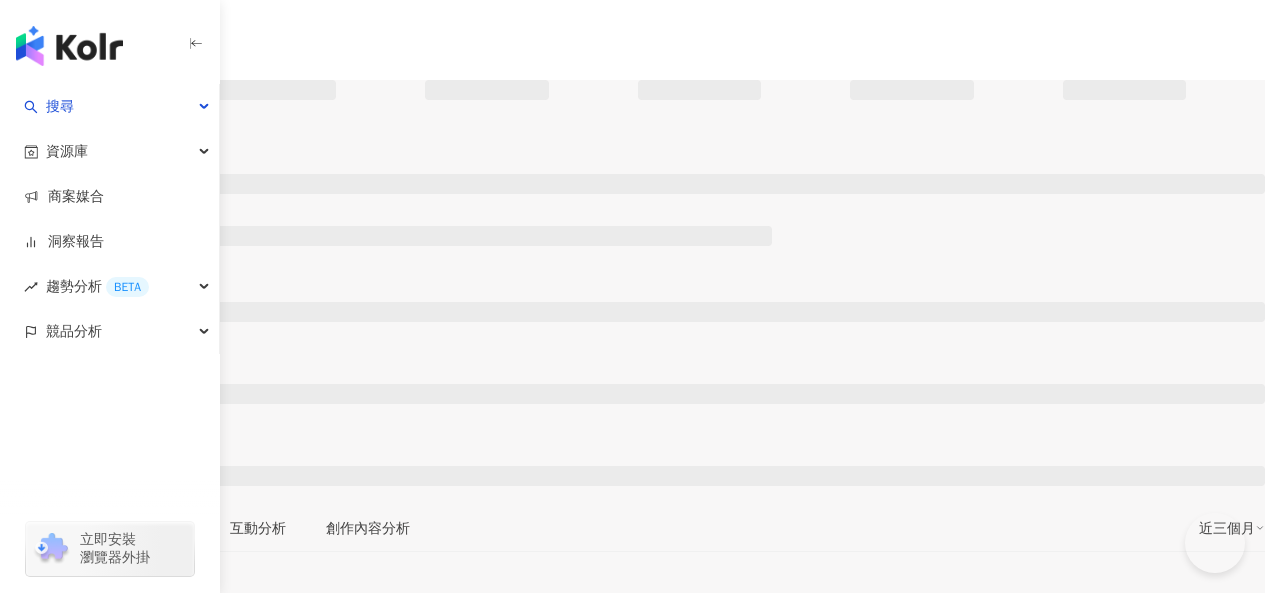 scroll, scrollTop: 0, scrollLeft: 0, axis: both 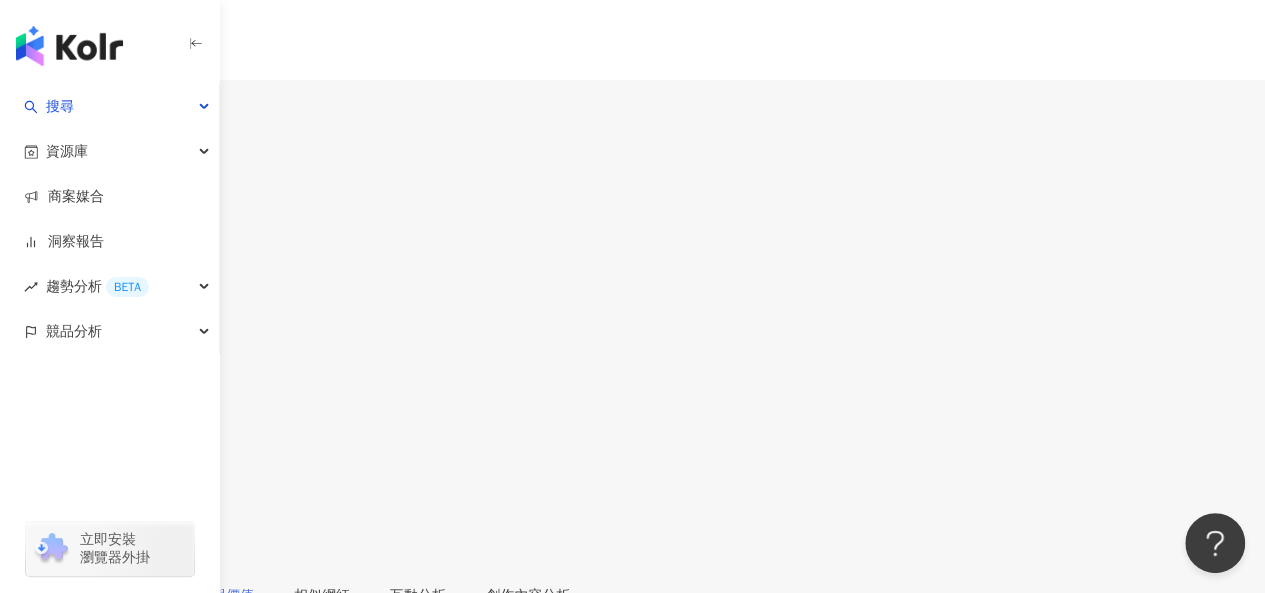 click on "8,675" at bounding box center [78, 110] 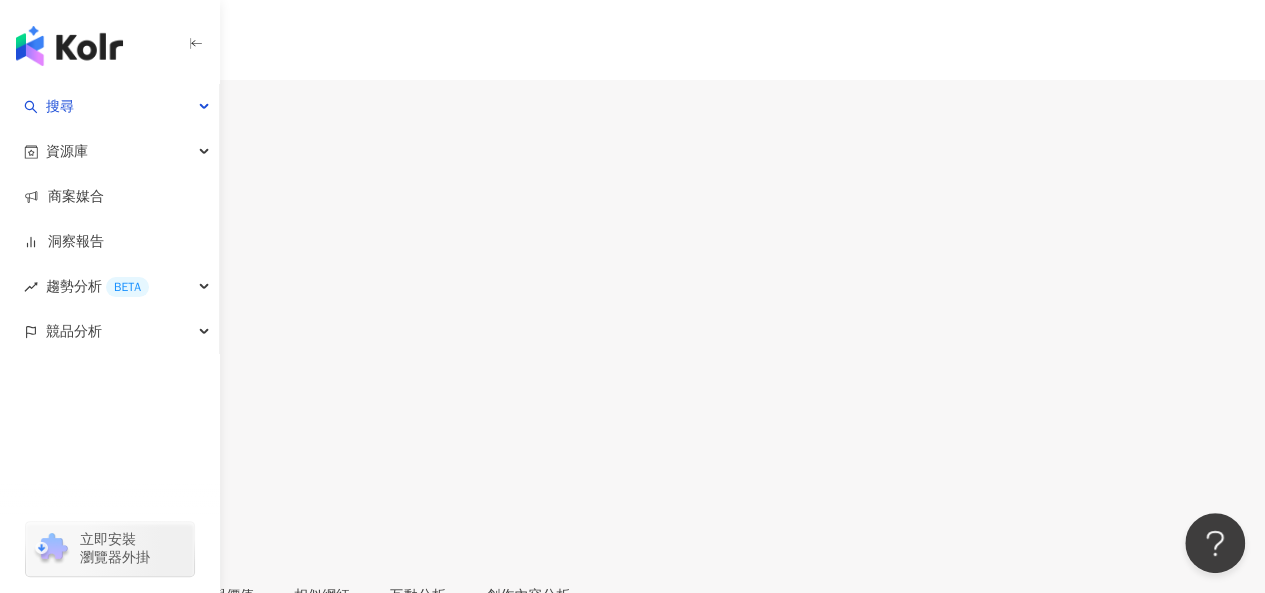 scroll, scrollTop: 500, scrollLeft: 0, axis: vertical 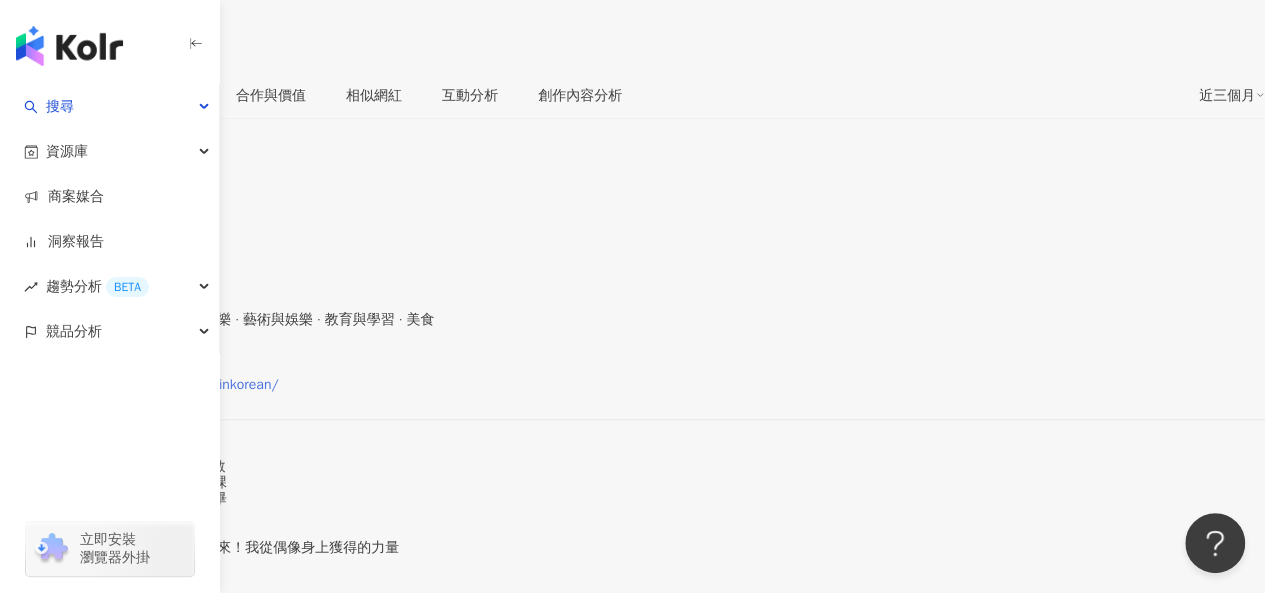 click on "https://www.instagram.com/aminkorean/" at bounding box center (149, 385) 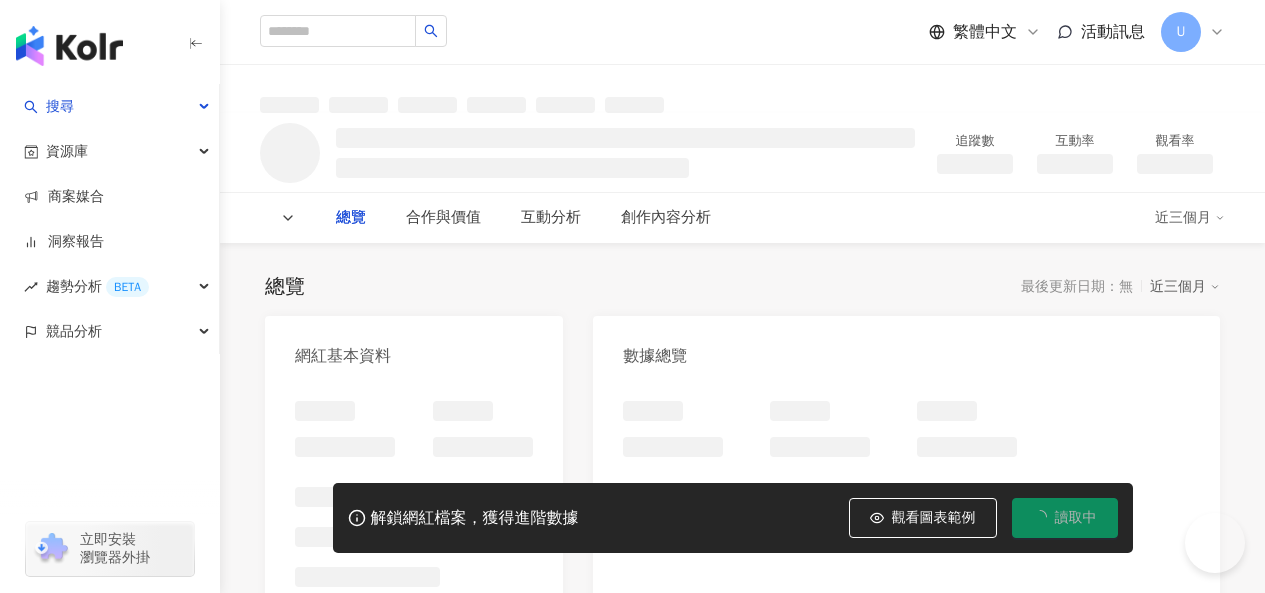 scroll, scrollTop: 0, scrollLeft: 0, axis: both 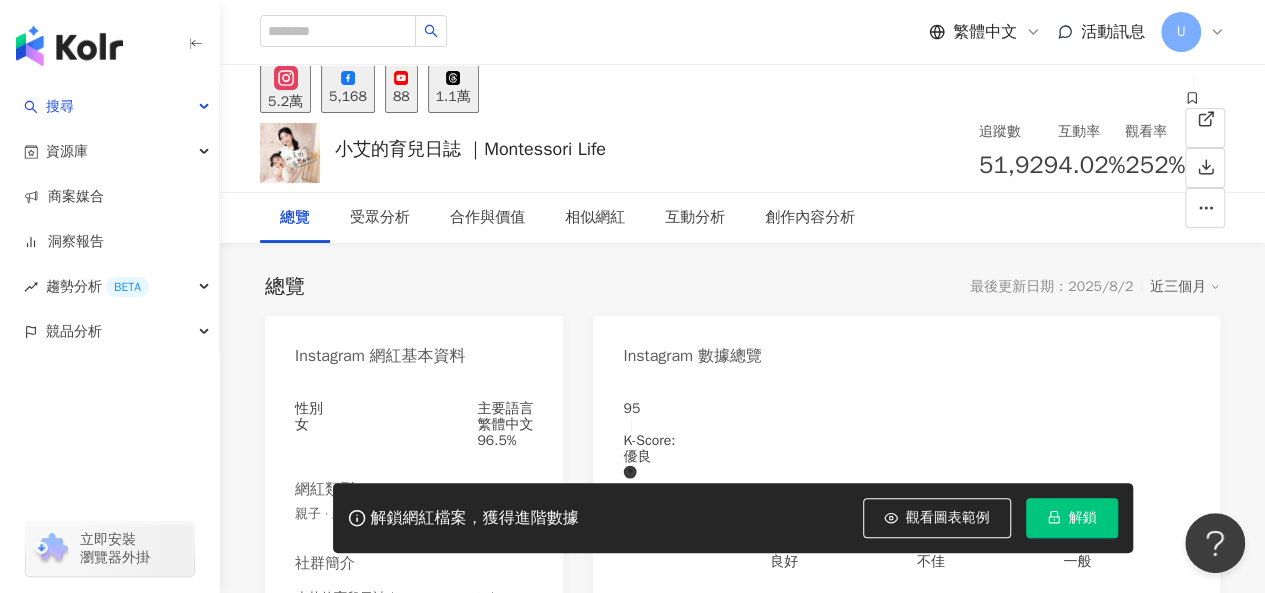 click on "5,168" at bounding box center (348, 88) 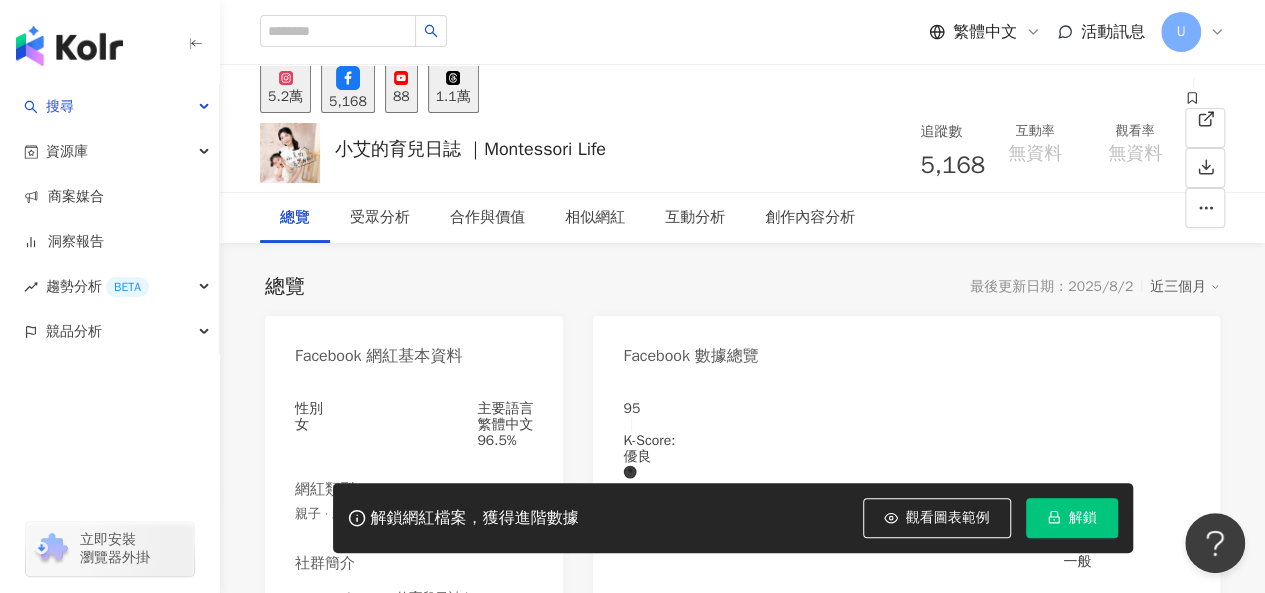 click on "https://www.facebook.com/425724734932743" at bounding box center [465, 635] 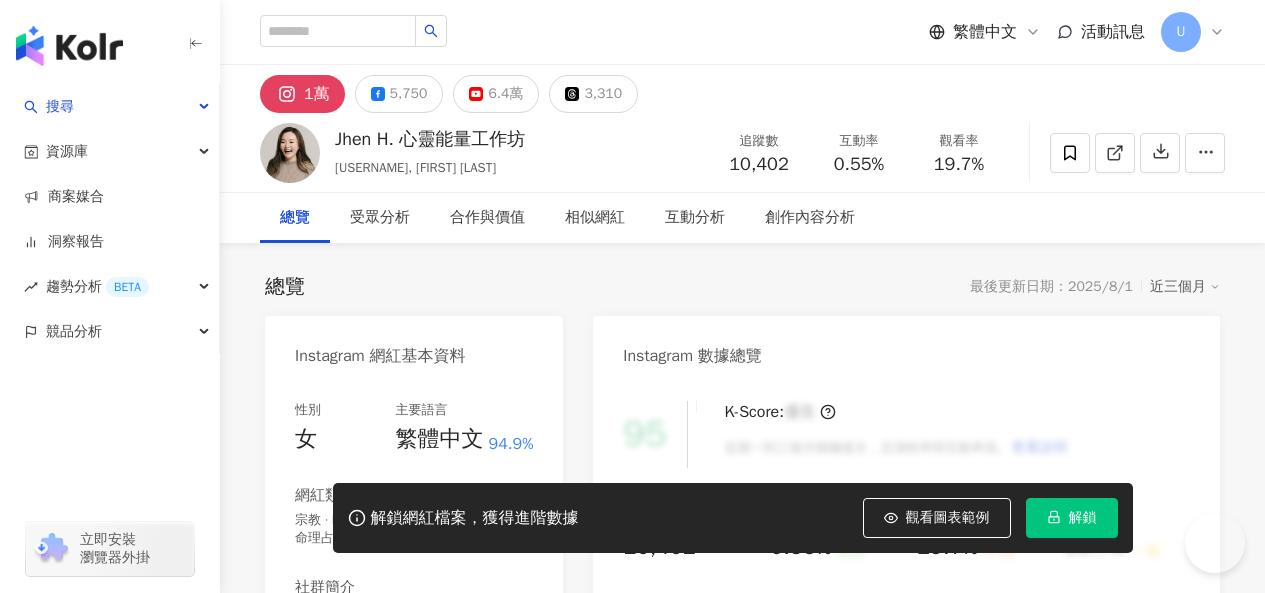 scroll, scrollTop: 0, scrollLeft: 0, axis: both 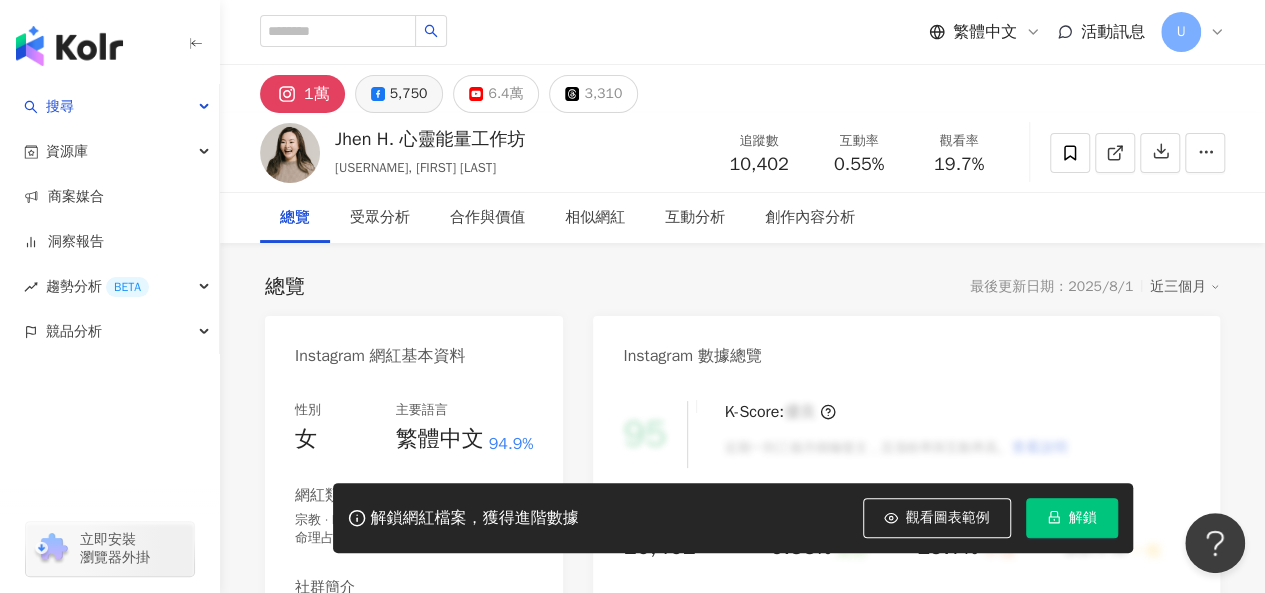 click on "5,750" at bounding box center [409, 94] 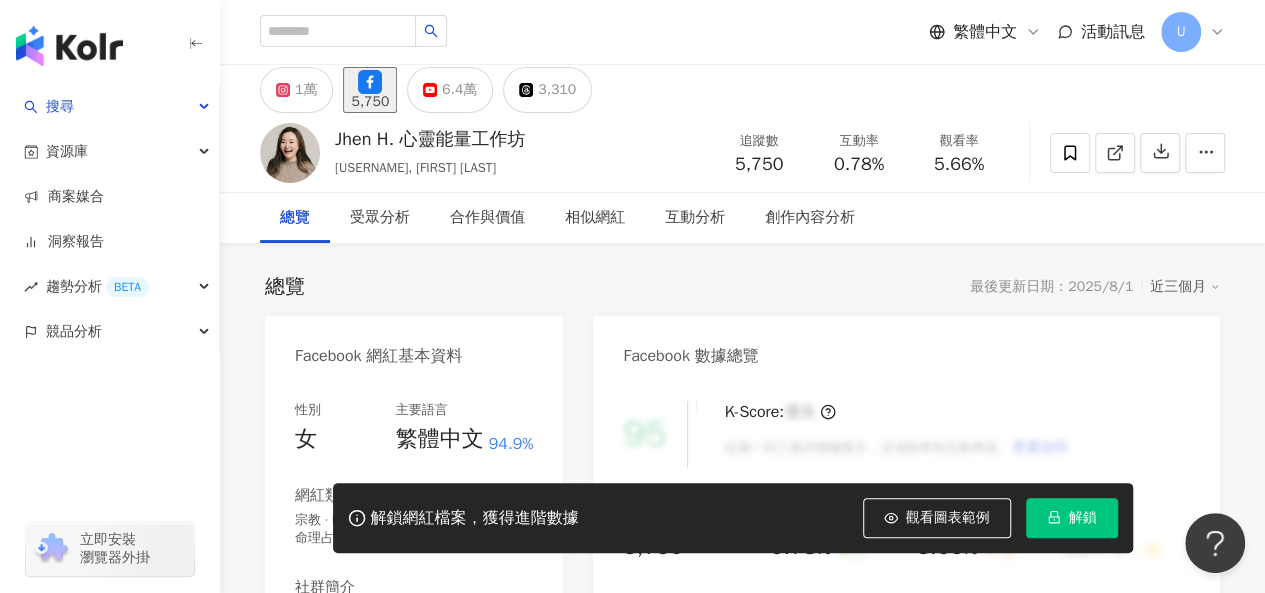 click on "https://www.facebook.com/745640555567000" at bounding box center [424, 657] 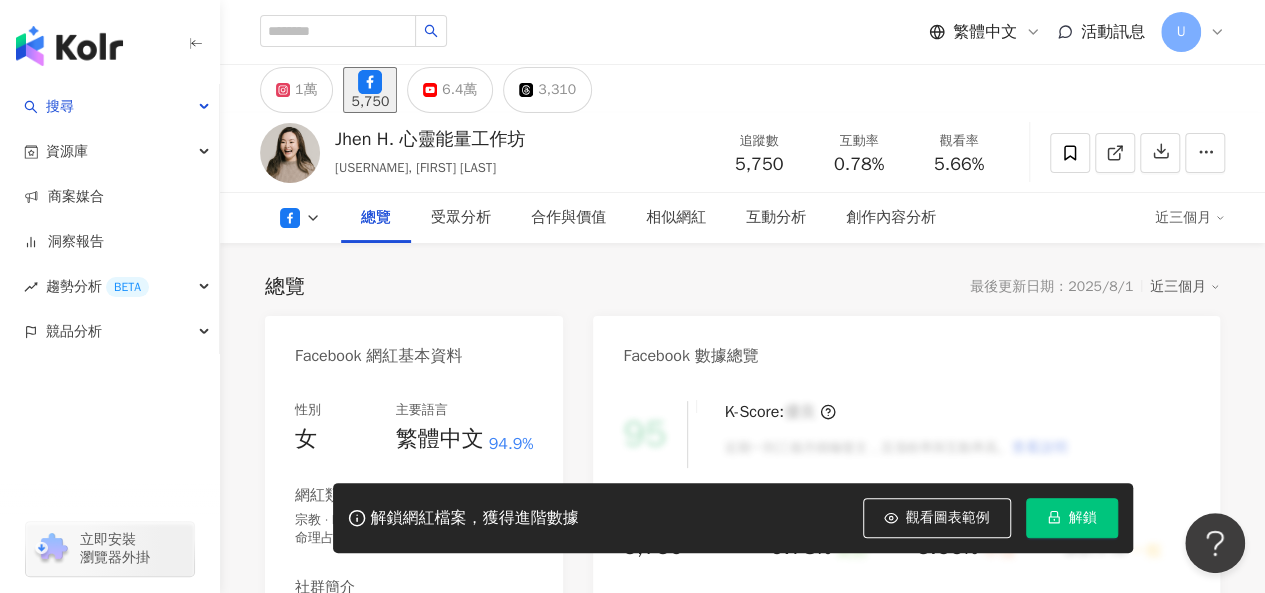scroll, scrollTop: 400, scrollLeft: 0, axis: vertical 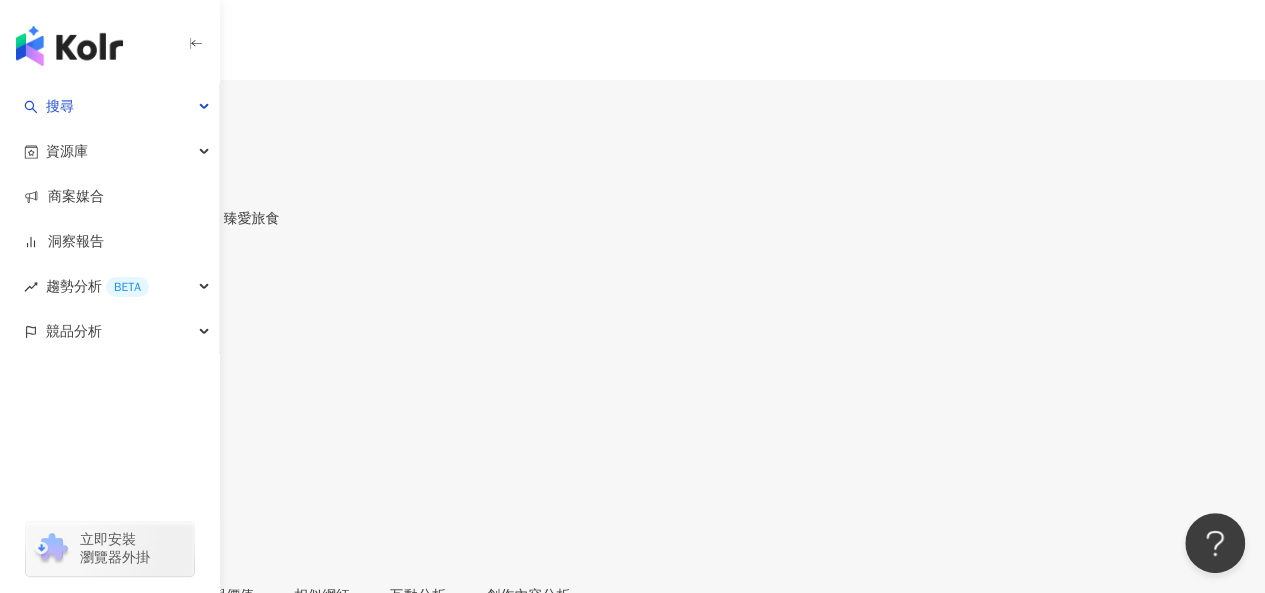 click on "6,878" at bounding box center (67, 119) 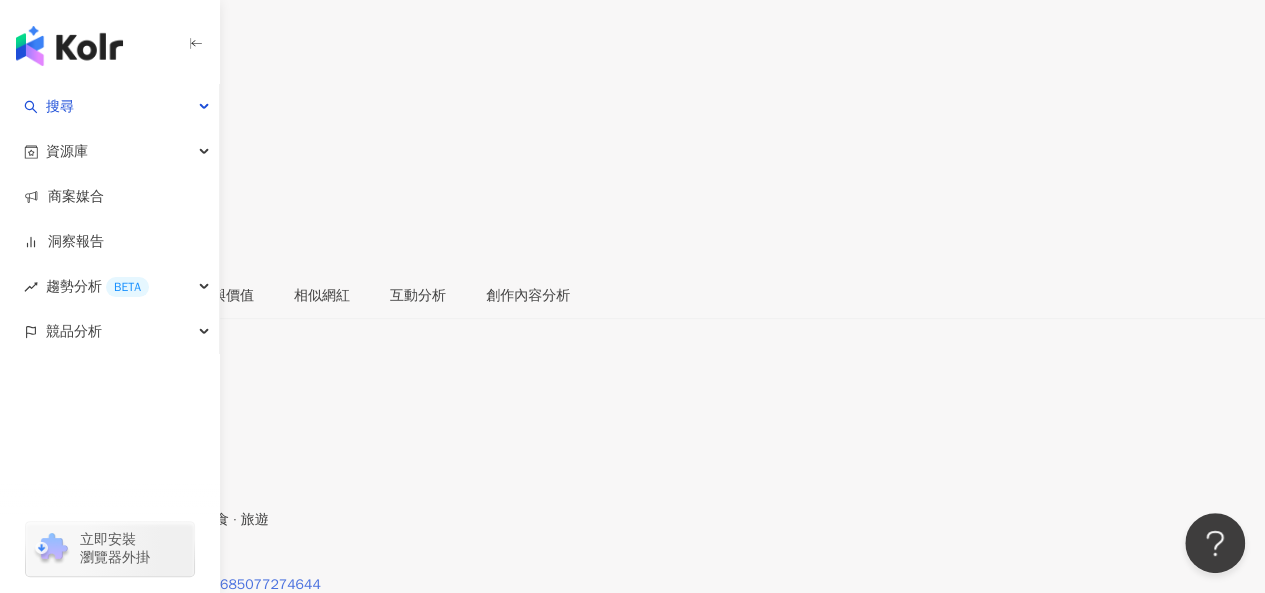 click on "https://www.facebook.com/434685077274644" at bounding box center [170, 585] 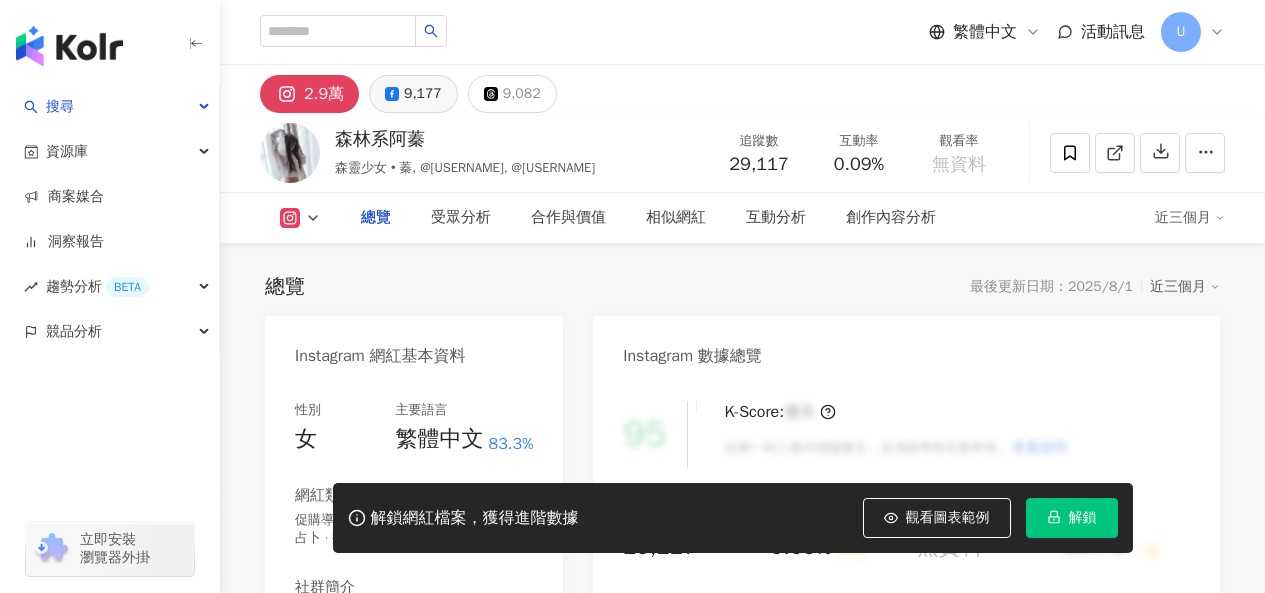 click on "9,177" at bounding box center [423, 94] 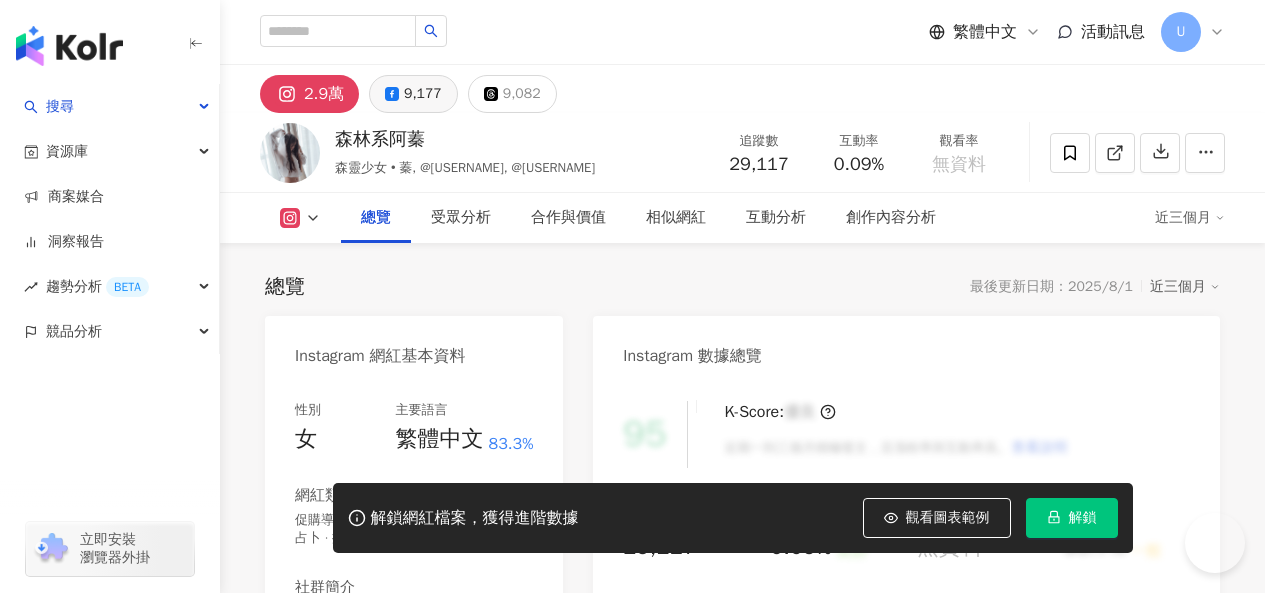 click on "9,177" at bounding box center [423, 94] 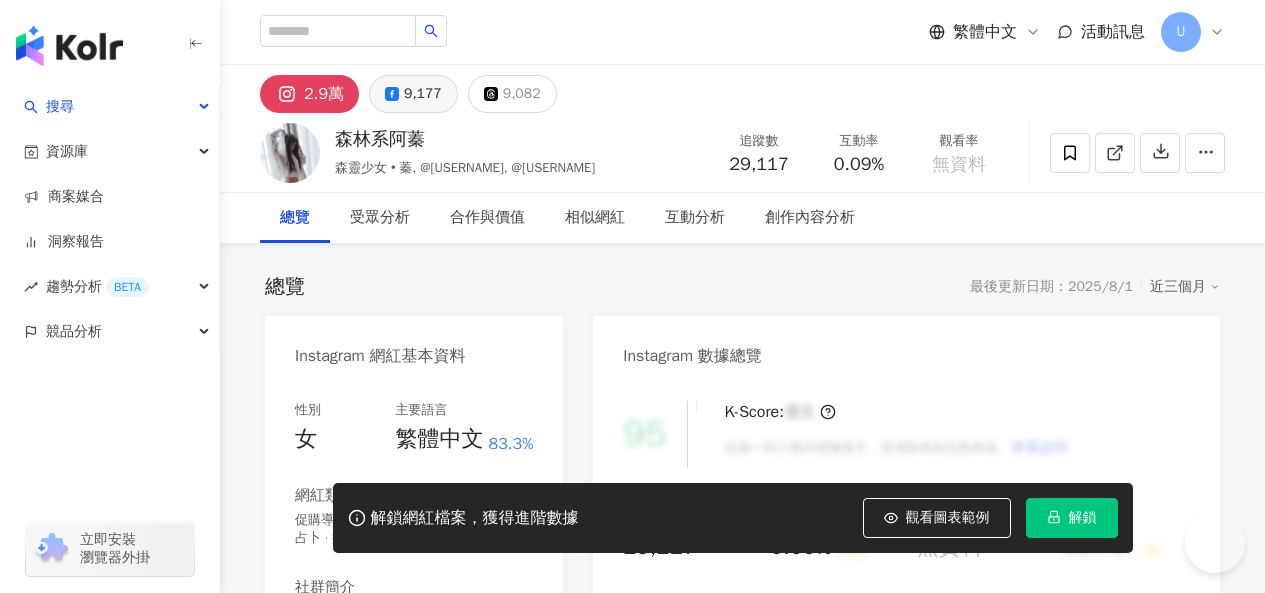 scroll, scrollTop: 0, scrollLeft: 0, axis: both 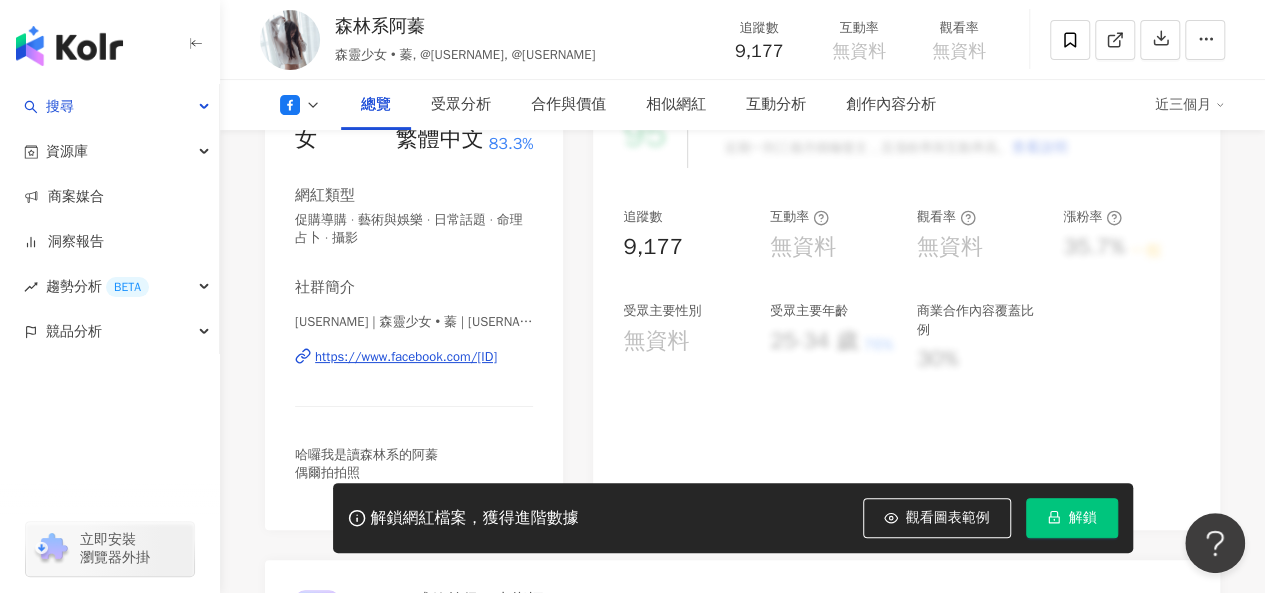 click on "https://www.facebook.com/110776107301829" at bounding box center [406, 357] 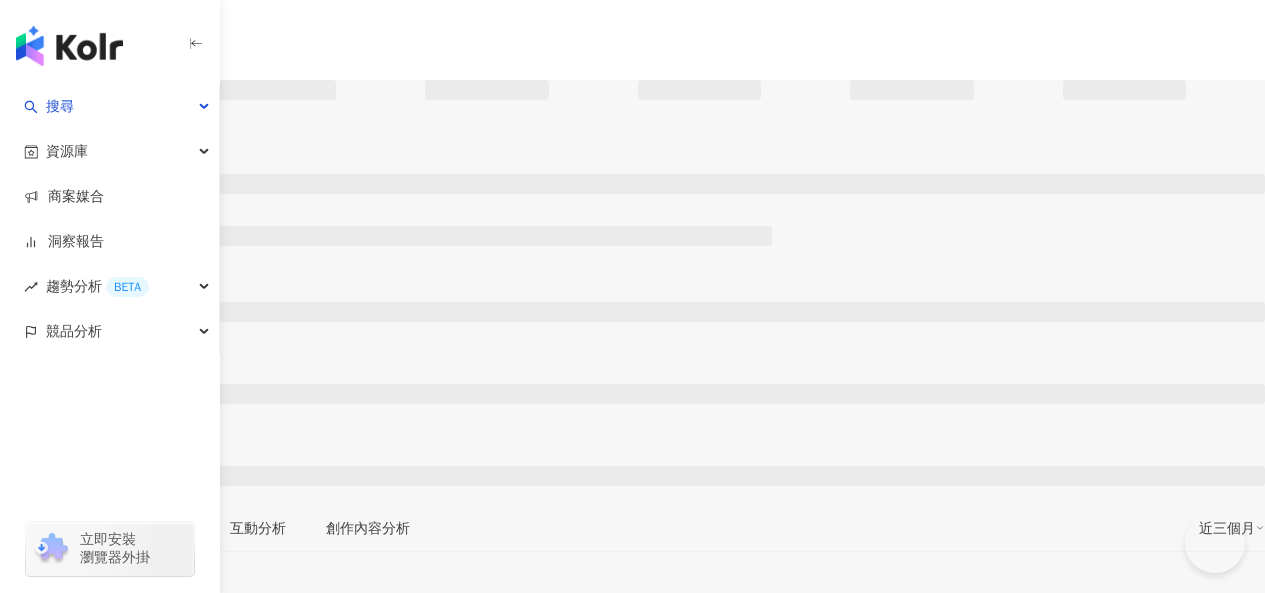 scroll, scrollTop: 0, scrollLeft: 0, axis: both 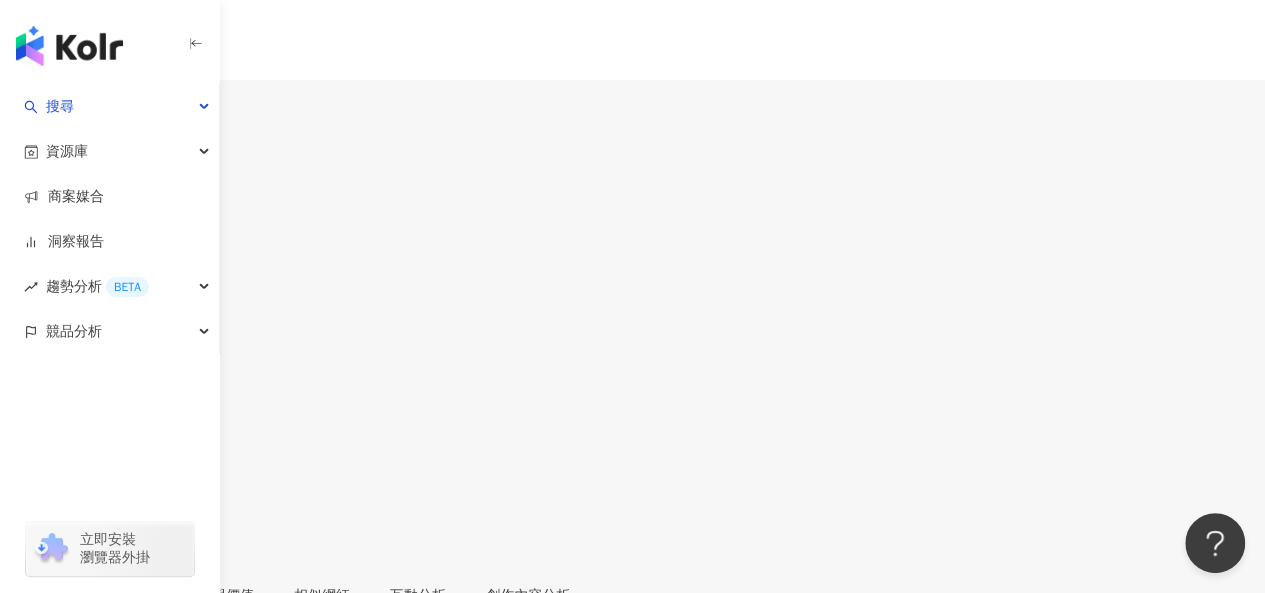 click on "8,650" at bounding box center (67, 119) 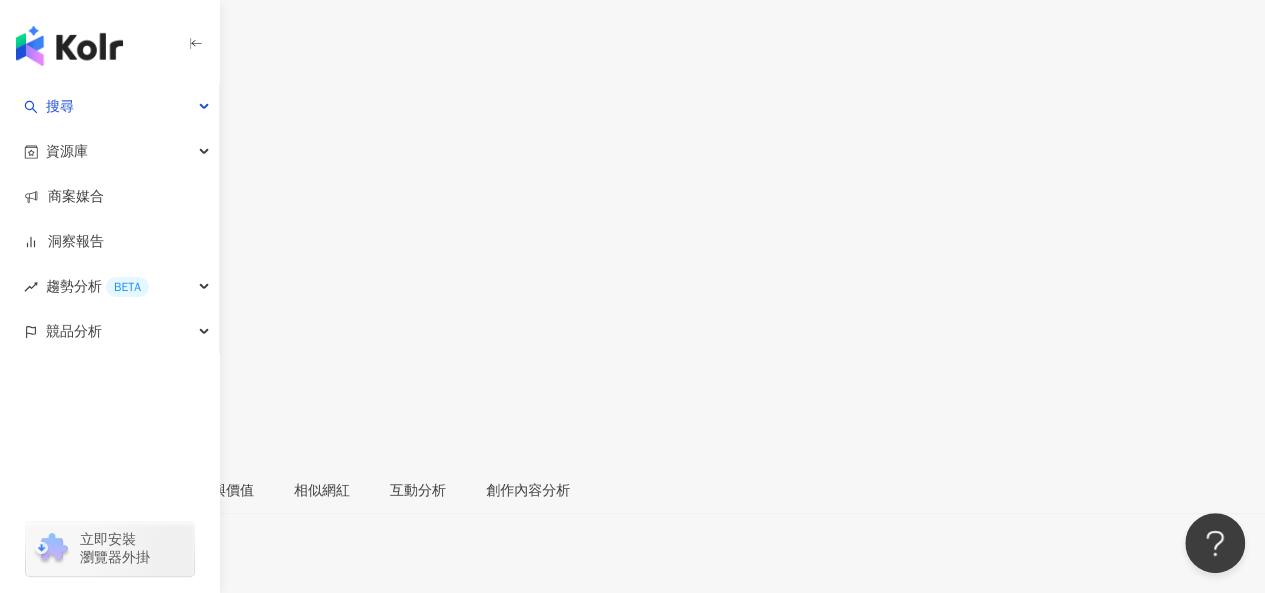click on "https://www.facebook.com/109242550748097" at bounding box center [118, 780] 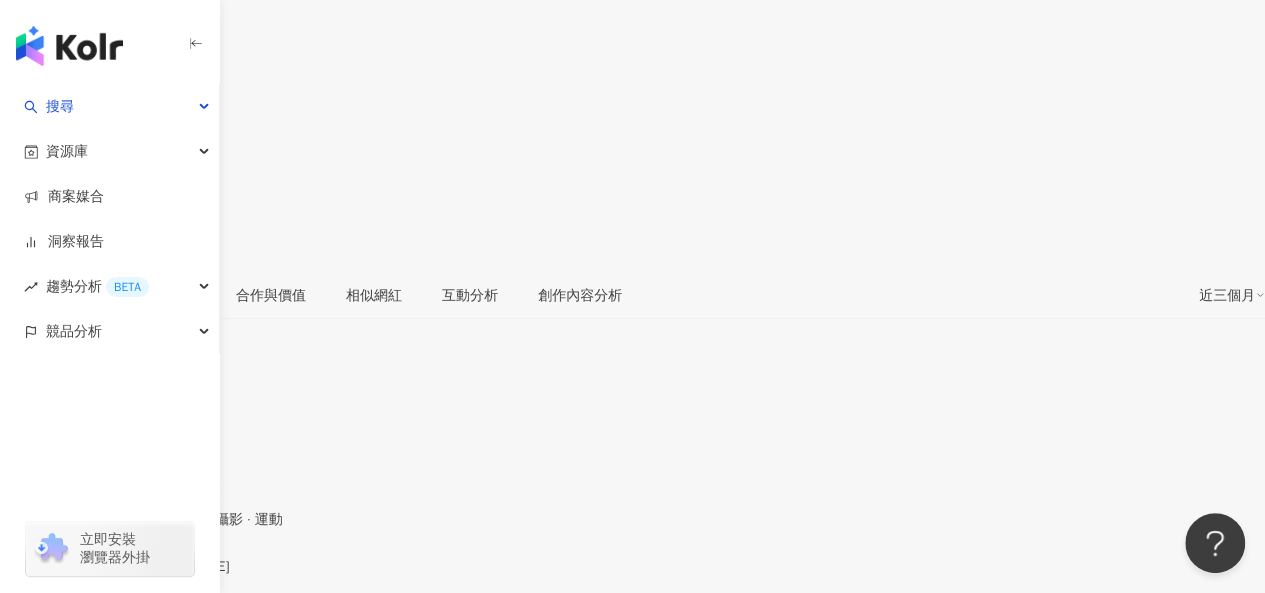 scroll, scrollTop: 0, scrollLeft: 0, axis: both 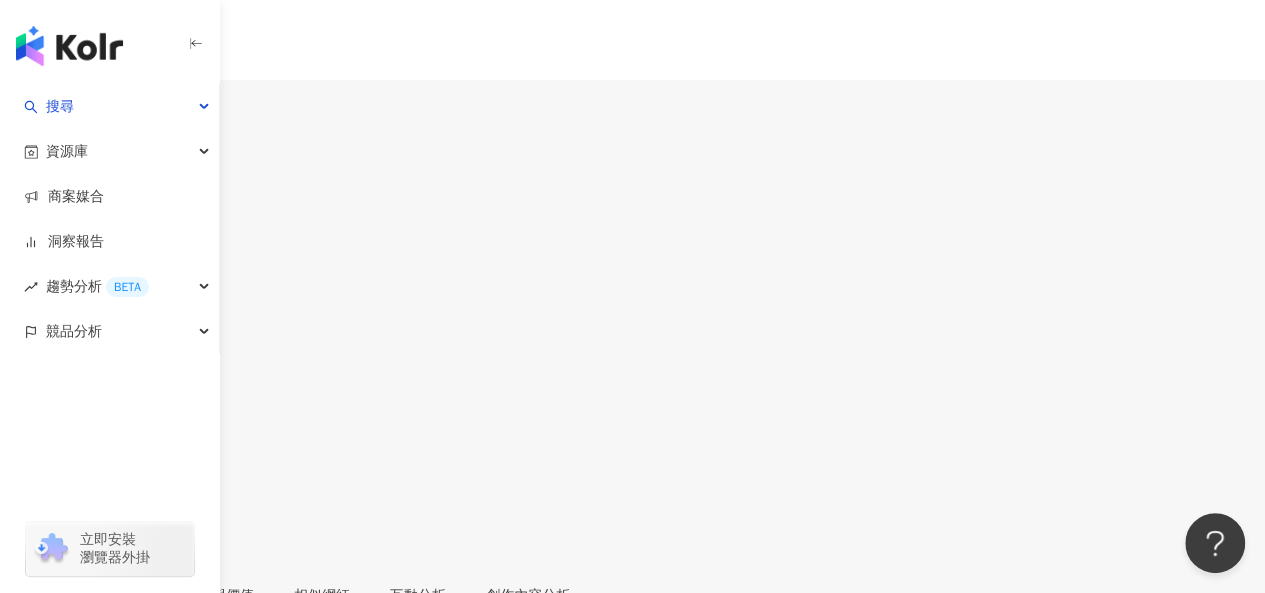 click 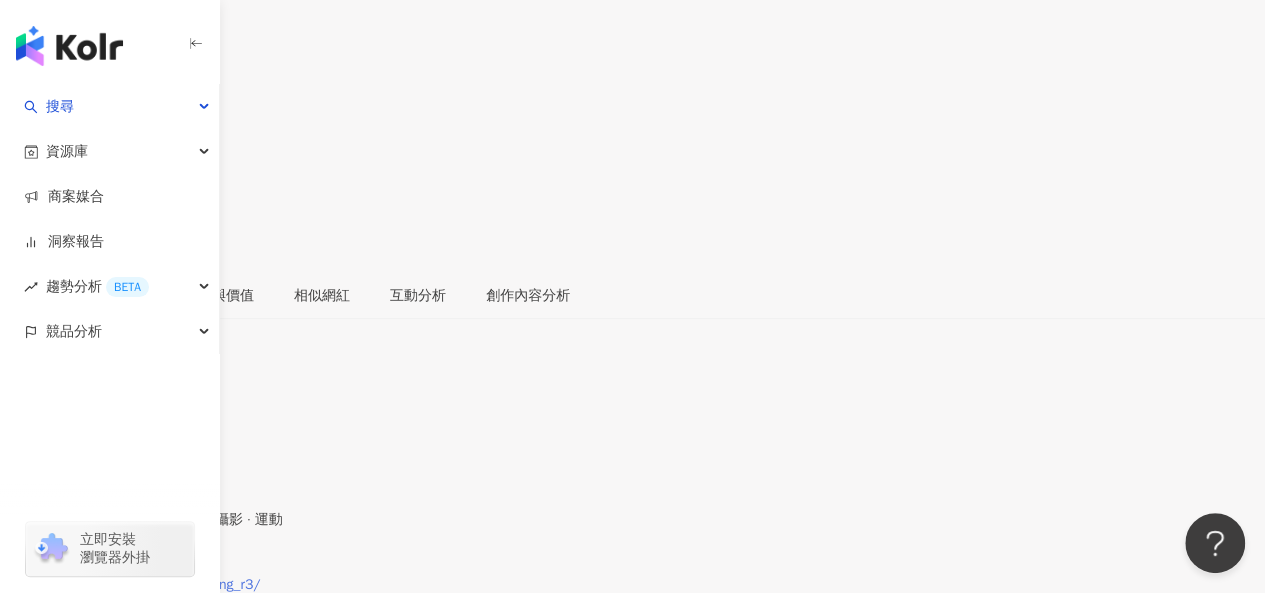 click on "https://www.instagram.com/meng_r3/" at bounding box center (140, 585) 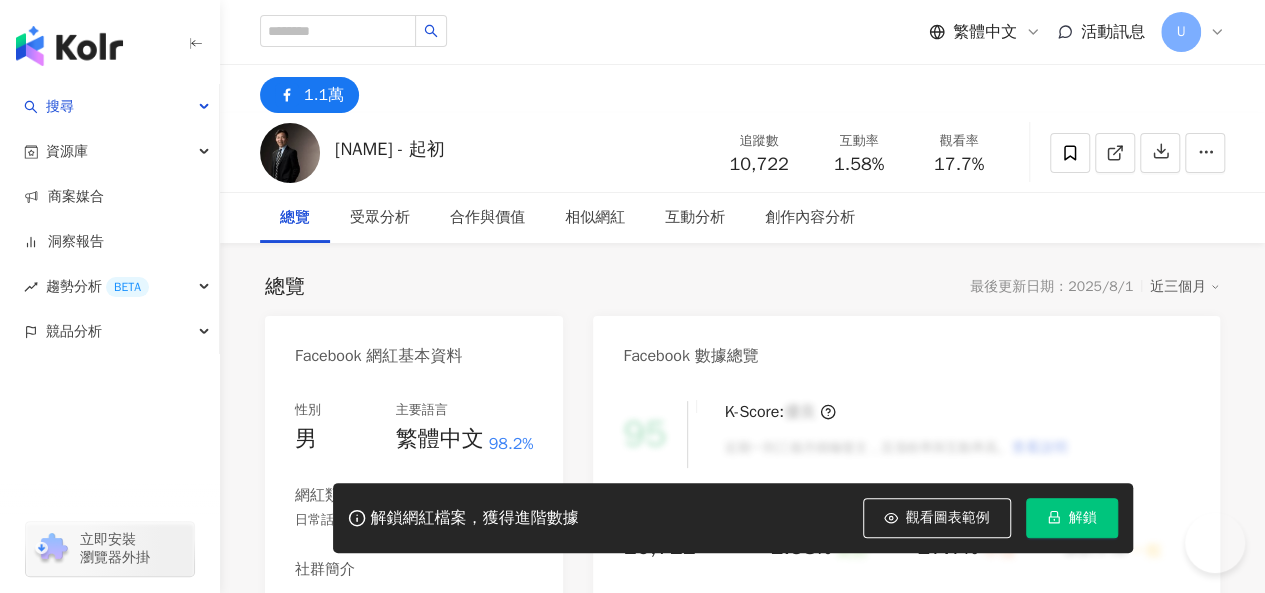 scroll, scrollTop: 400, scrollLeft: 0, axis: vertical 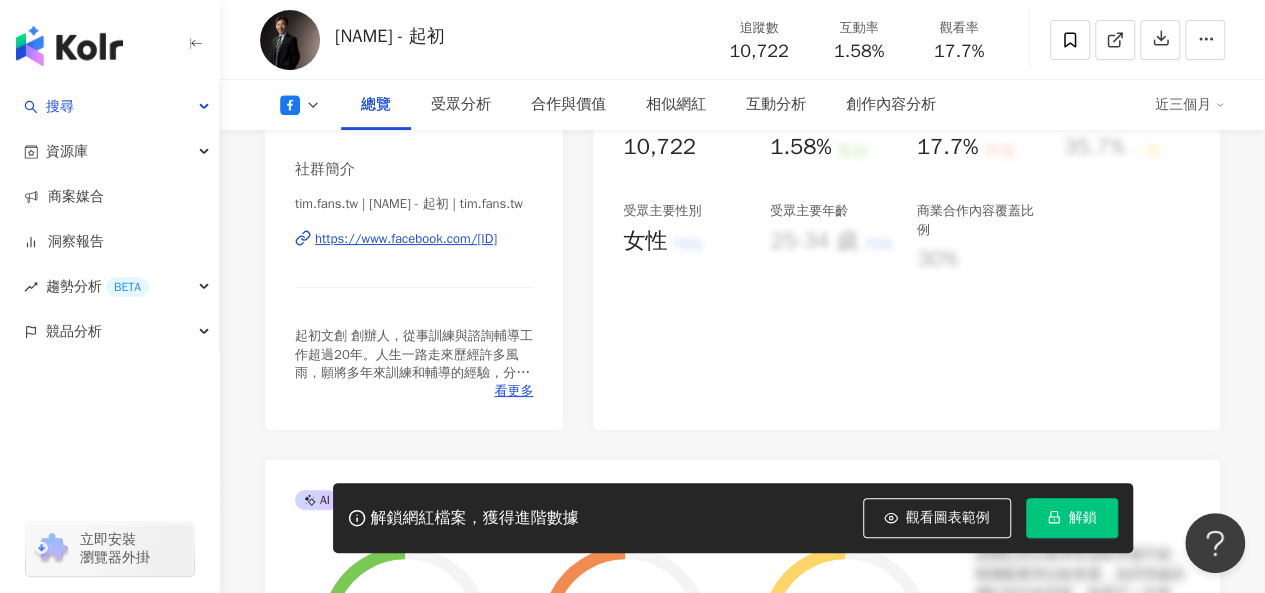 click on "https://www.facebook.com/475527392475099" at bounding box center (406, 239) 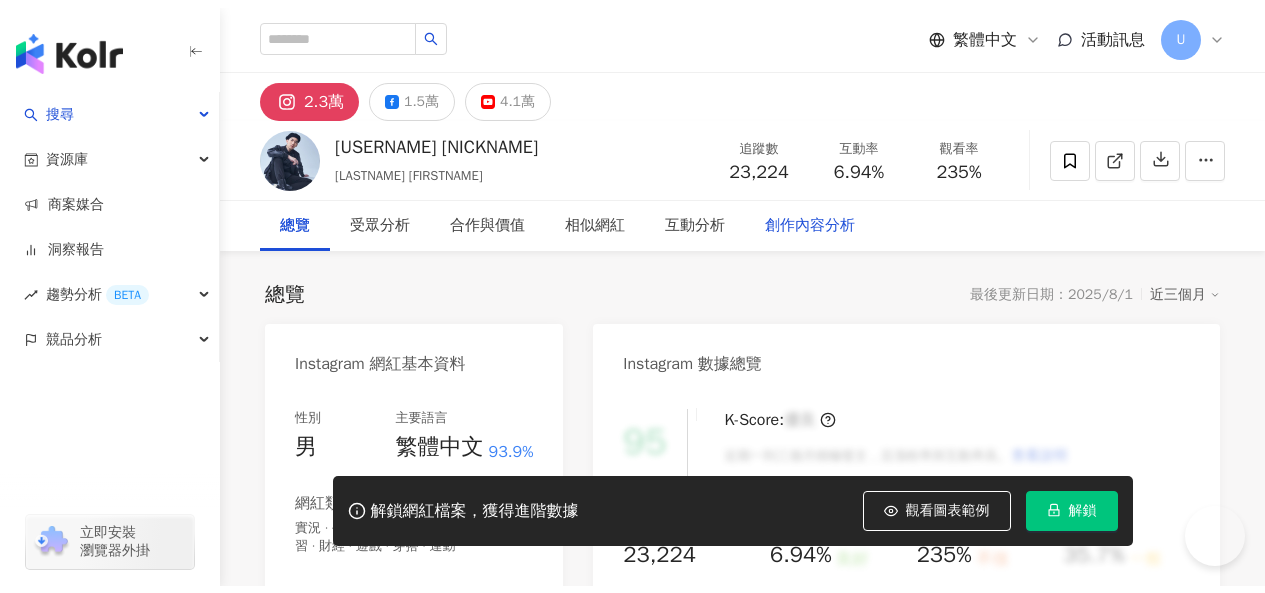scroll, scrollTop: 0, scrollLeft: 0, axis: both 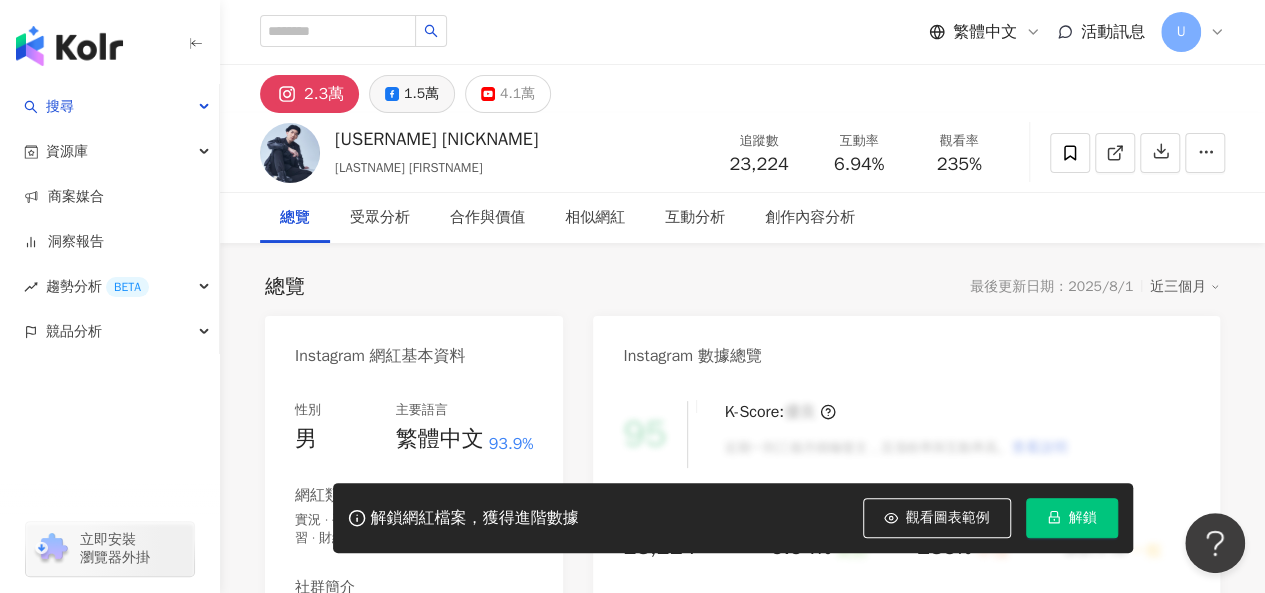 click on "1.5萬" at bounding box center (421, 94) 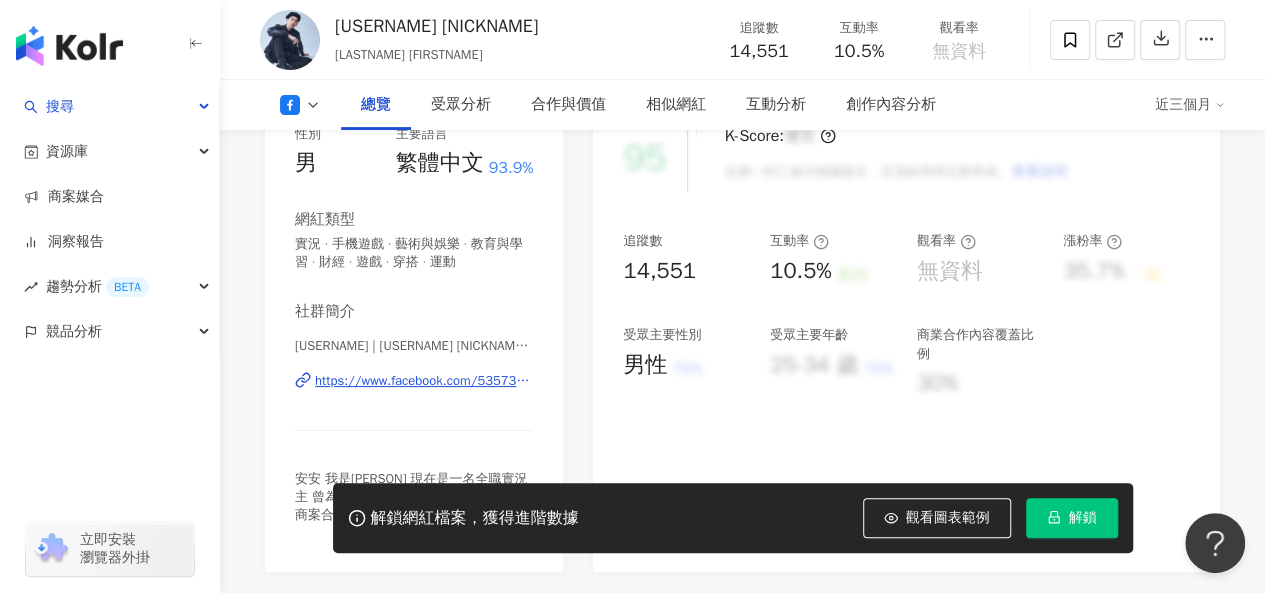 scroll, scrollTop: 400, scrollLeft: 0, axis: vertical 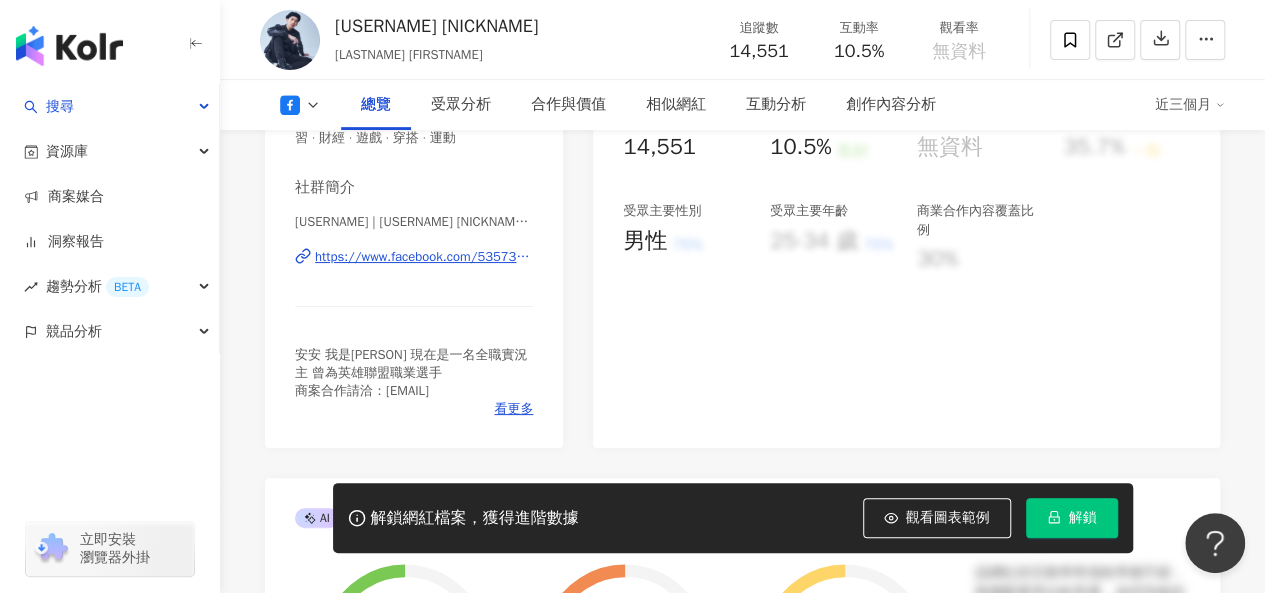 click on "https://www.facebook.com/535731839909696" at bounding box center [424, 257] 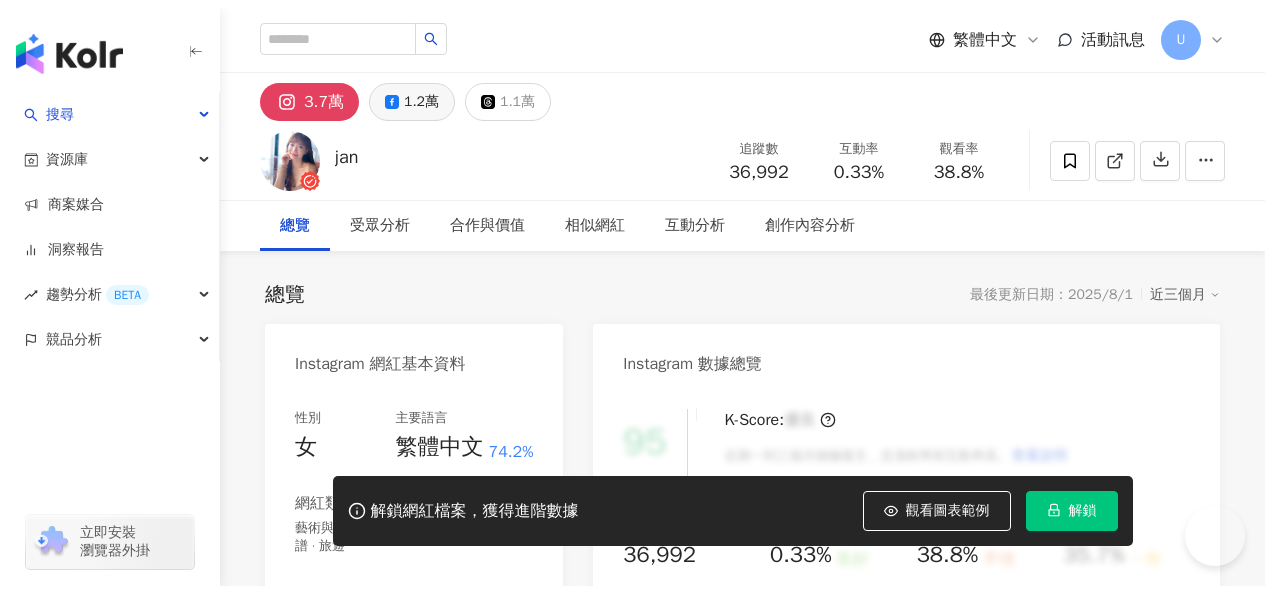 scroll, scrollTop: 0, scrollLeft: 0, axis: both 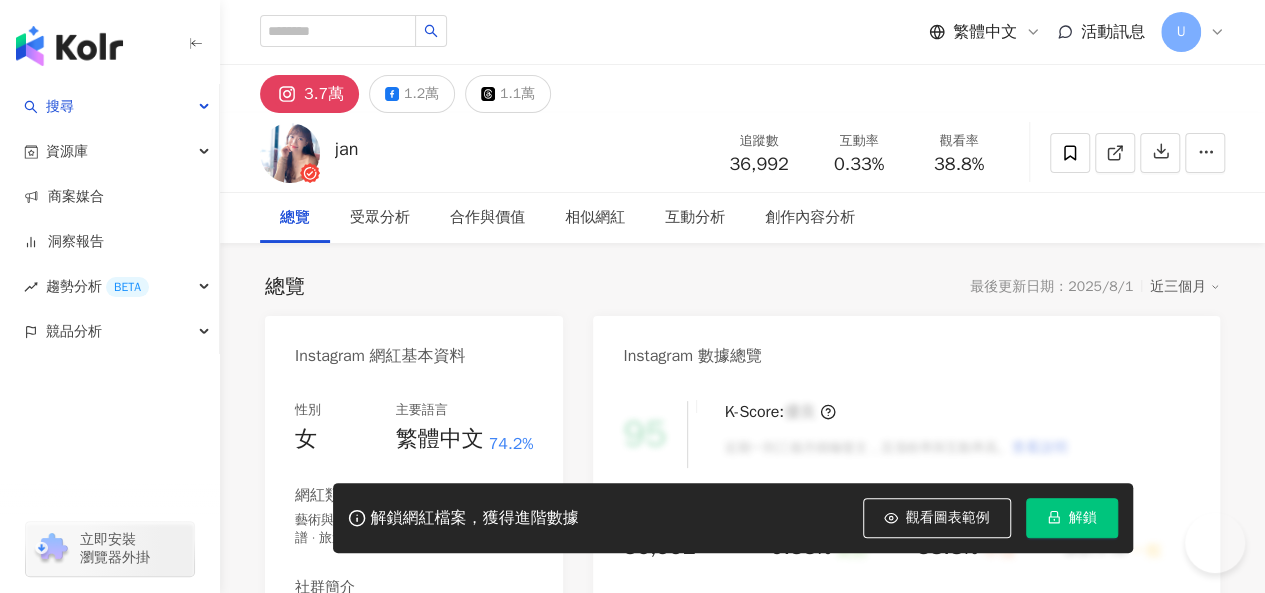click on "1.2萬" at bounding box center (421, 94) 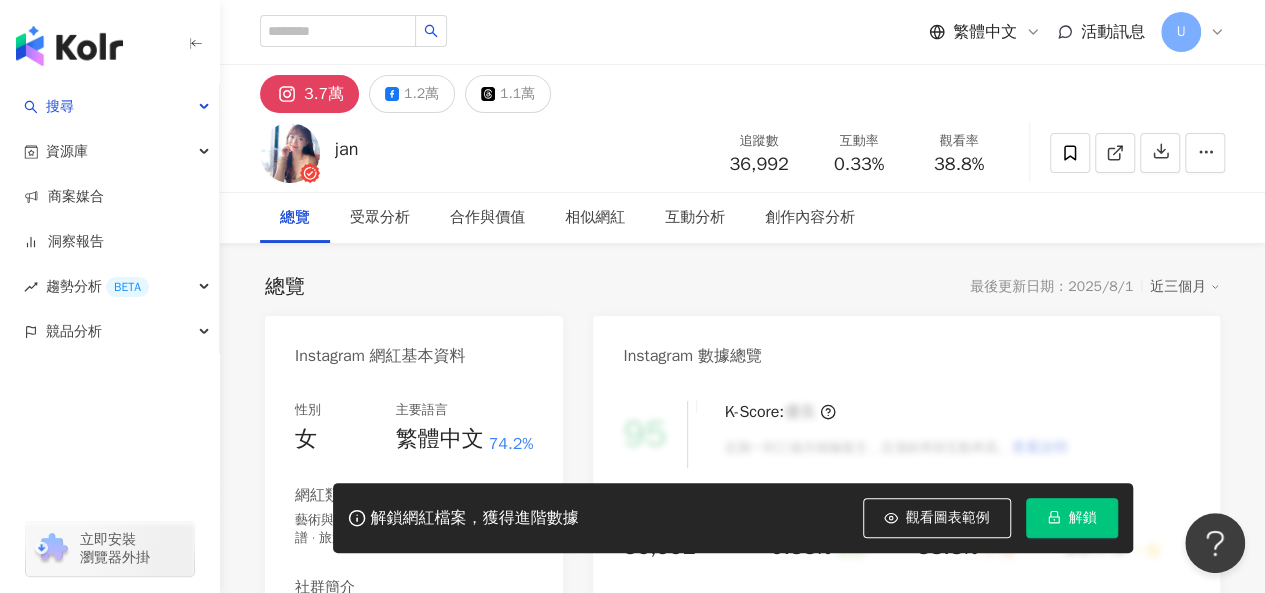 scroll, scrollTop: 0, scrollLeft: 0, axis: both 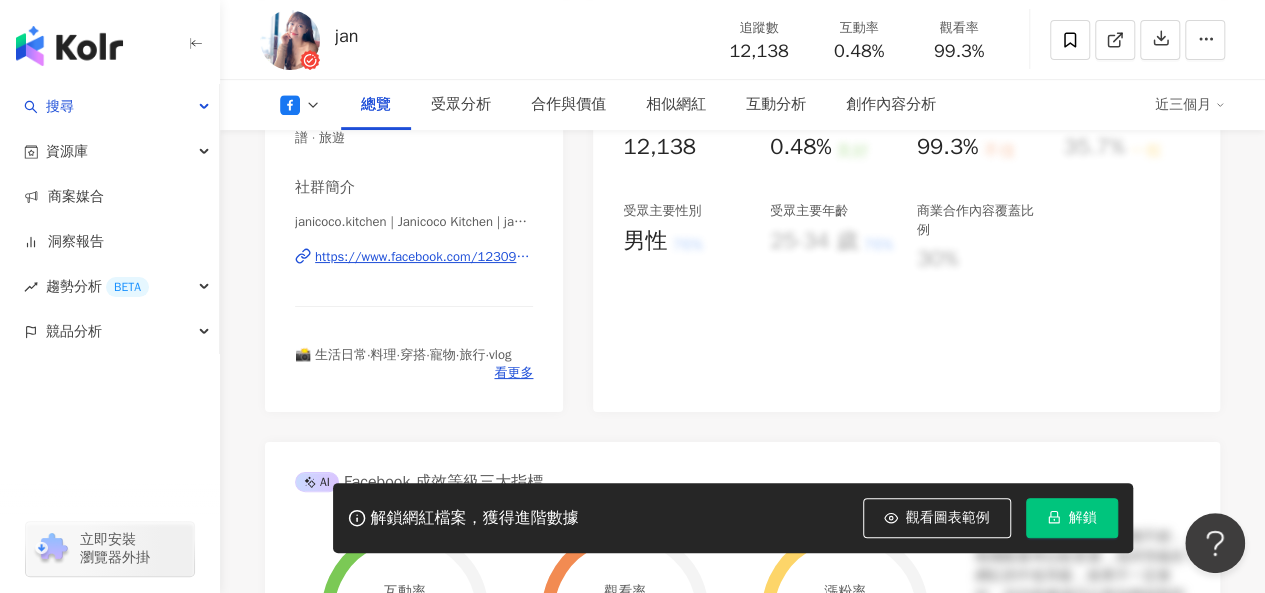 click on "https://www.facebook.com/1230951013721764" at bounding box center (424, 257) 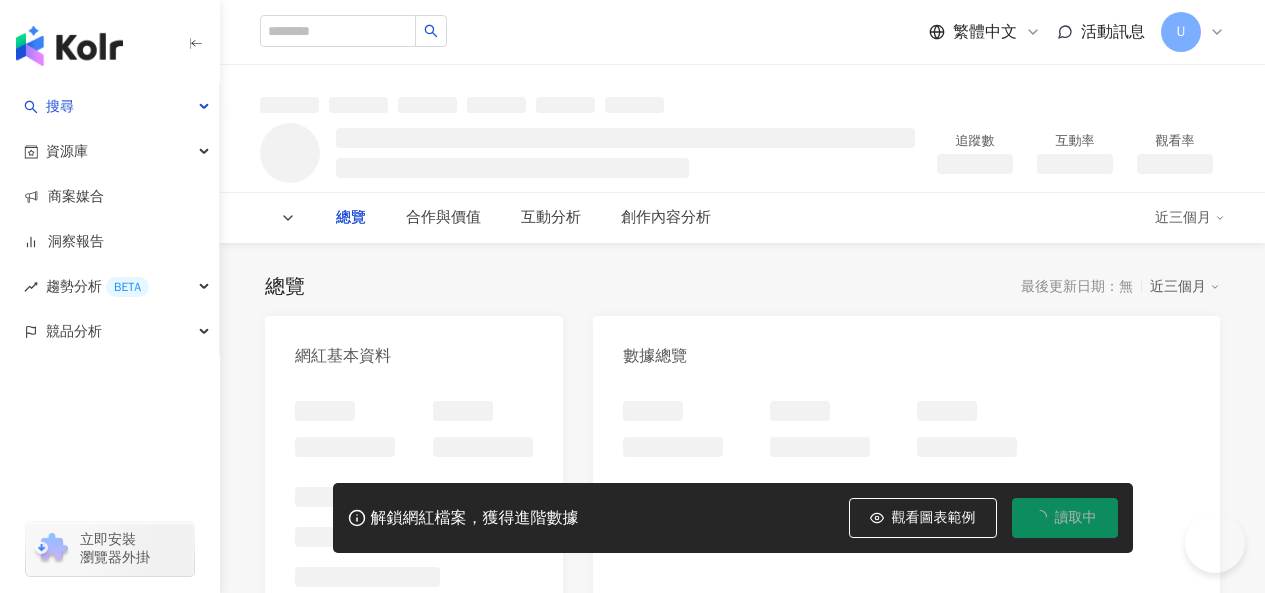 scroll, scrollTop: 0, scrollLeft: 0, axis: both 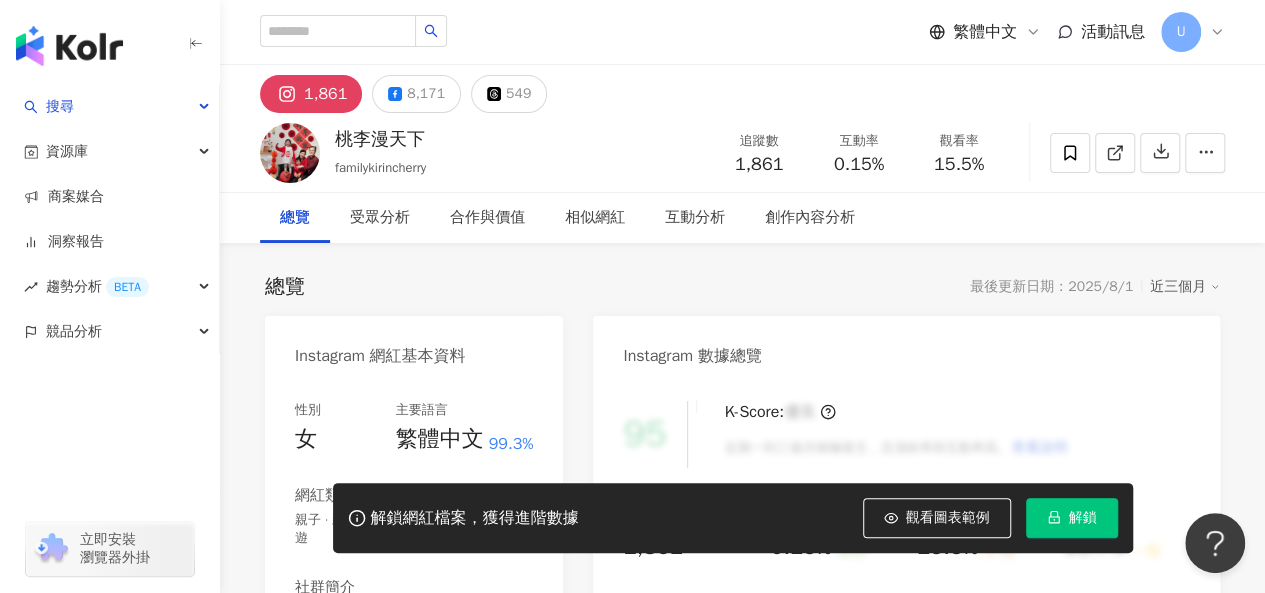 click on "8,171" at bounding box center [426, 94] 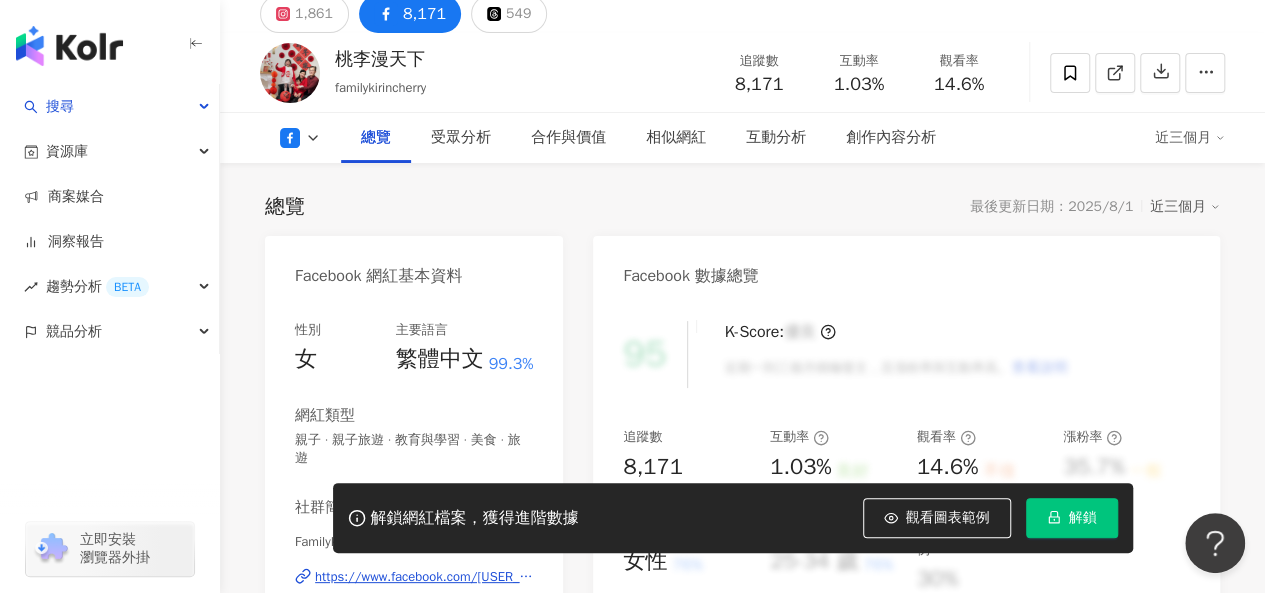 scroll, scrollTop: 200, scrollLeft: 0, axis: vertical 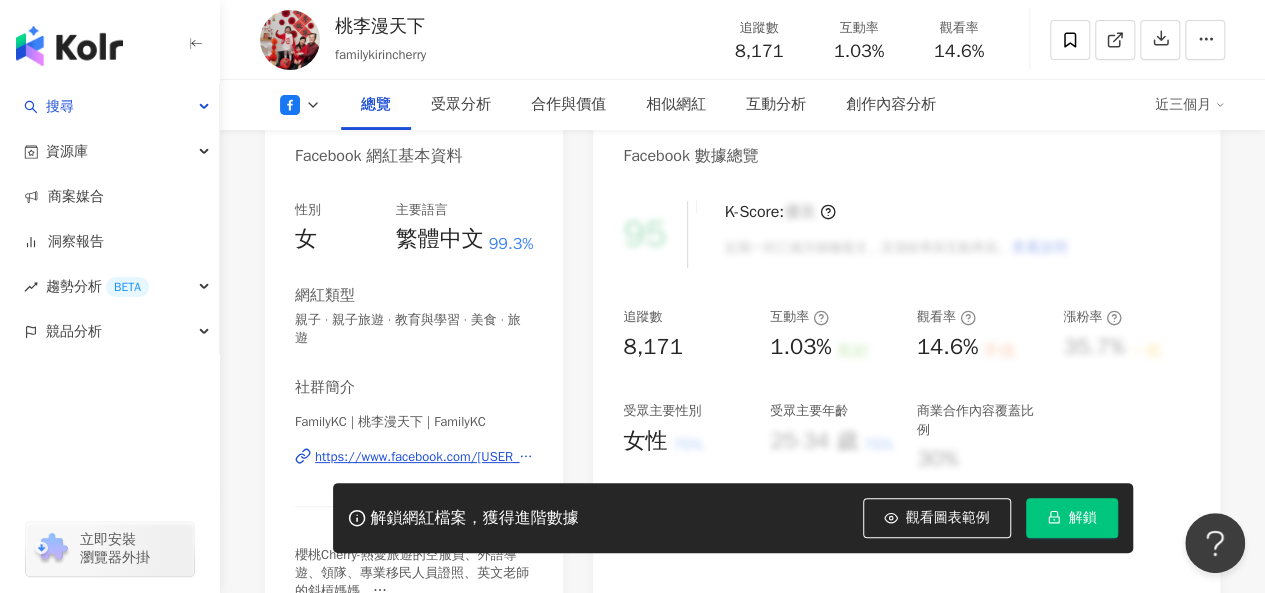 click on "https://www.facebook.com/396434594063964" at bounding box center (424, 457) 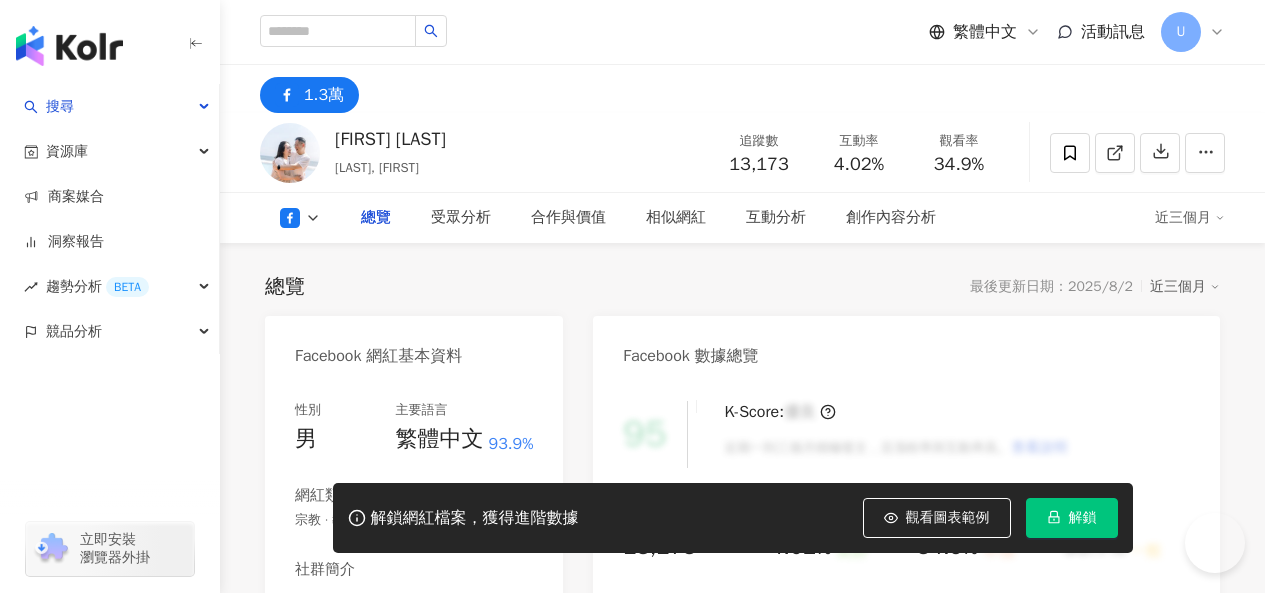 click on "https://www.facebook.com/[ID]" at bounding box center (406, 639) 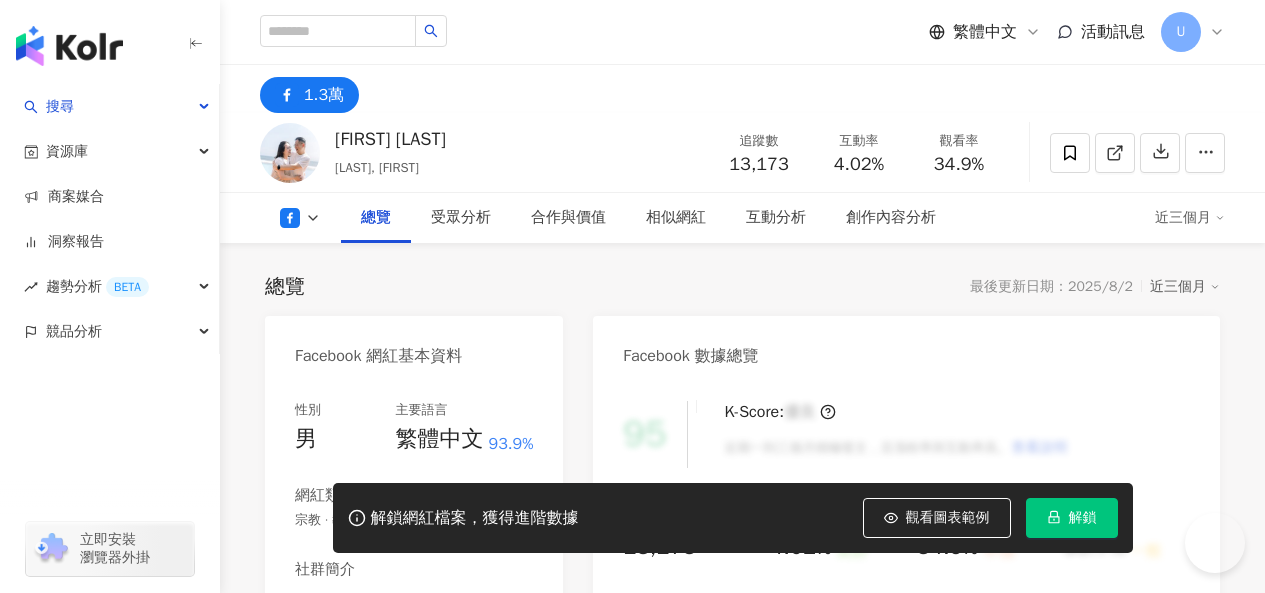 scroll, scrollTop: 300, scrollLeft: 0, axis: vertical 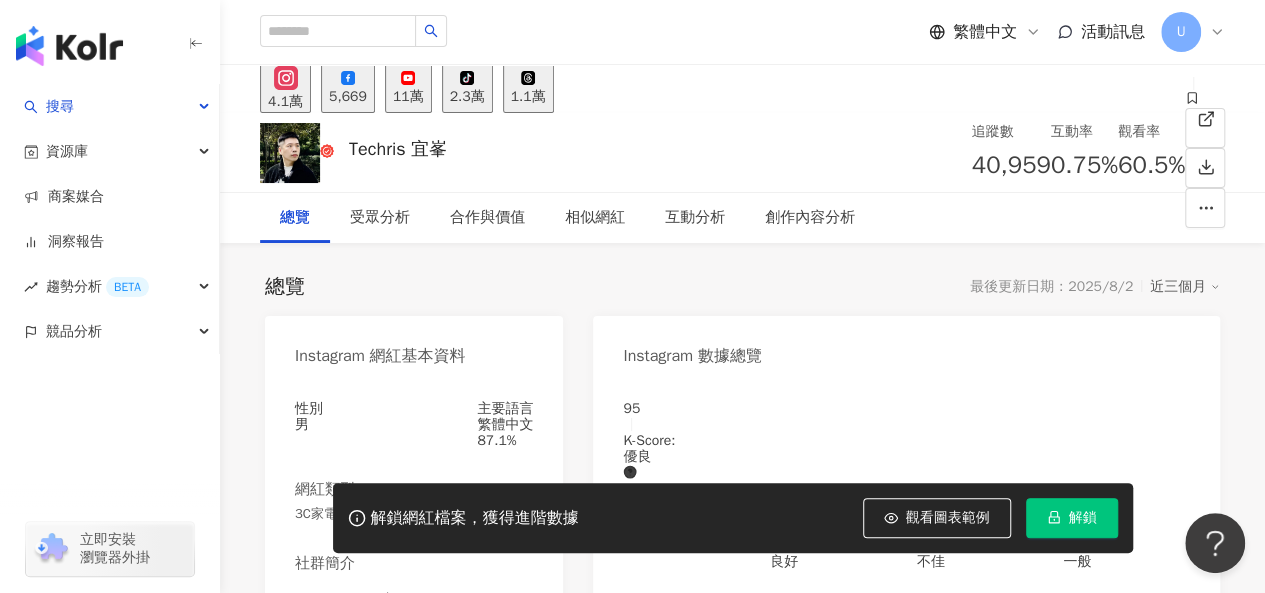 click on "5,669" at bounding box center (348, 97) 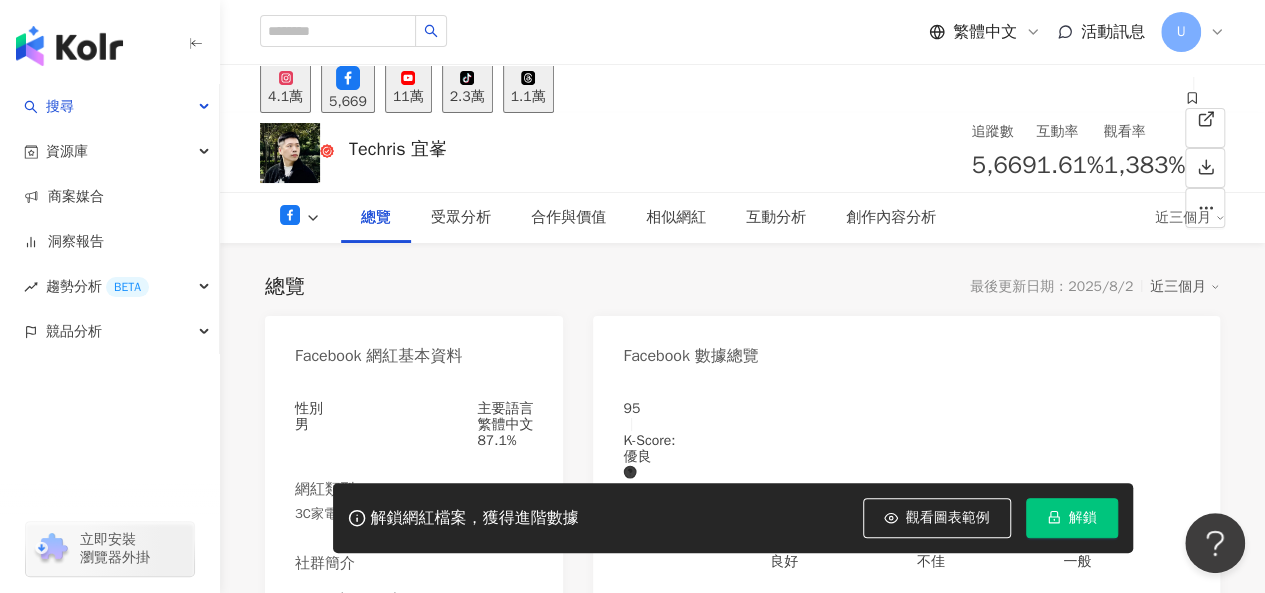 scroll, scrollTop: 321, scrollLeft: 0, axis: vertical 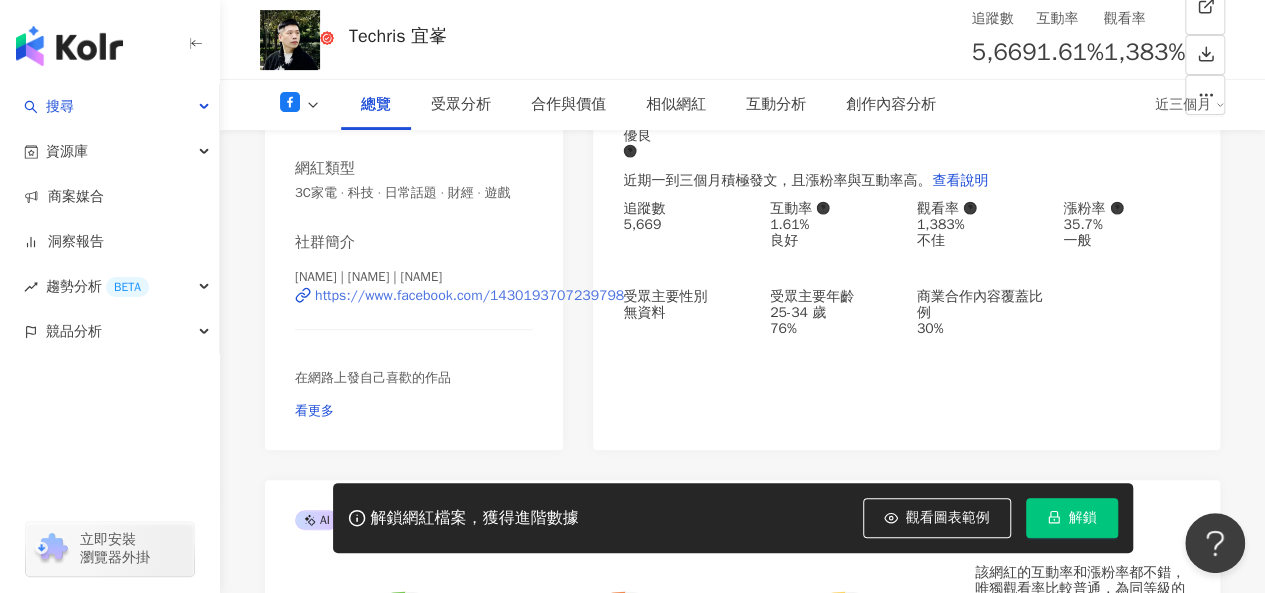 click on "https://www.facebook.com/1430193707239798" at bounding box center [469, 296] 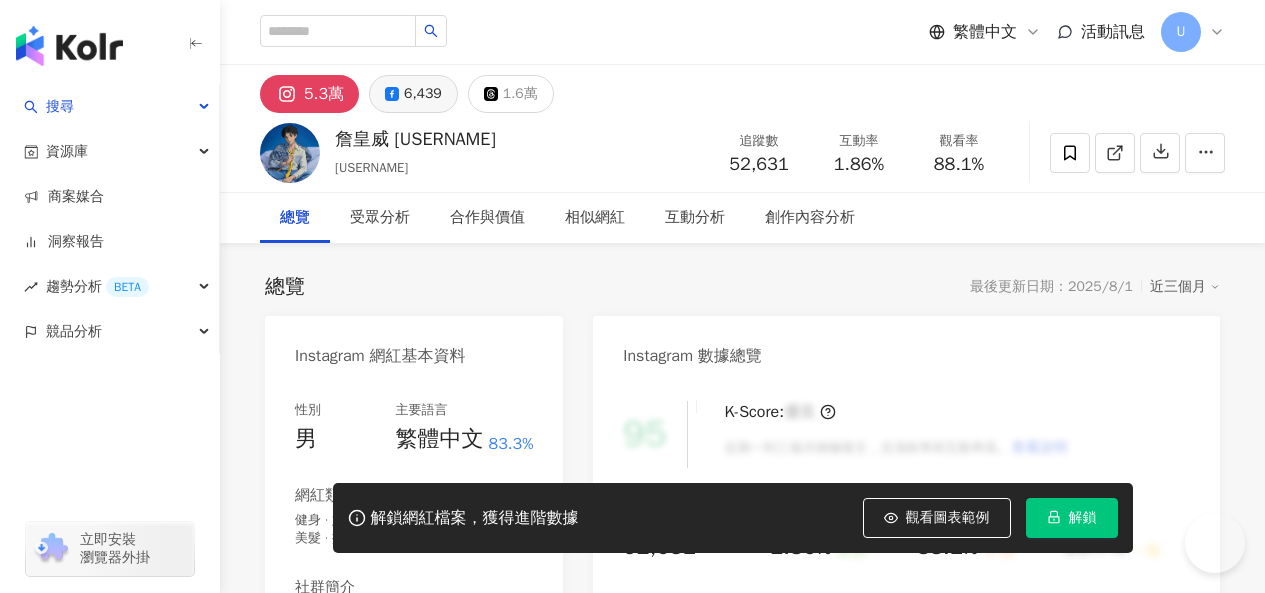 scroll, scrollTop: 0, scrollLeft: 0, axis: both 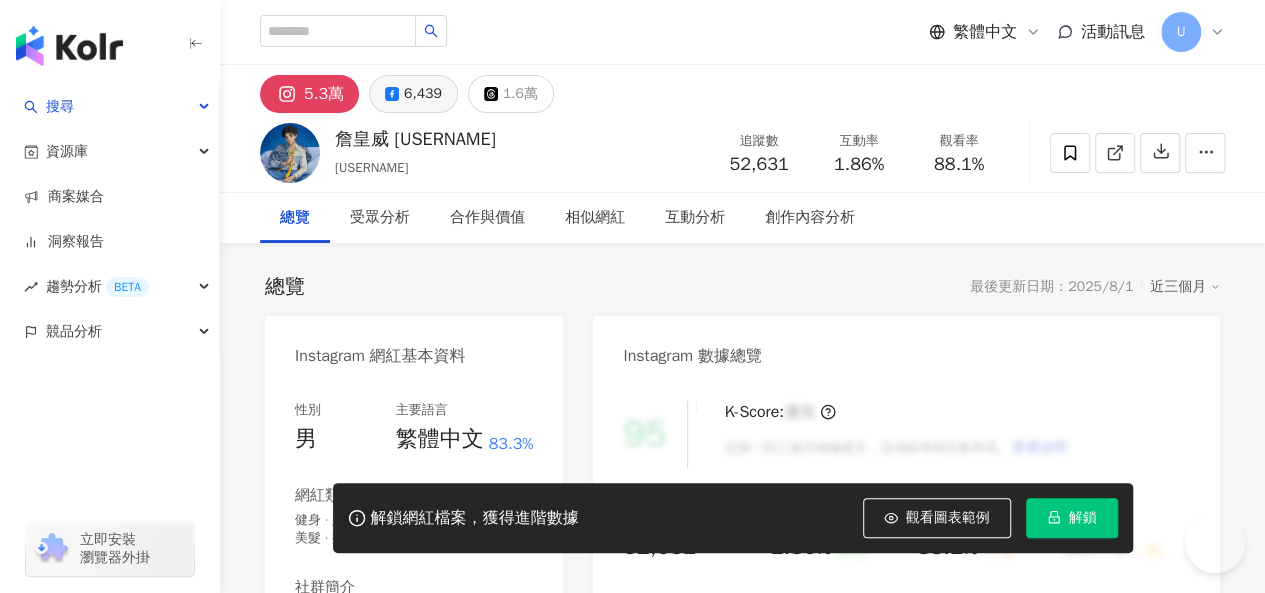 click on "6,439" at bounding box center [423, 94] 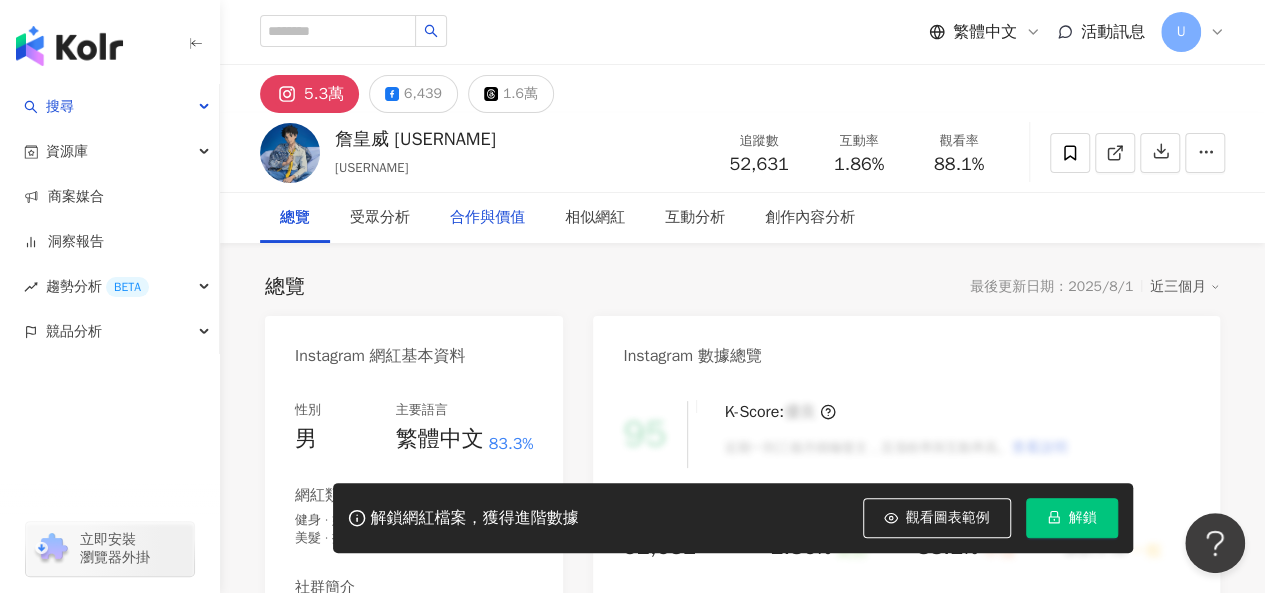 scroll, scrollTop: 0, scrollLeft: 0, axis: both 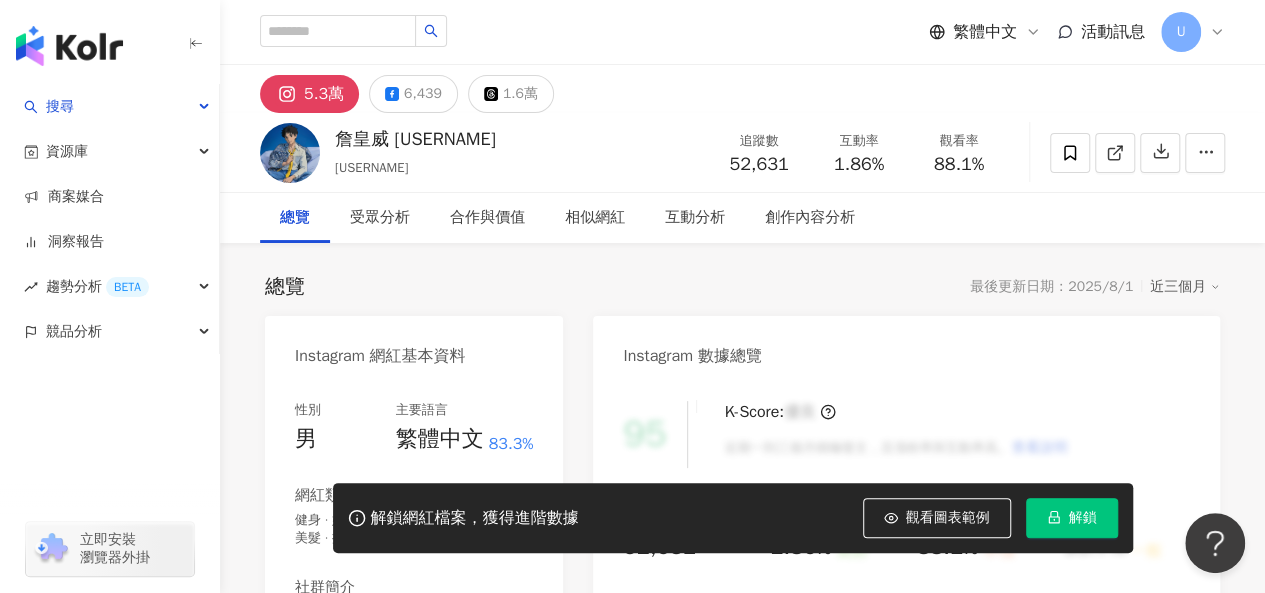 click on "https://www.instagram.com/will.0928/" at bounding box center [424, 657] 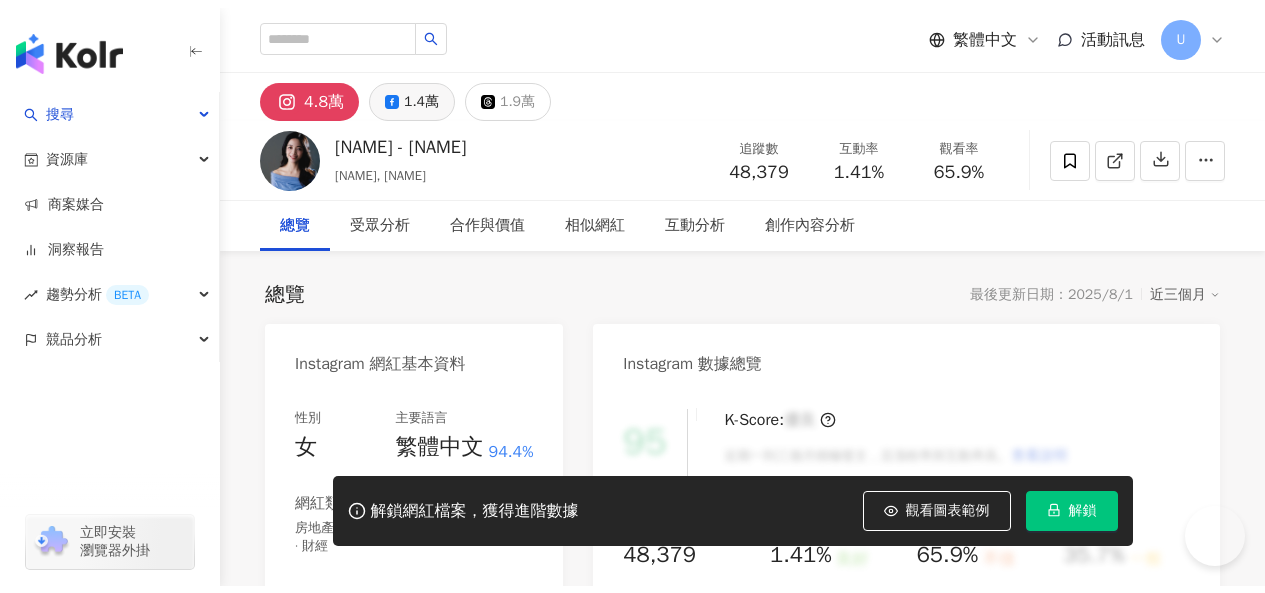 scroll, scrollTop: 0, scrollLeft: 0, axis: both 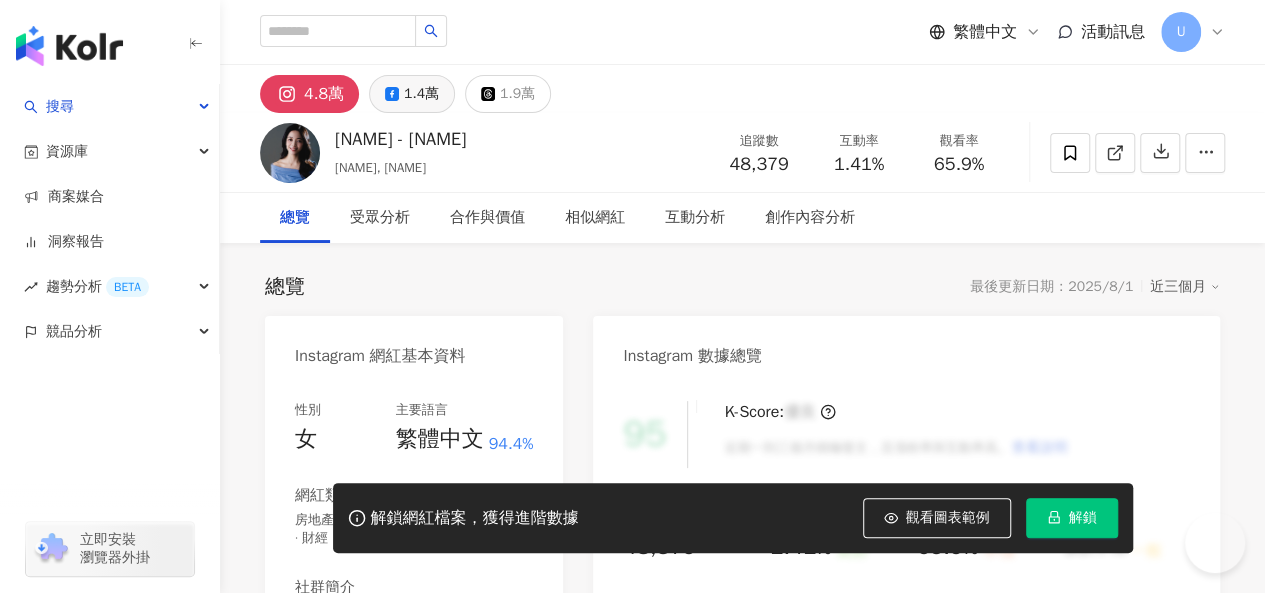 click on "1.4萬" at bounding box center (421, 94) 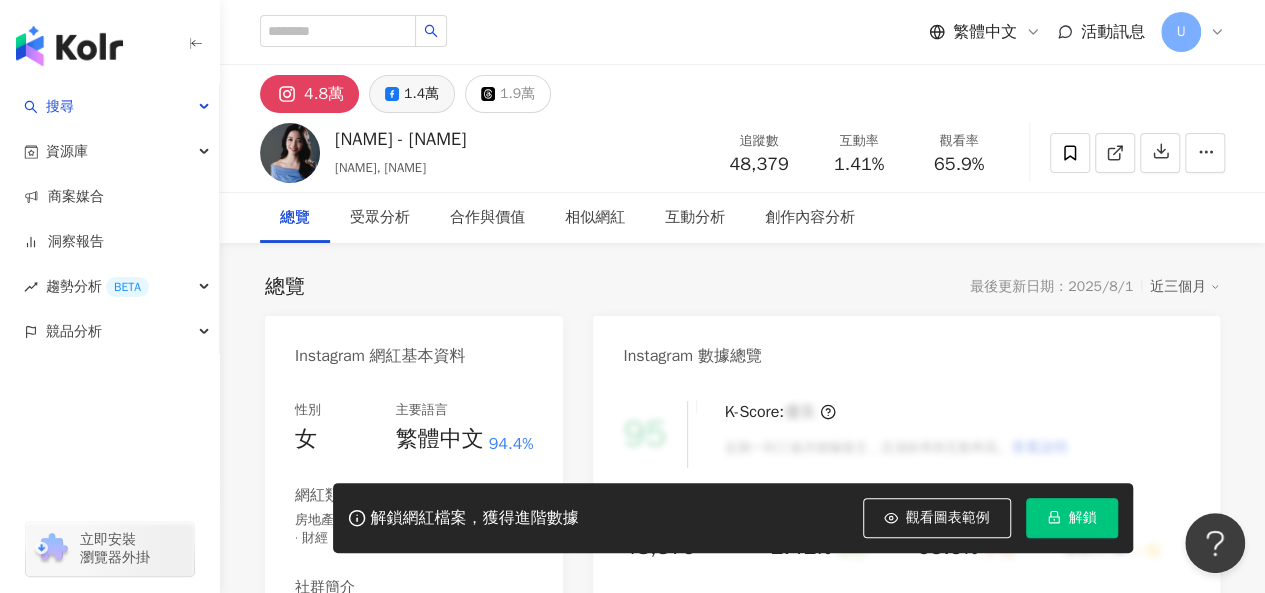 scroll, scrollTop: 0, scrollLeft: 0, axis: both 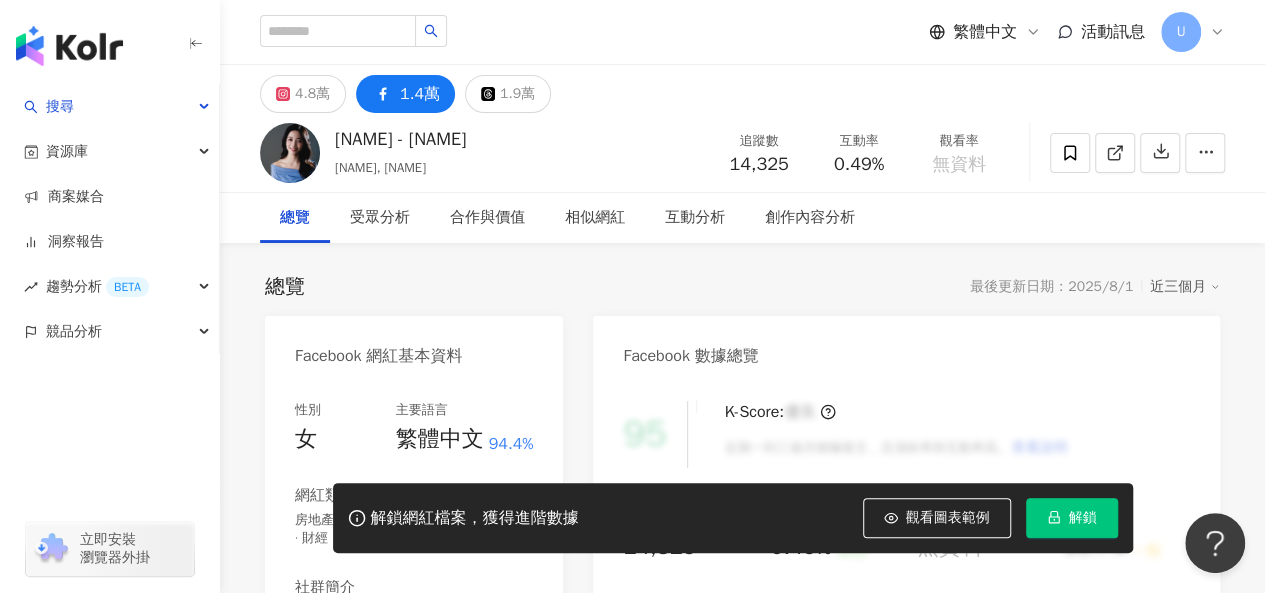 click on "https://www.facebook.com/228590984170578" at bounding box center [424, 657] 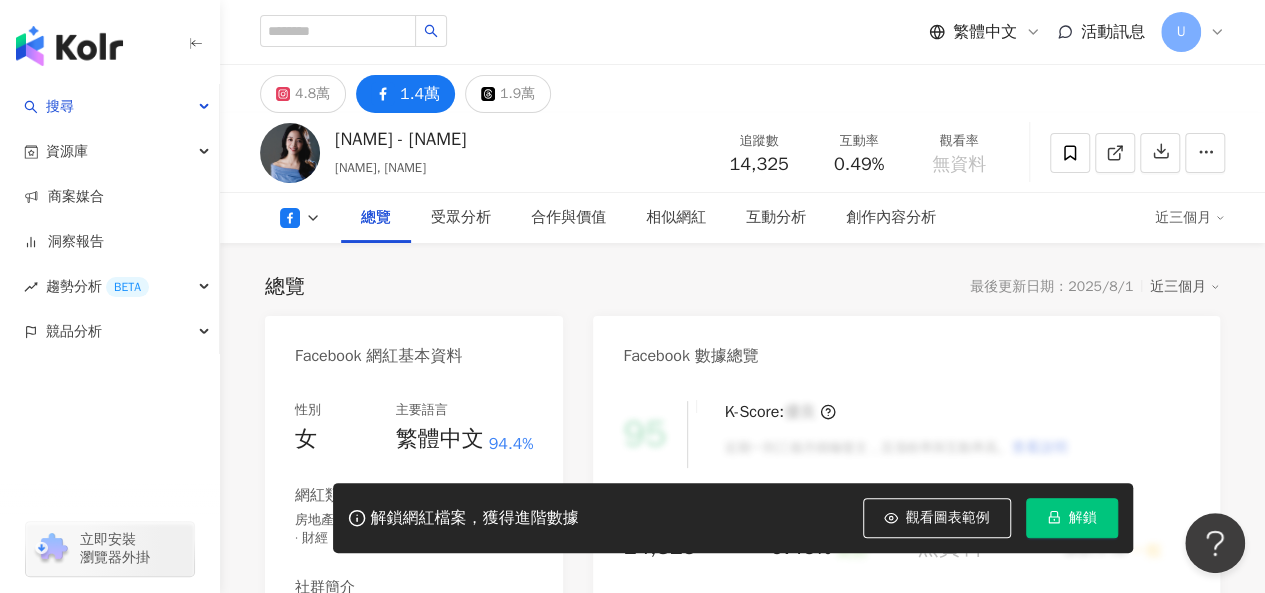 scroll, scrollTop: 400, scrollLeft: 0, axis: vertical 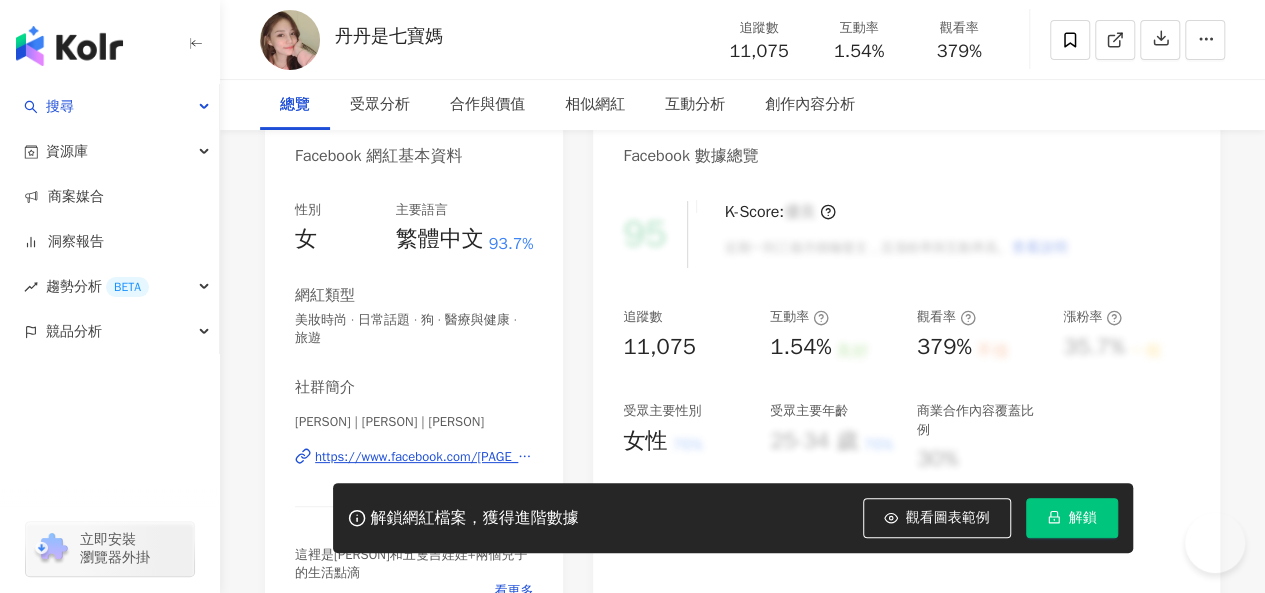 click on "https://www.facebook.com/[PAGE_ID]" at bounding box center [424, 457] 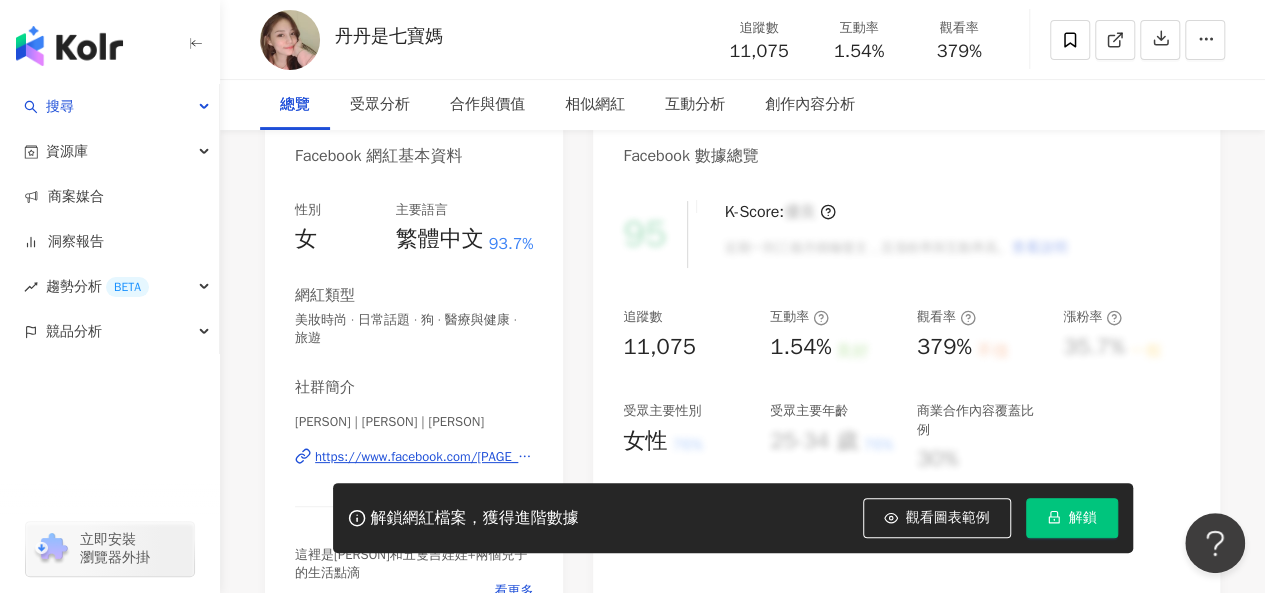 scroll, scrollTop: 200, scrollLeft: 0, axis: vertical 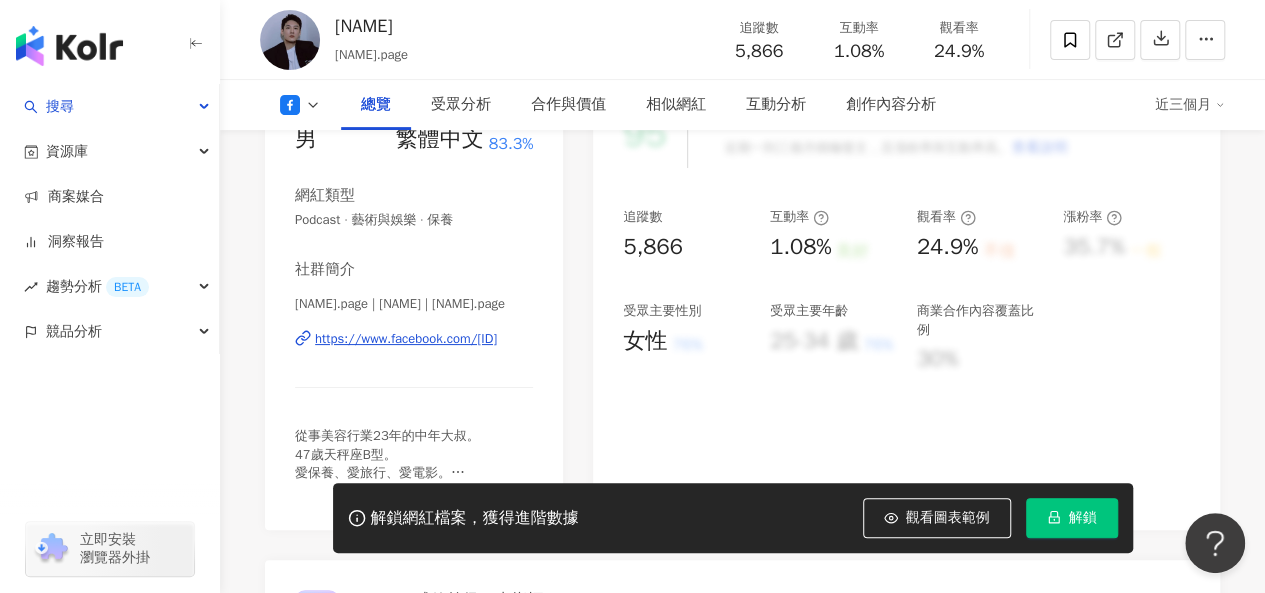 click on "https://www.facebook.com/249137822124408" at bounding box center (406, 339) 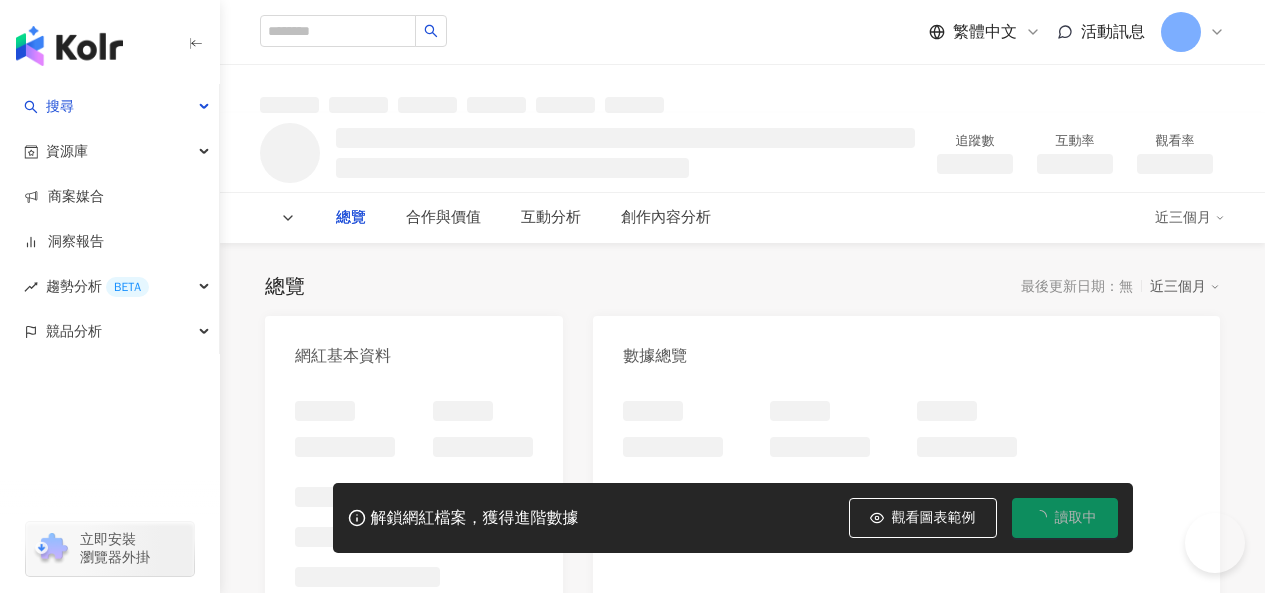 scroll, scrollTop: 0, scrollLeft: 0, axis: both 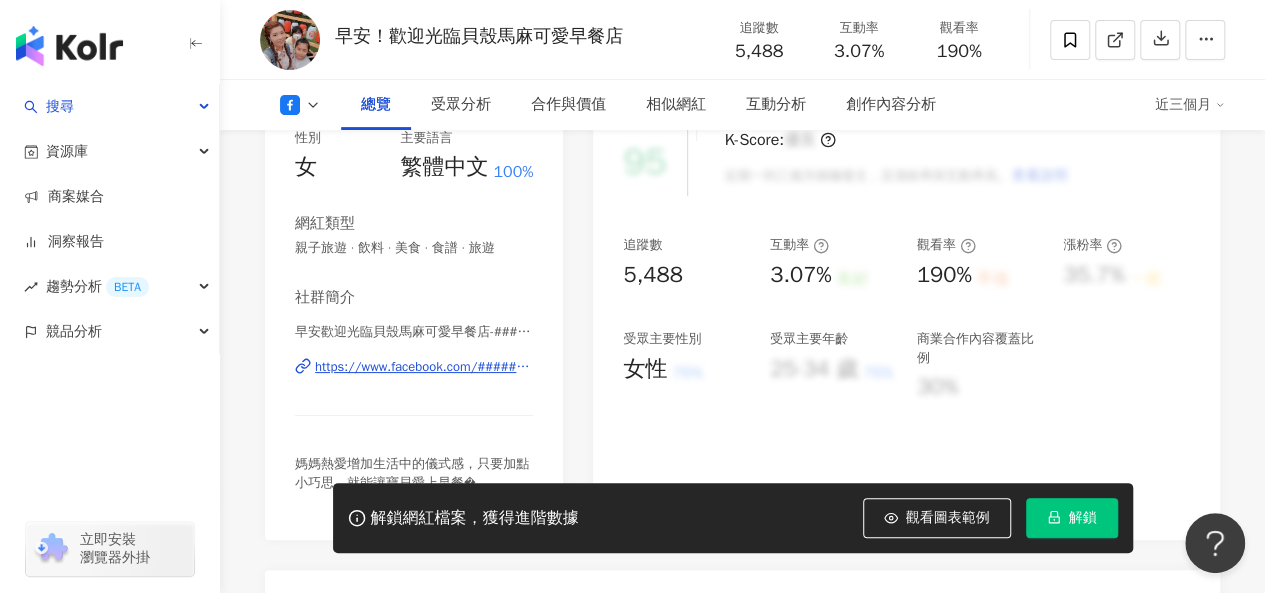 click on "https://www.facebook.com/104473184416543" at bounding box center [424, 367] 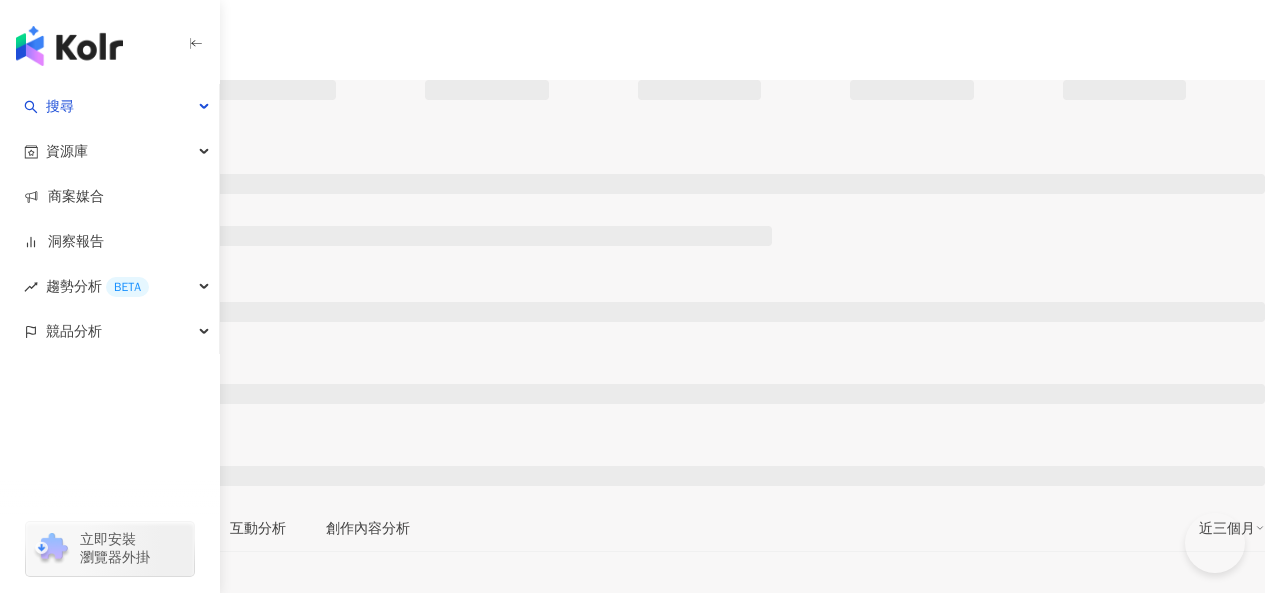 scroll, scrollTop: 0, scrollLeft: 0, axis: both 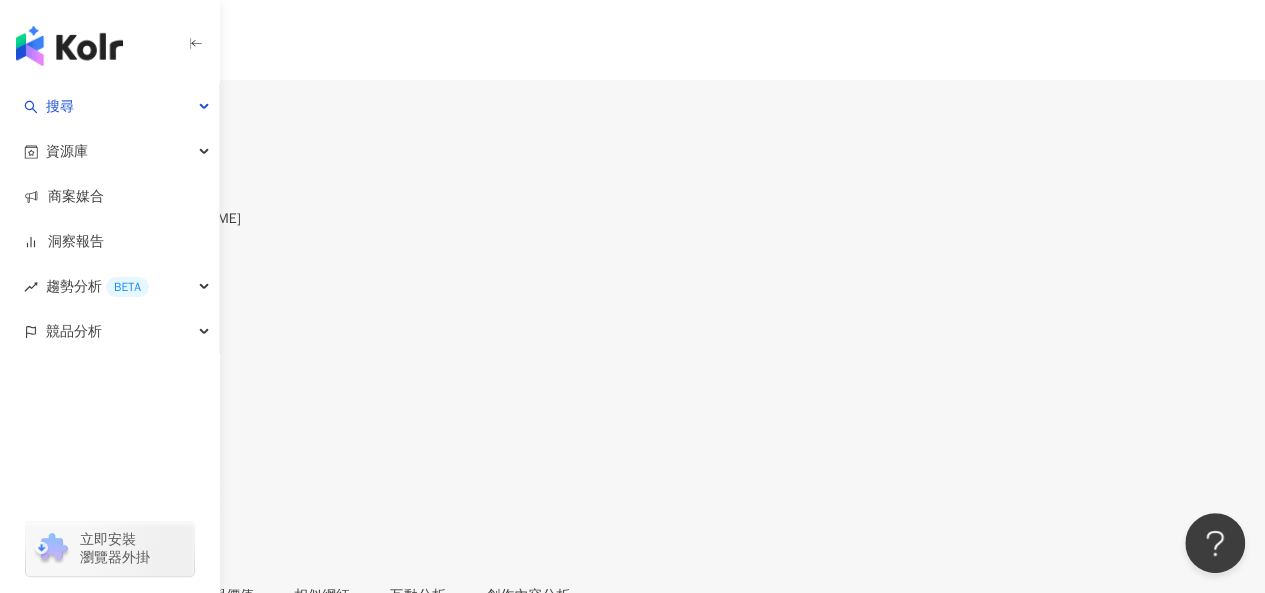 click on "1.1萬" at bounding box center (79, 119) 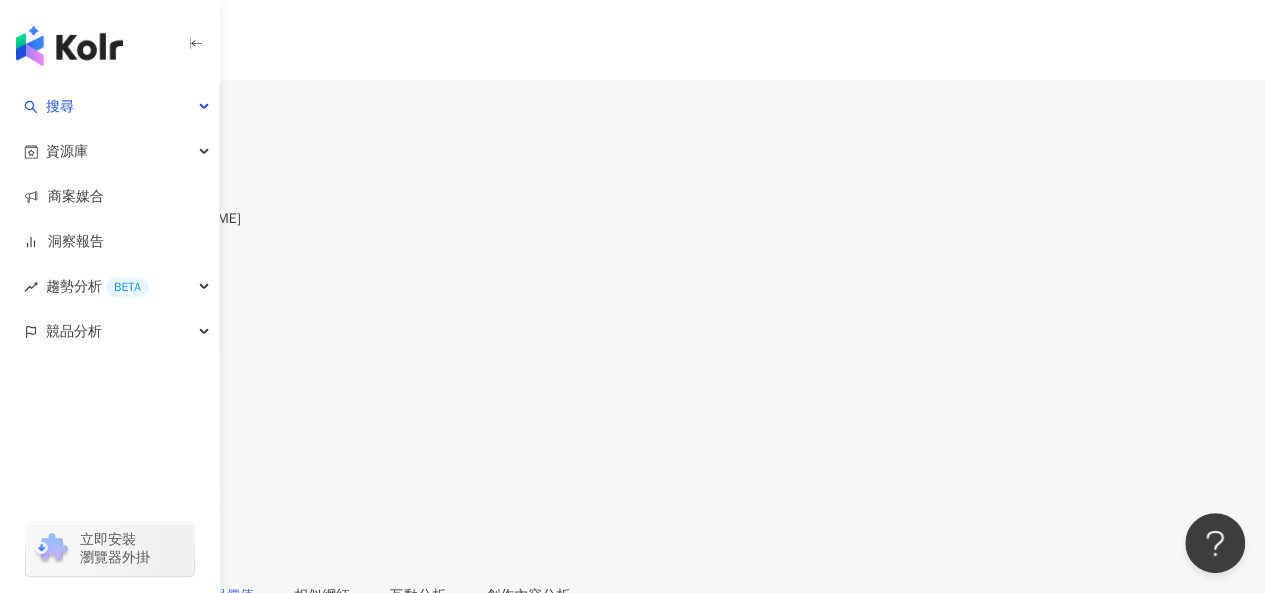 scroll, scrollTop: 200, scrollLeft: 0, axis: vertical 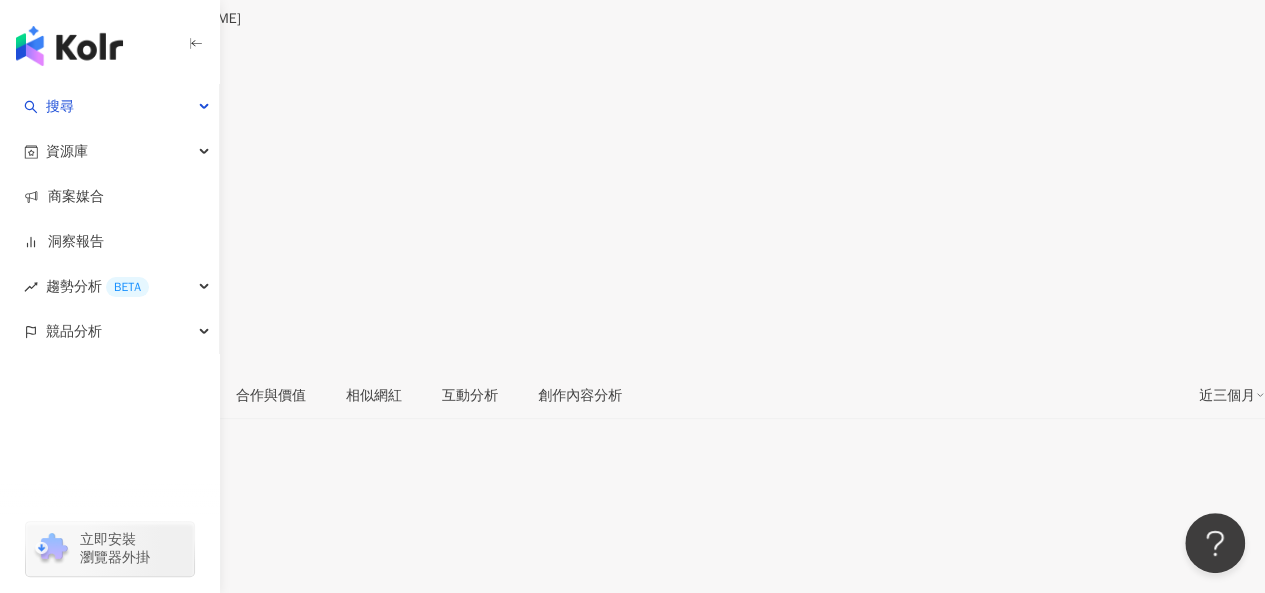 click on "https://www.facebook.com/147350931972715" at bounding box center (170, 685) 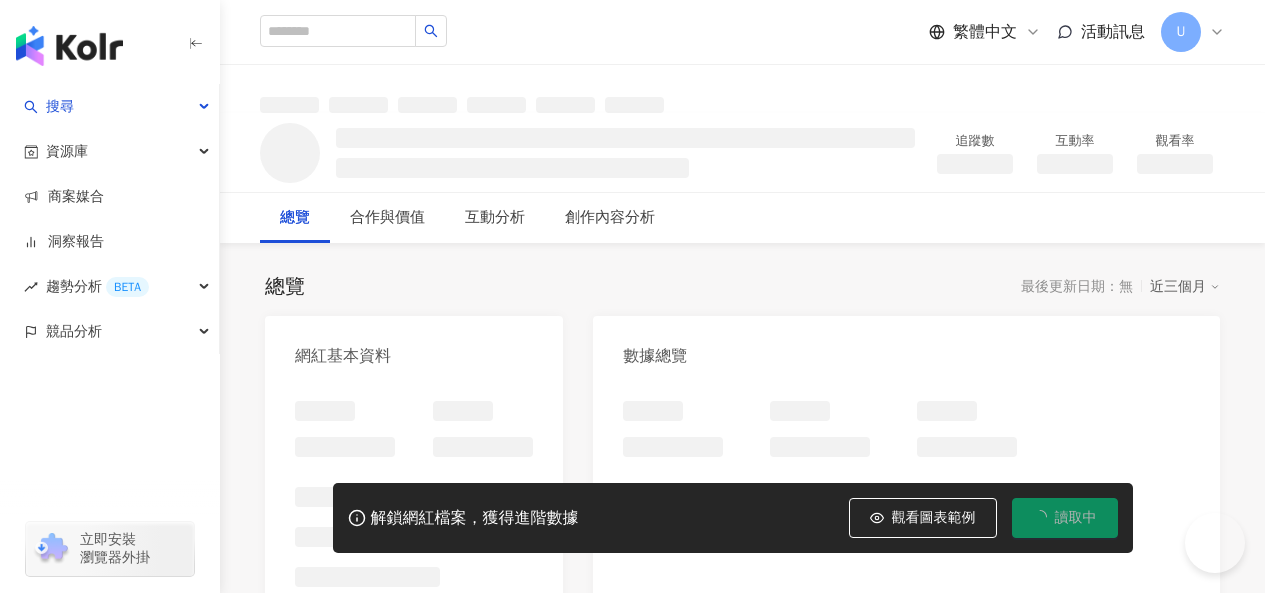 scroll, scrollTop: 0, scrollLeft: 0, axis: both 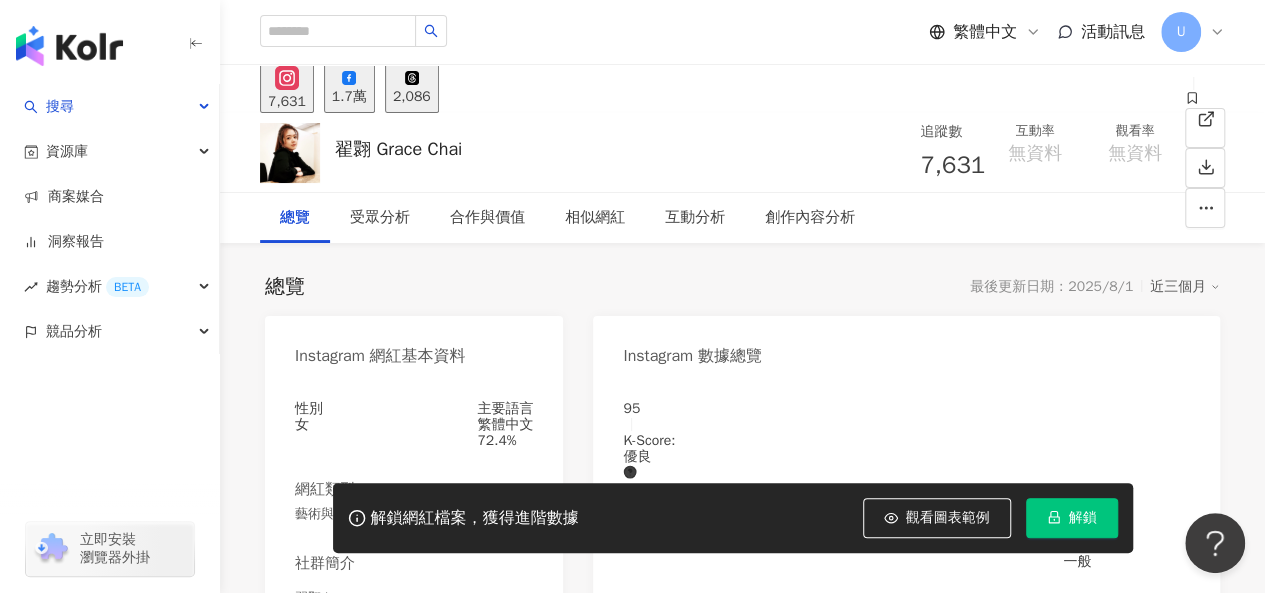 click on "1.7萬" at bounding box center (349, 97) 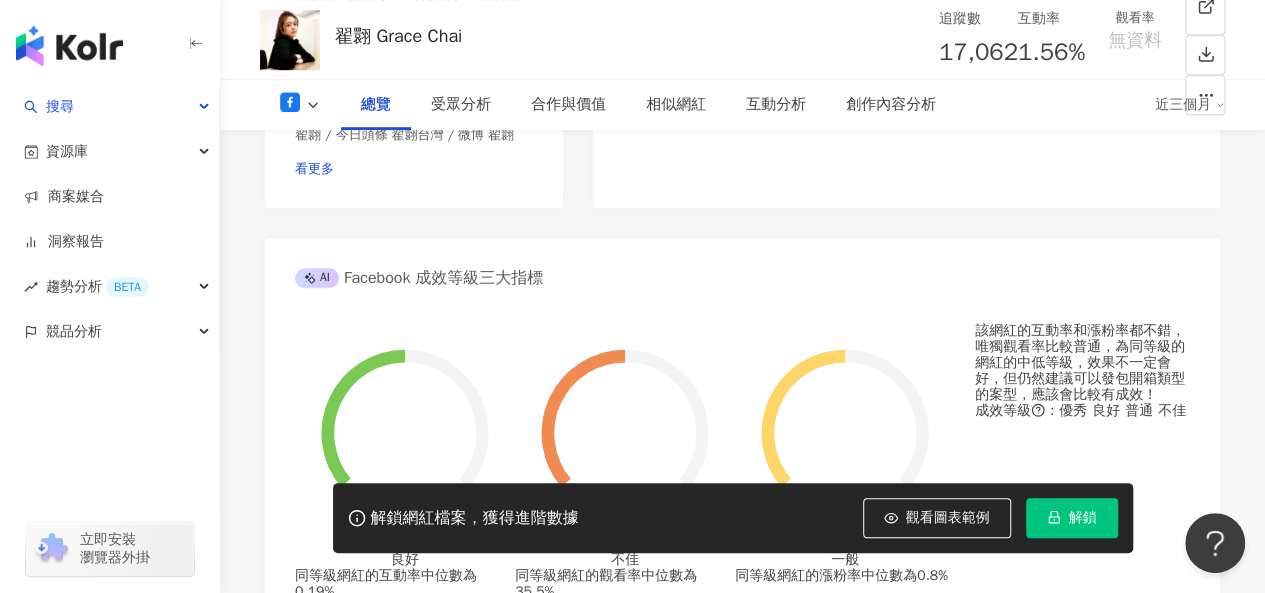 scroll, scrollTop: 300, scrollLeft: 0, axis: vertical 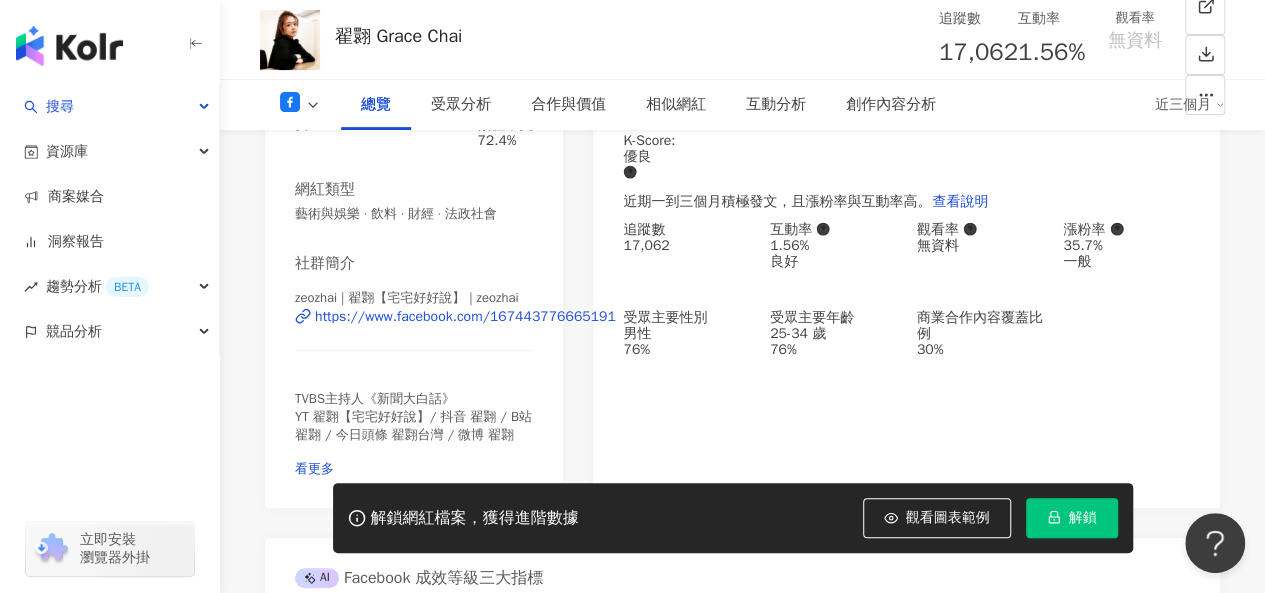 click on "https://www.facebook.com/167443776665191" at bounding box center (465, 317) 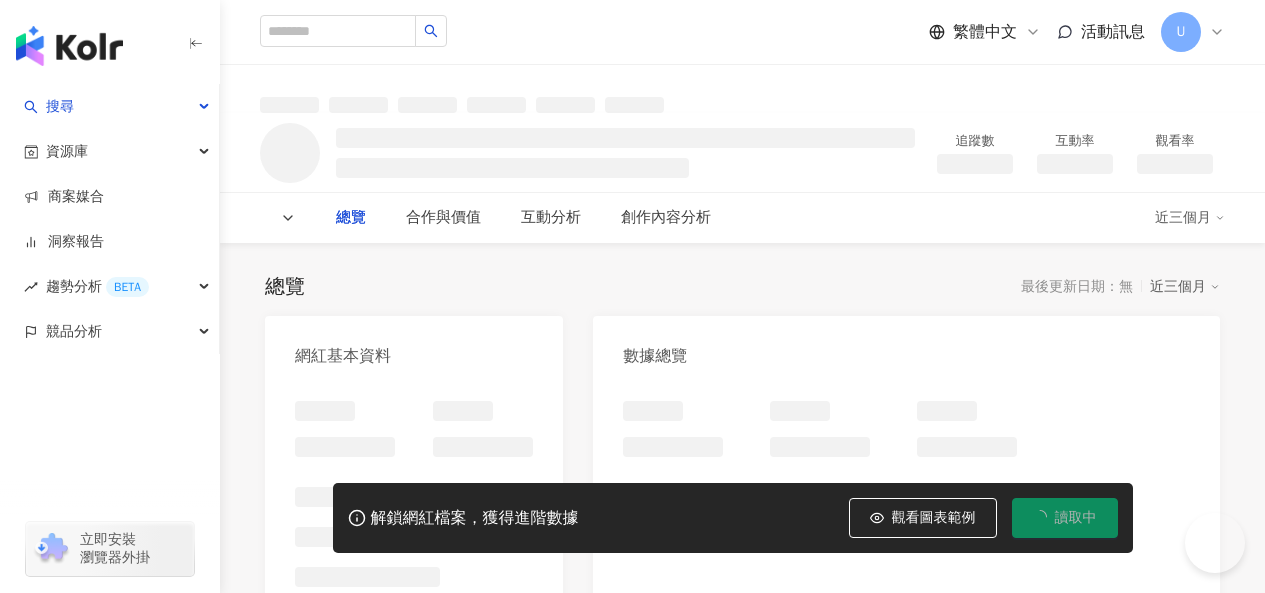 scroll, scrollTop: 0, scrollLeft: 0, axis: both 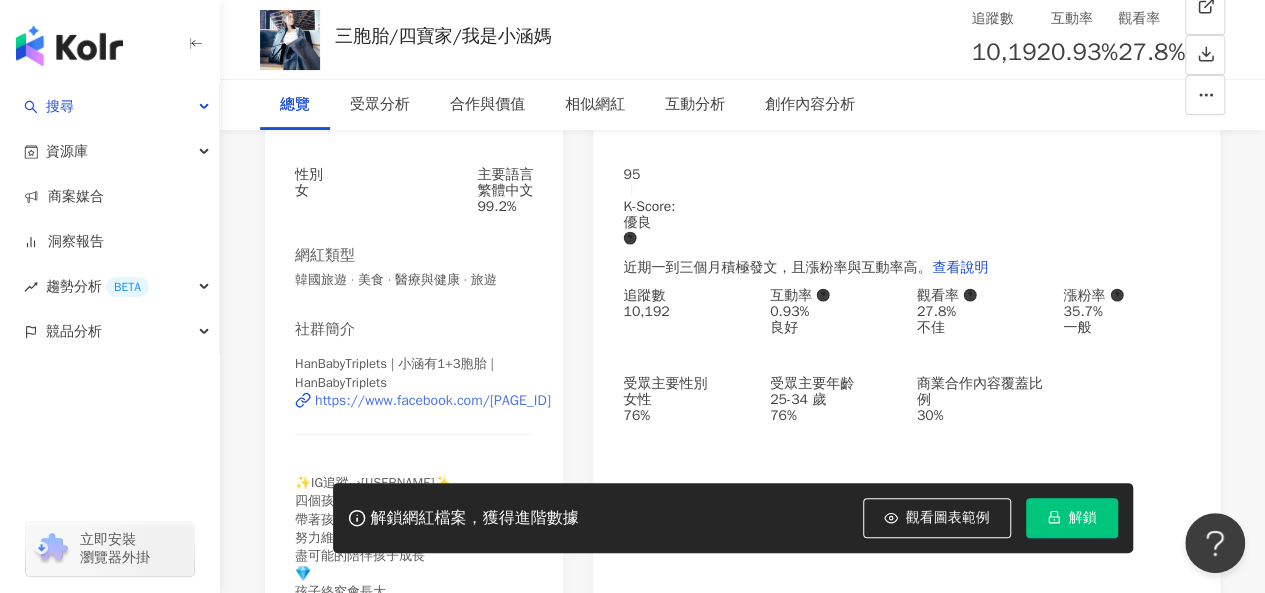 click on "https://www.facebook.com/[PAGE_ID]" at bounding box center (433, 401) 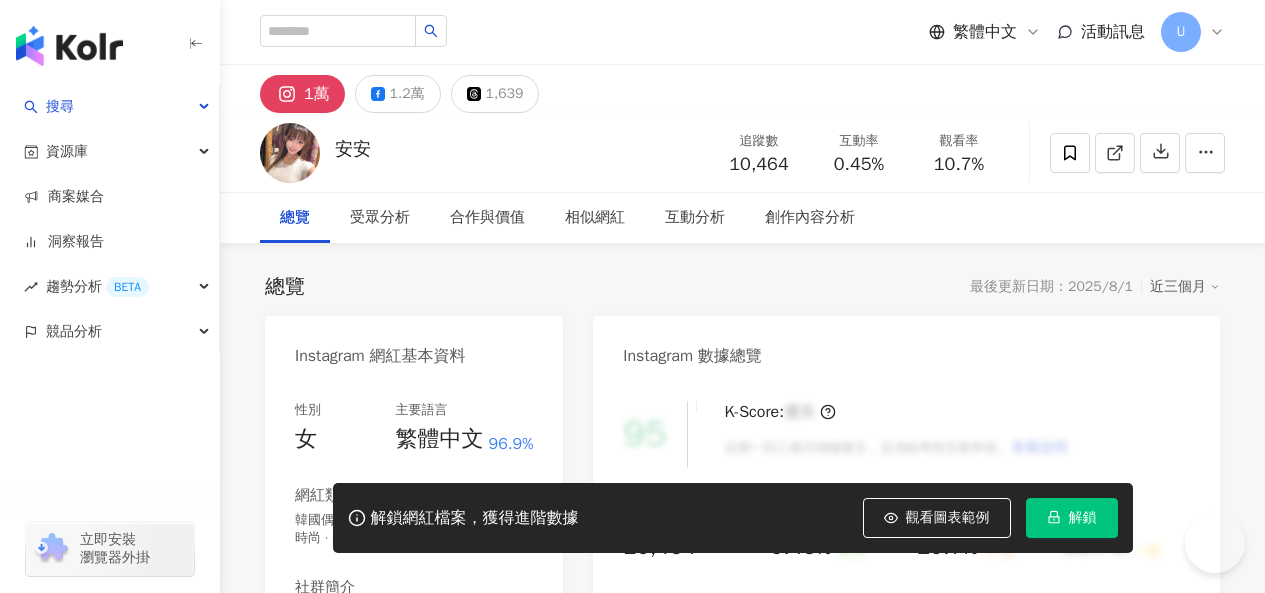 scroll, scrollTop: 0, scrollLeft: 0, axis: both 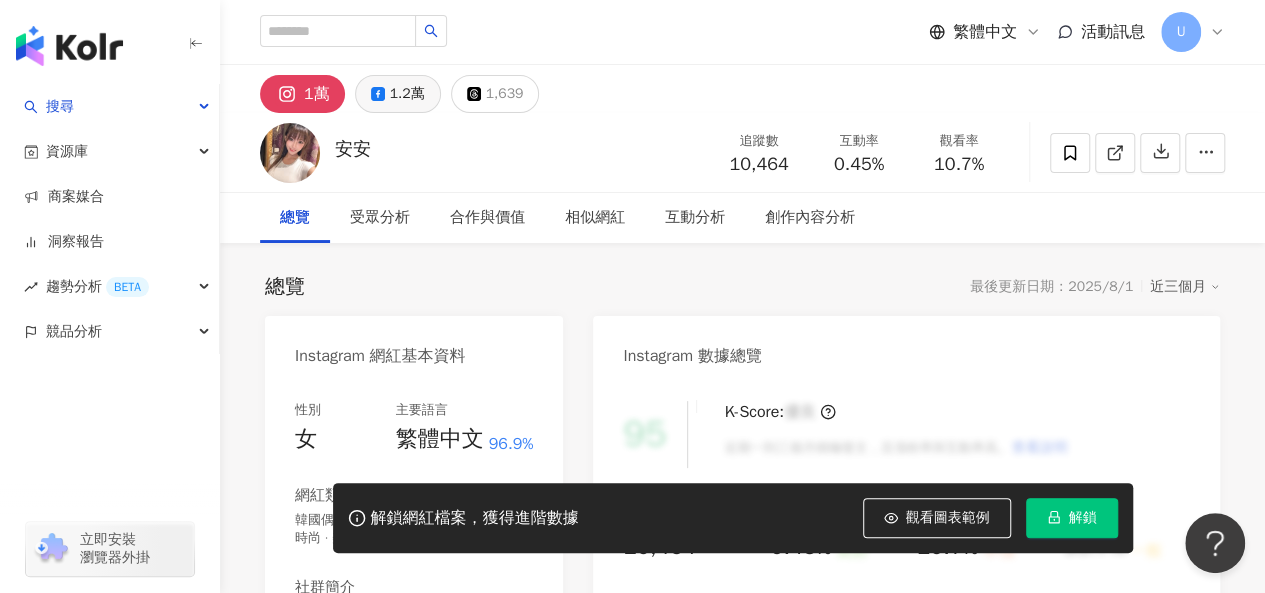 click on "1.2萬" at bounding box center (407, 94) 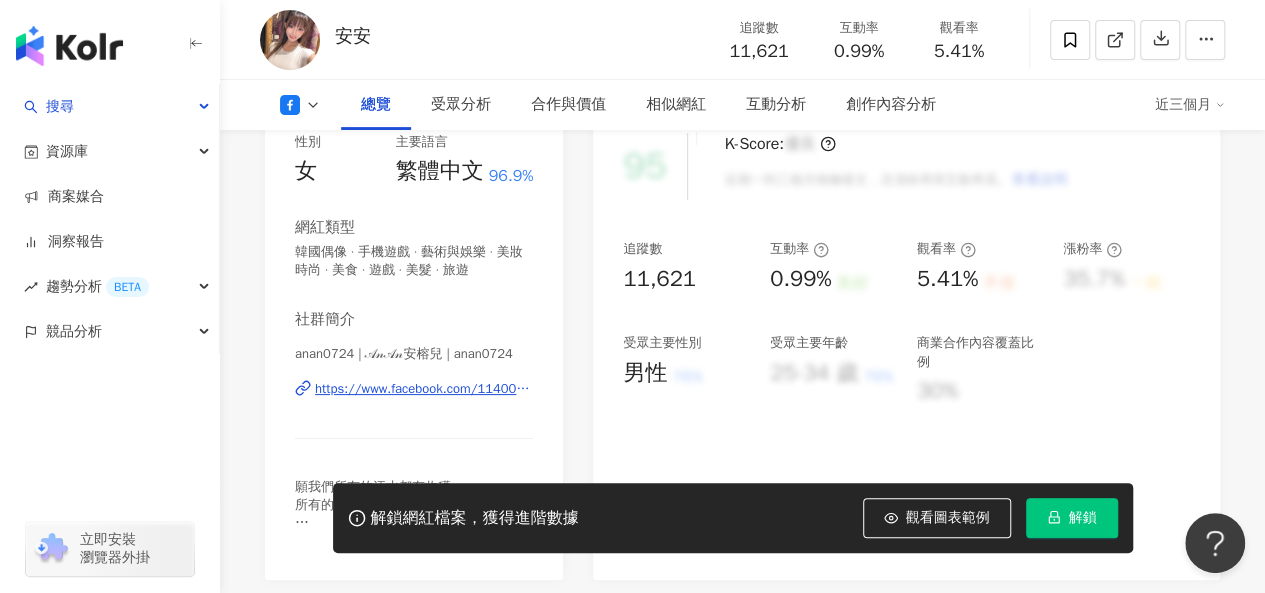 scroll, scrollTop: 300, scrollLeft: 0, axis: vertical 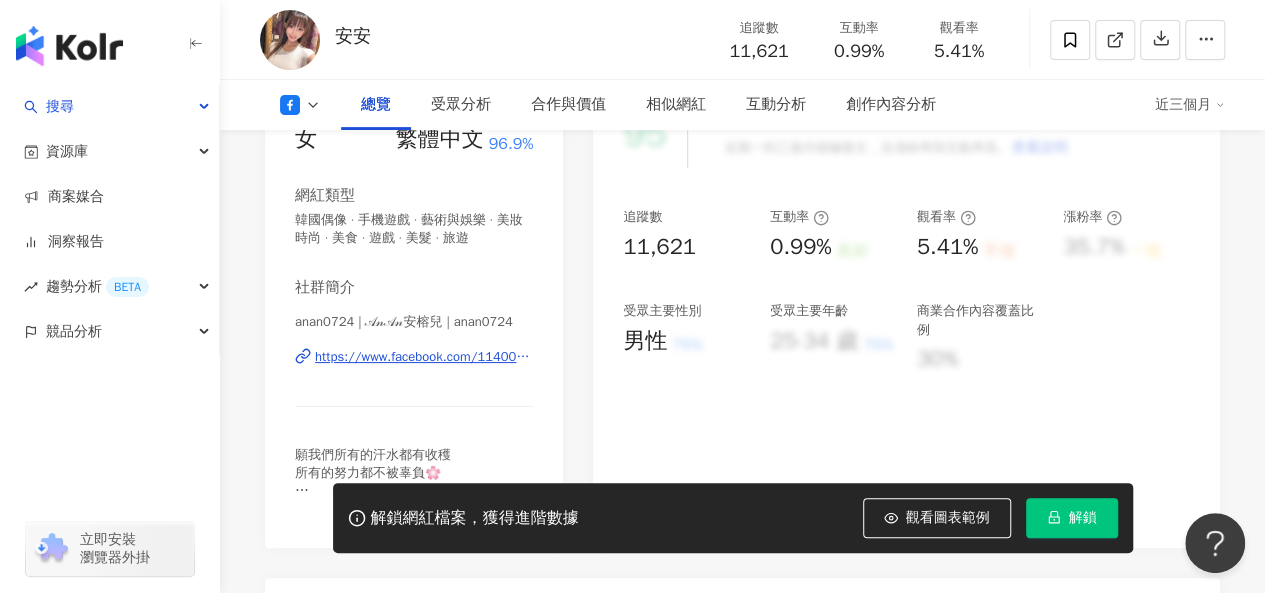 click on "https://www.facebook.com/114007096949364" at bounding box center [424, 357] 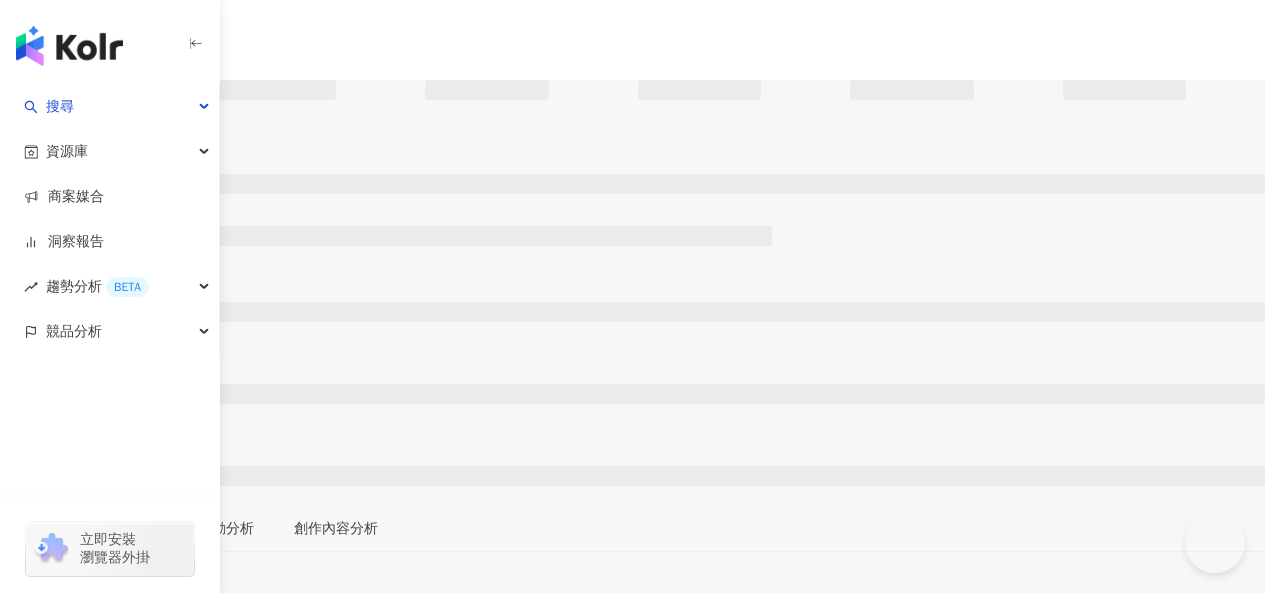 scroll, scrollTop: 0, scrollLeft: 0, axis: both 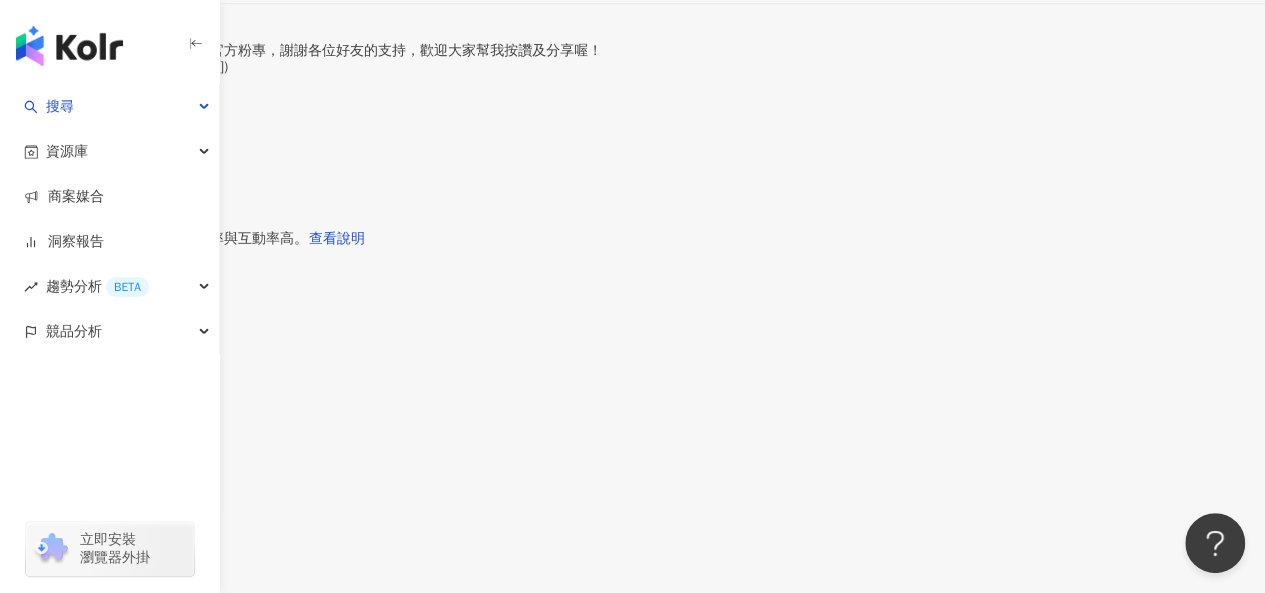 click on "Facebook 網紅基本資料 性別   女 主要語言   繁體中文 91.8% 網紅類型 流行音樂 · 藝術與娛樂 · 日常話題 · 節慶 · 音樂 社群簡介 immingliang | 明亮 | immingliang https://www.facebook.com/108581638786862 大家好我是明亮，這是親自經營的官方粉專，謝謝各位好友的支持，歡迎大家幫我按讚及分享喔！
(工作邀約請洽經紀人曉冰：0920922253)
Mail：icebingfamily@gmail.com 看更多 Facebook 數據總覽 95 K-Score :   優良 近期一到三個月積極發文，且漲粉率與互動率高。 查看說明 追蹤數   9,061 互動率   3.52% 良好 觀看率   60.6% 不佳 漲粉率   35.7% 一般 受眾主要性別   女性 76% 受眾主要年齡   25-34 歲 76% 商業合作內容覆蓋比例   30% AI Facebook 成效等級三大指標 互動率 3.52% 良好 同等級網紅的互動率中位數為  0.19% 觀看率 60.6% 不佳 同等級網紅的觀看率中位數為  35.5% 漲粉率 35.7% 一般 0.8% 成效等級 ： 優秀 良好" at bounding box center [632, 987] 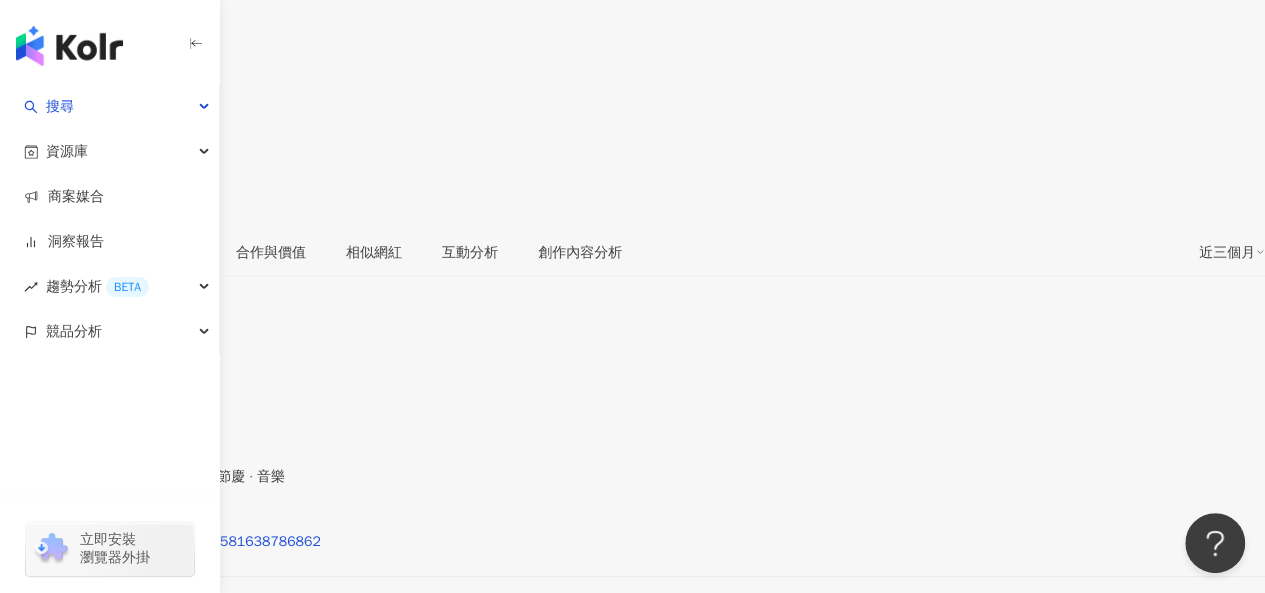 click on "https://www.facebook.com/108581638786862" at bounding box center [170, 542] 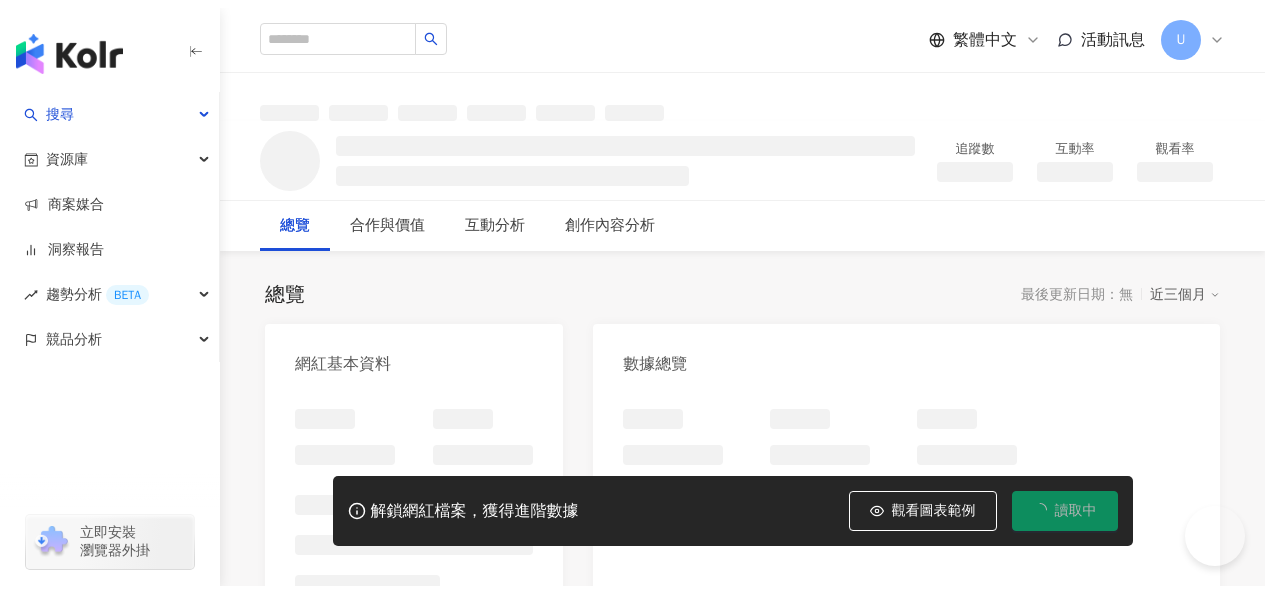 scroll, scrollTop: 0, scrollLeft: 0, axis: both 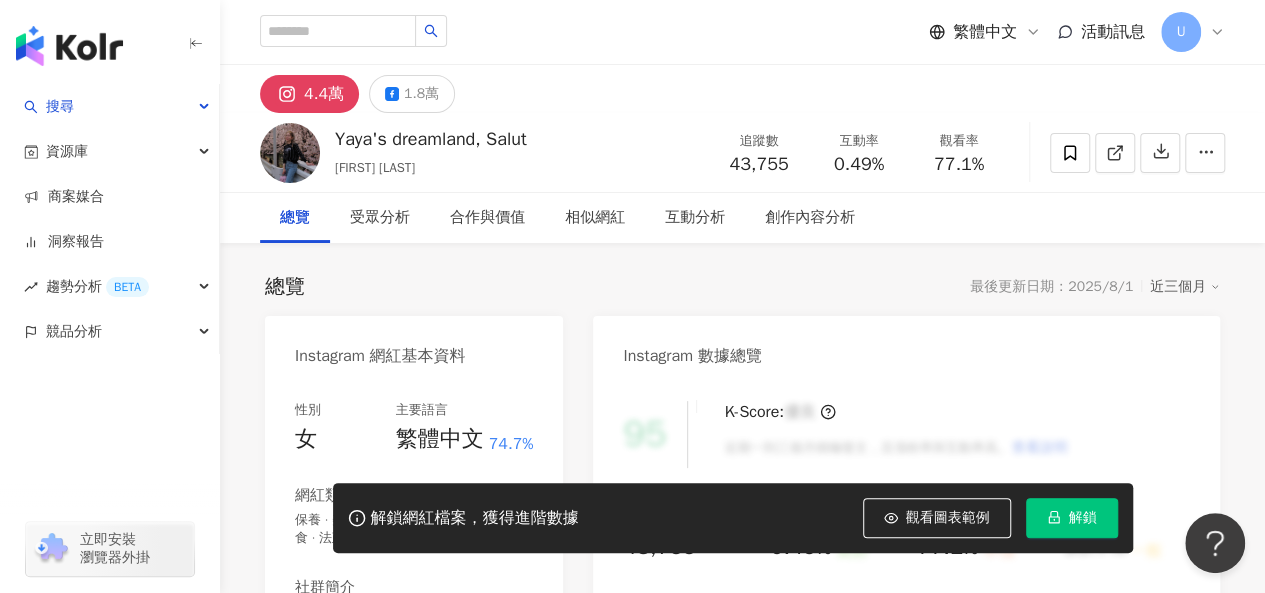 click on "1.8萬" at bounding box center [421, 94] 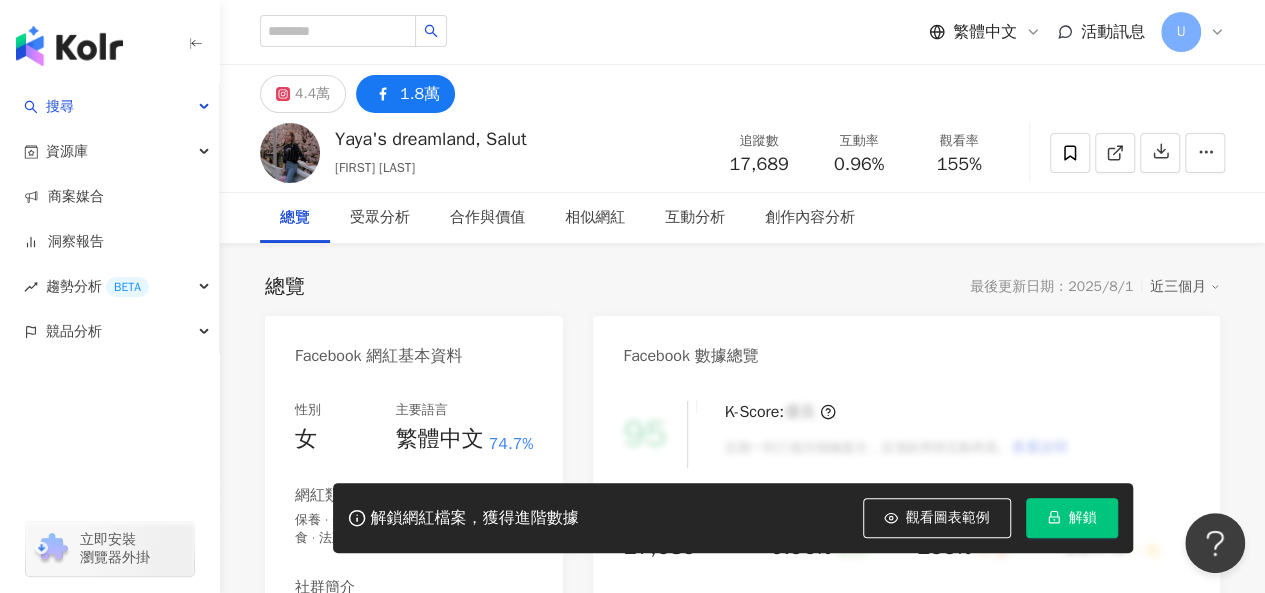 scroll, scrollTop: 165, scrollLeft: 0, axis: vertical 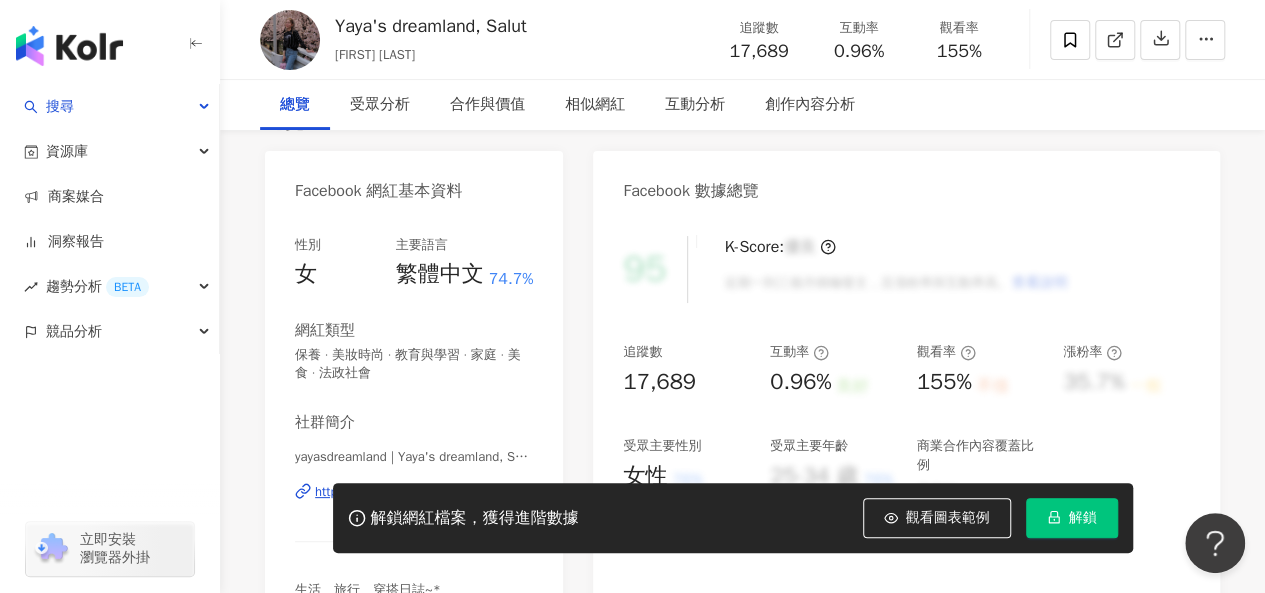 click on "https://www.facebook.com/322535734514688" at bounding box center [424, 492] 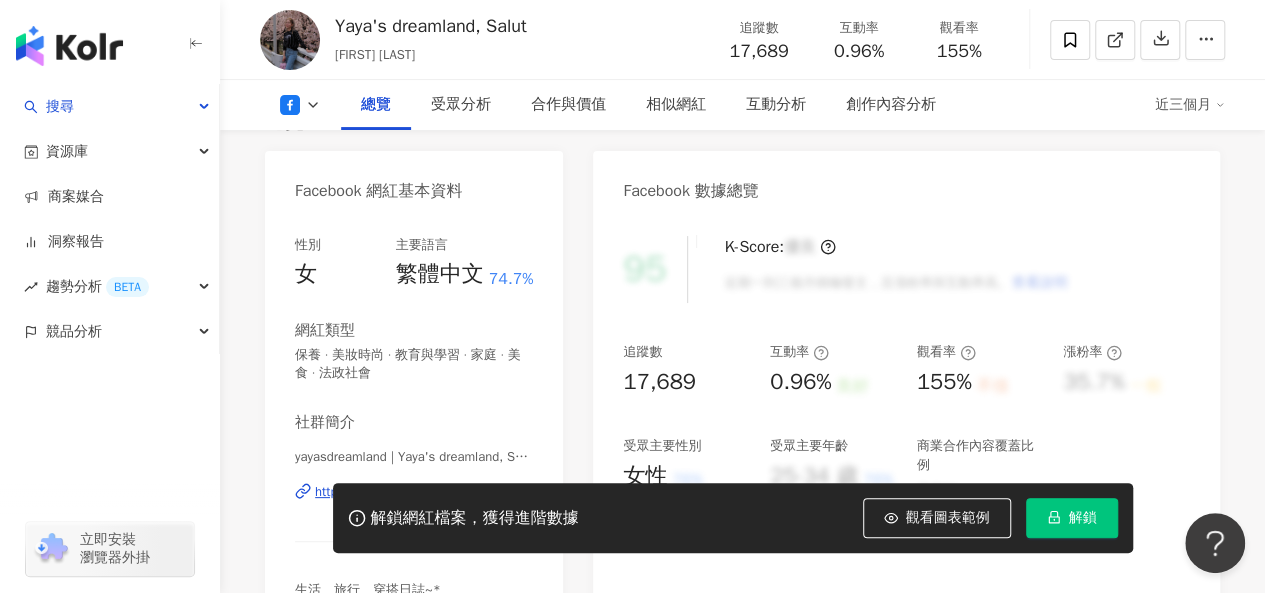 scroll, scrollTop: 250, scrollLeft: 0, axis: vertical 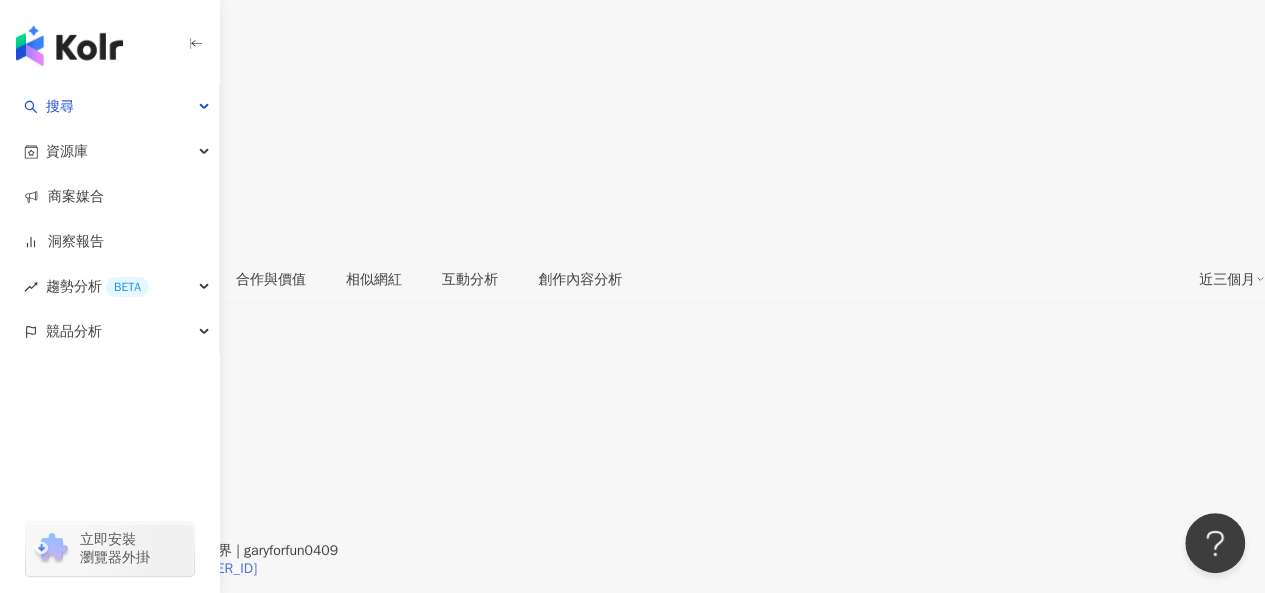 click on "https://www.facebook.com/[USER_ID]" at bounding box center (138, 569) 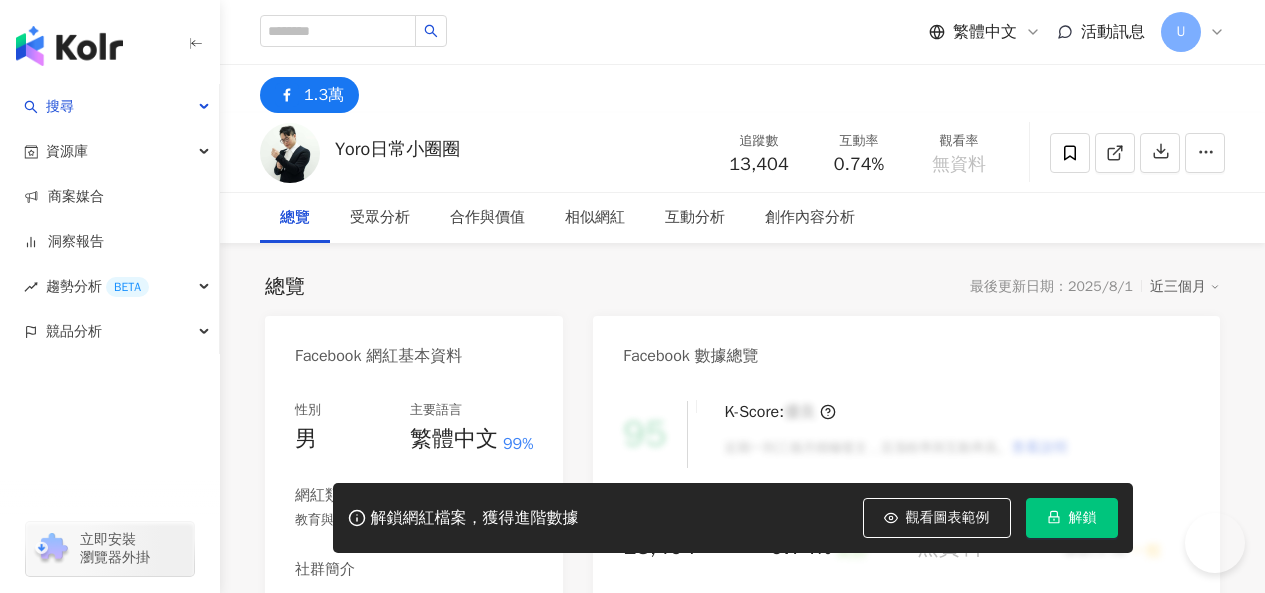 scroll, scrollTop: 0, scrollLeft: 0, axis: both 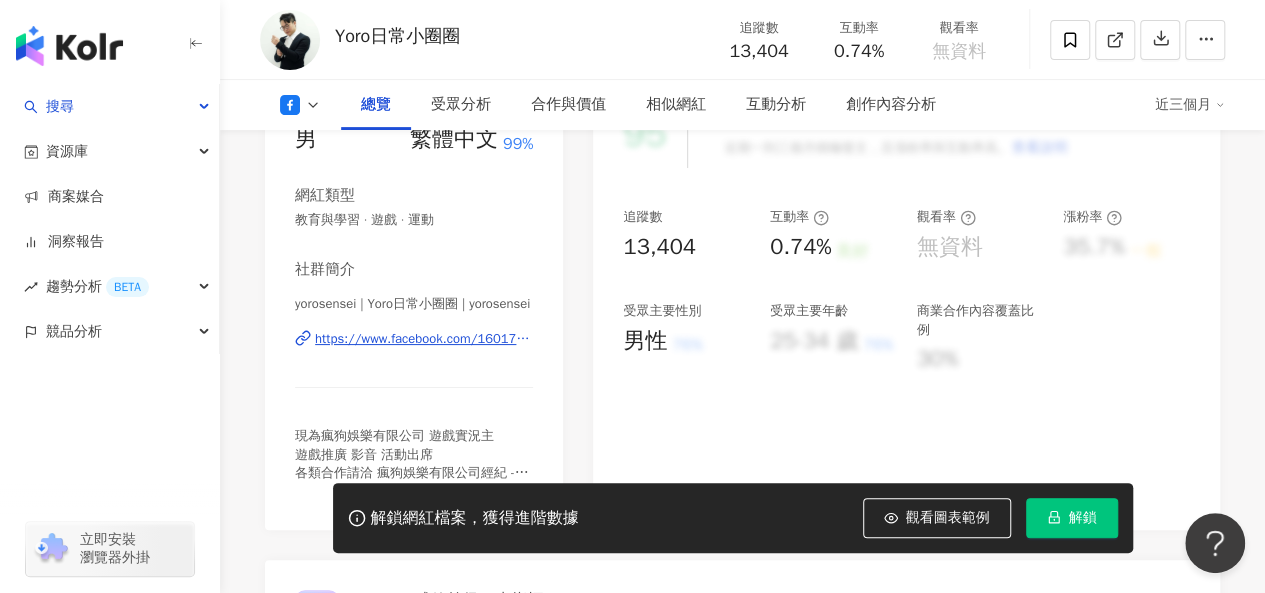 click on "https://www.facebook.com/1601753310147565" at bounding box center (424, 339) 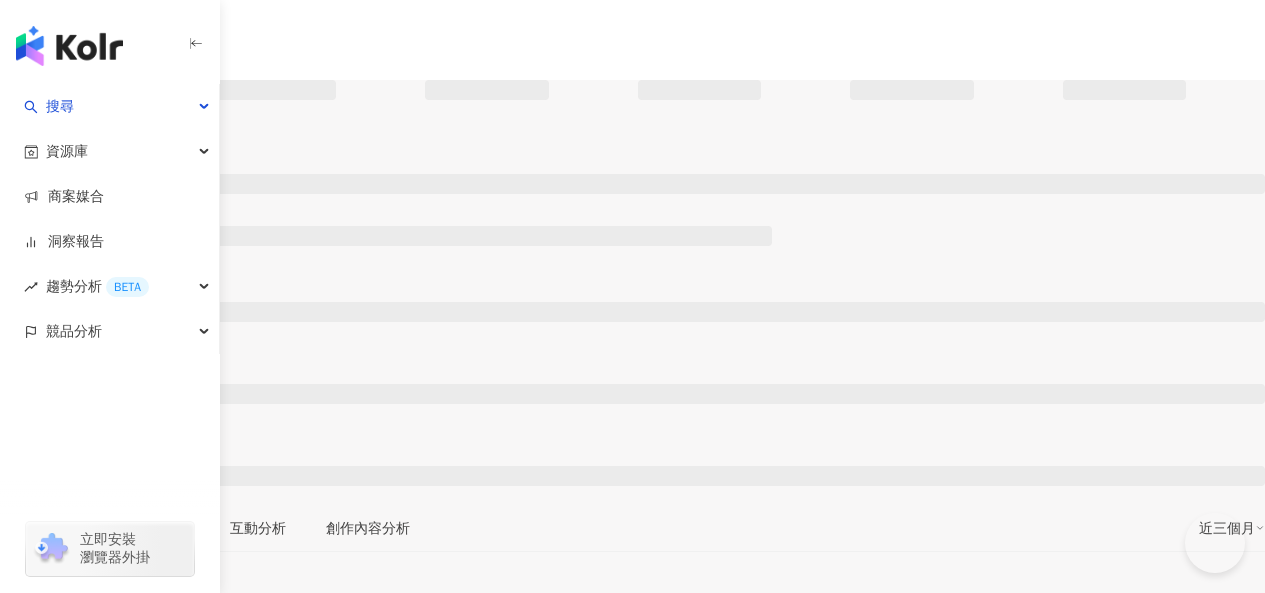 scroll, scrollTop: 0, scrollLeft: 0, axis: both 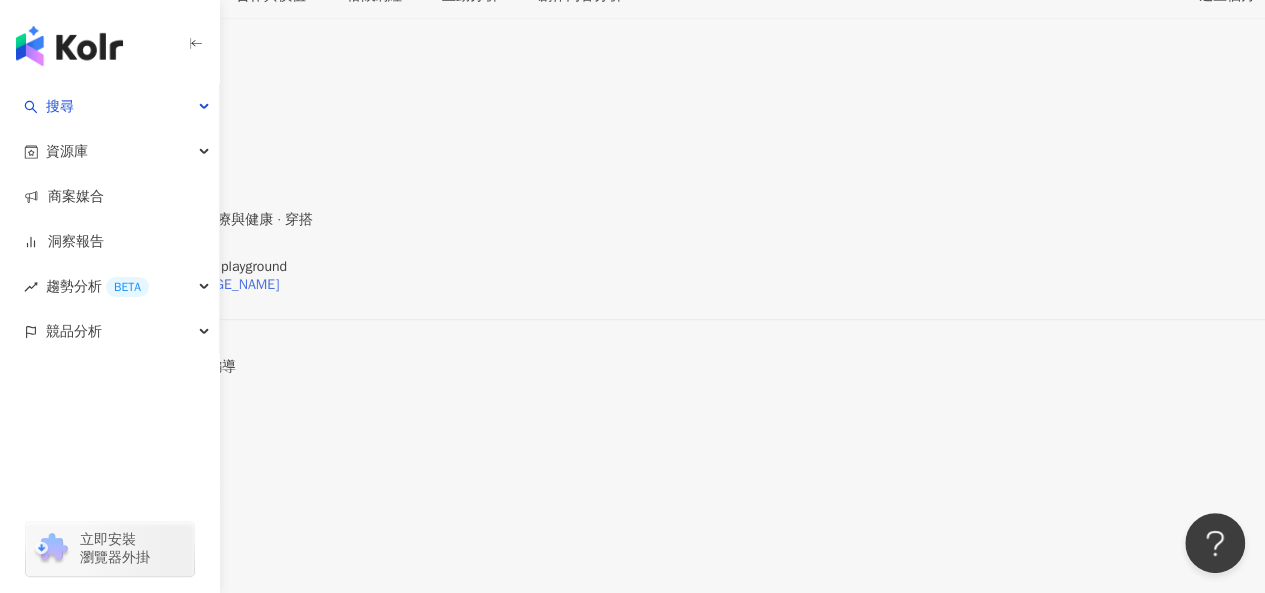 click on "https://www.facebook.com/277297605647679" at bounding box center (149, 285) 